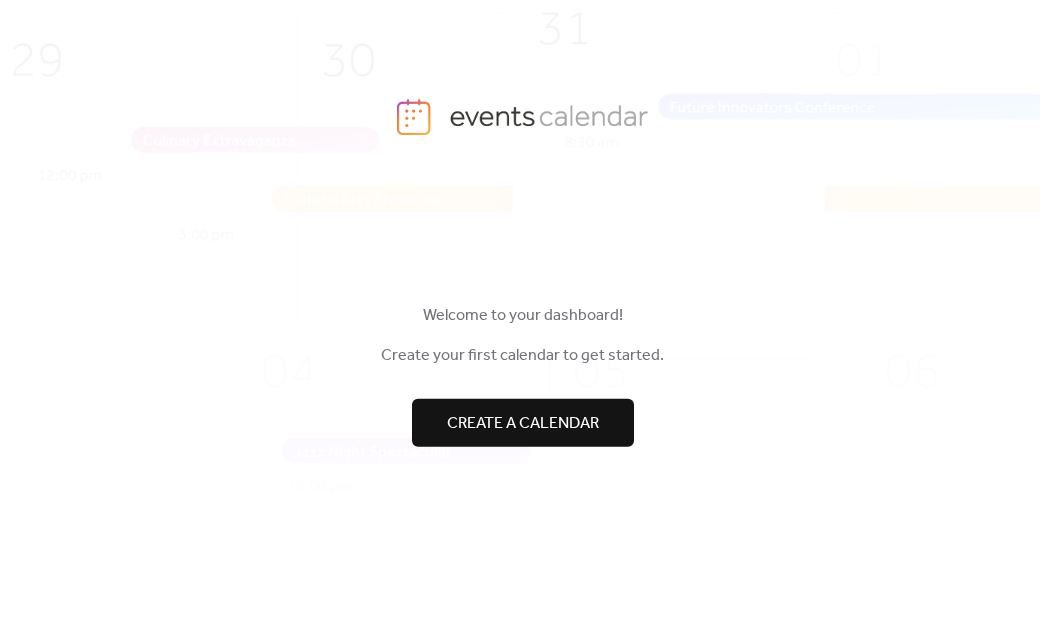 scroll, scrollTop: 0, scrollLeft: 0, axis: both 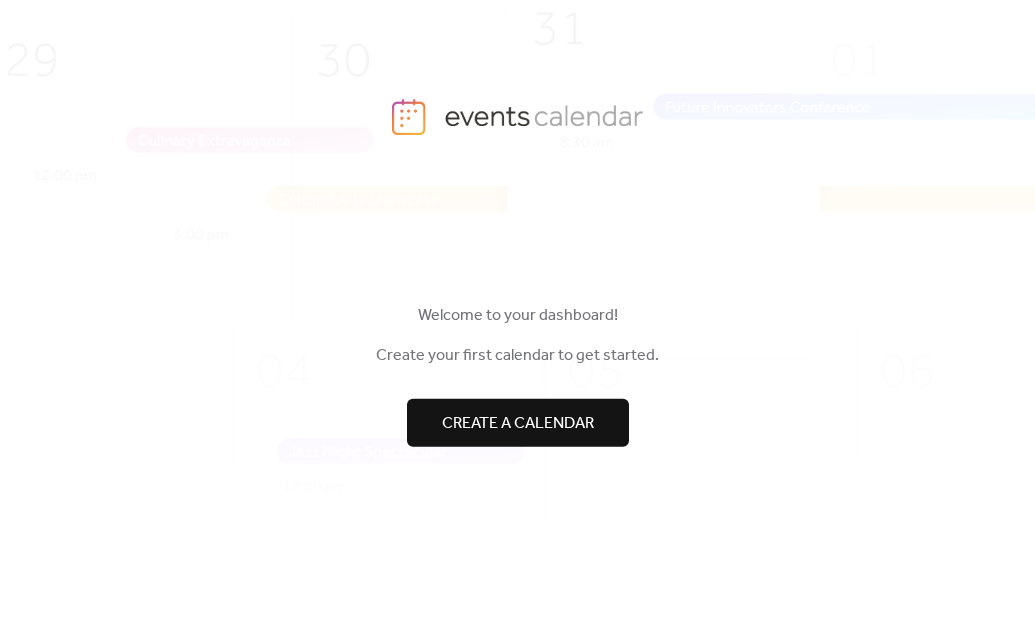 click on "Create a calendar" at bounding box center [518, 423] 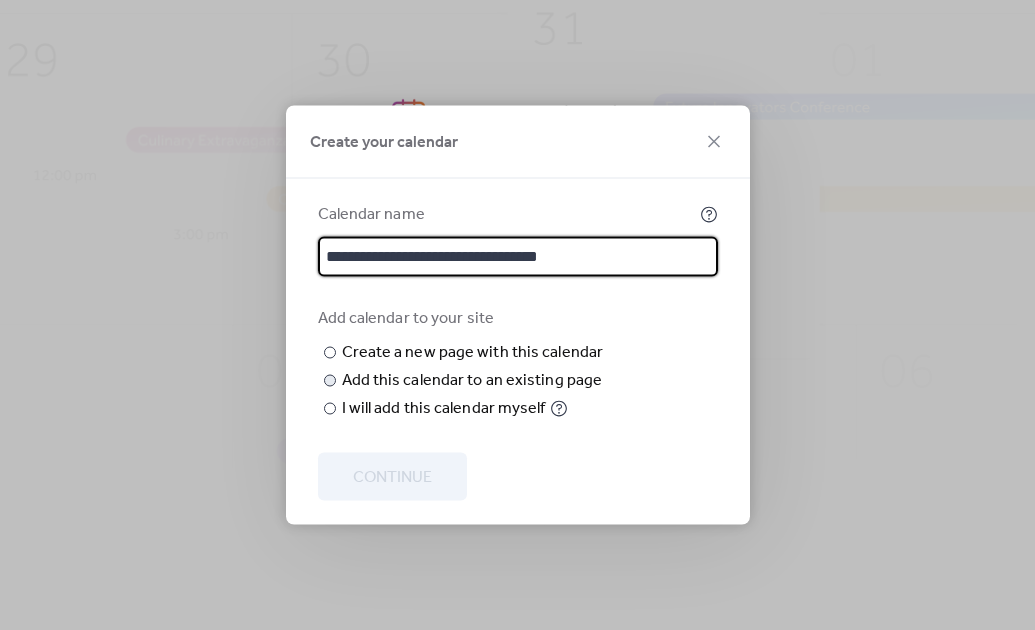 type on "**********" 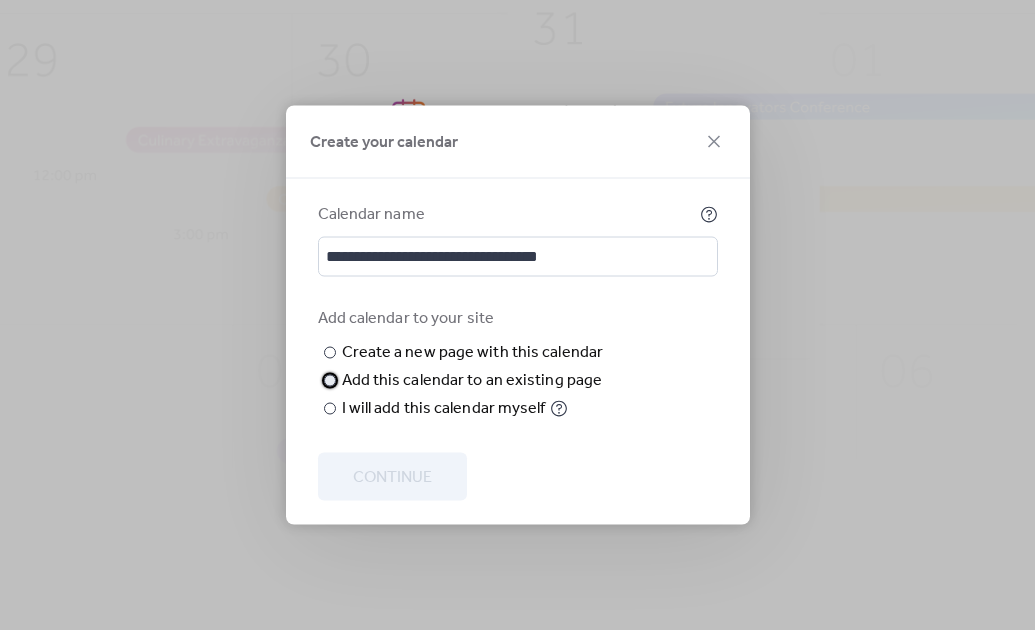 click at bounding box center [330, 381] 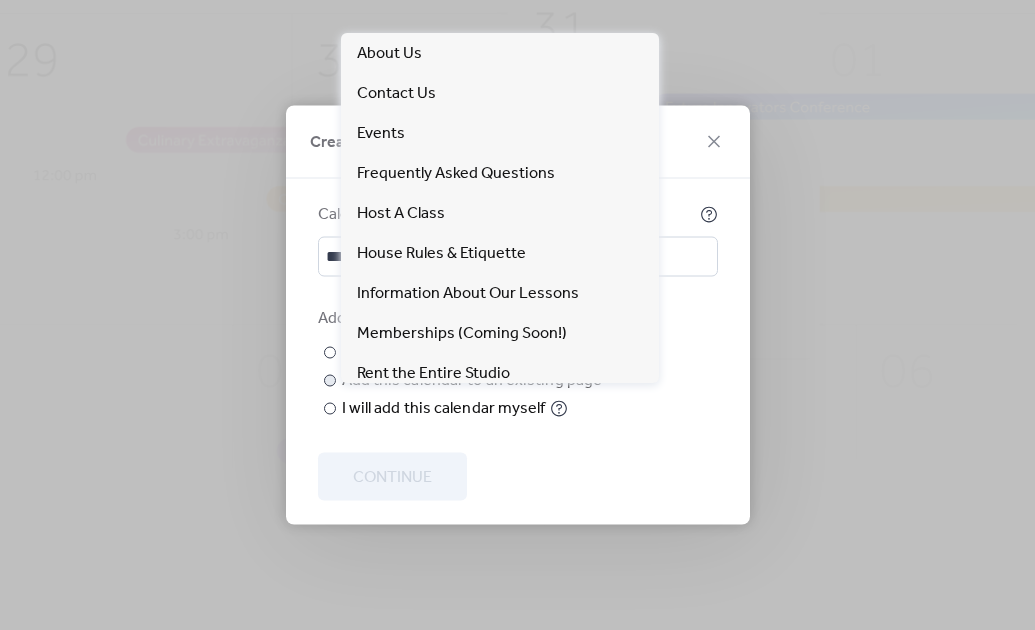 click on "Choose page" at bounding box center (0, 0) 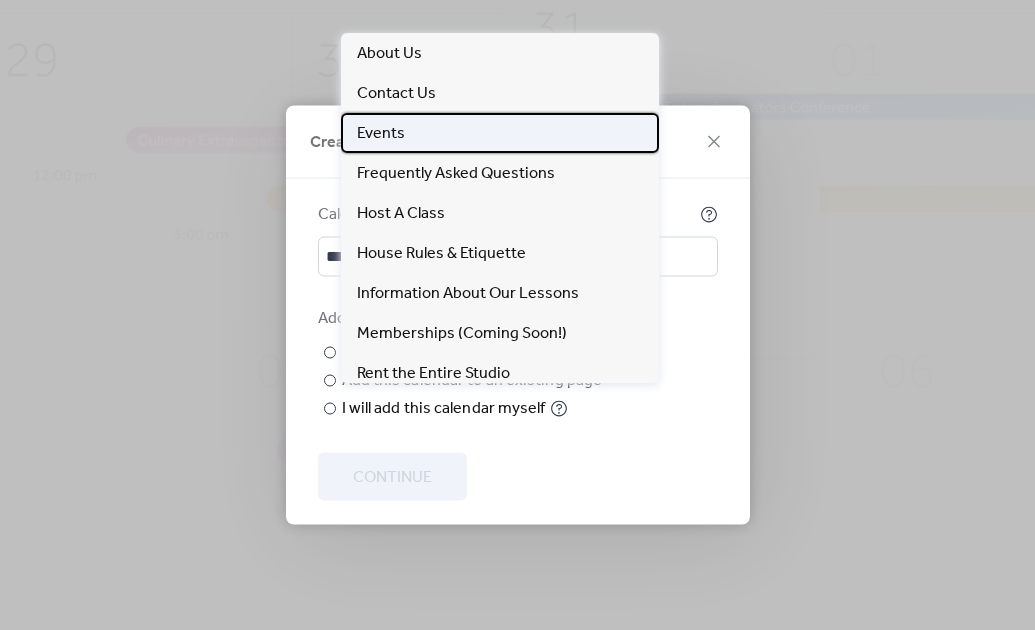 click on "Events" at bounding box center [500, 133] 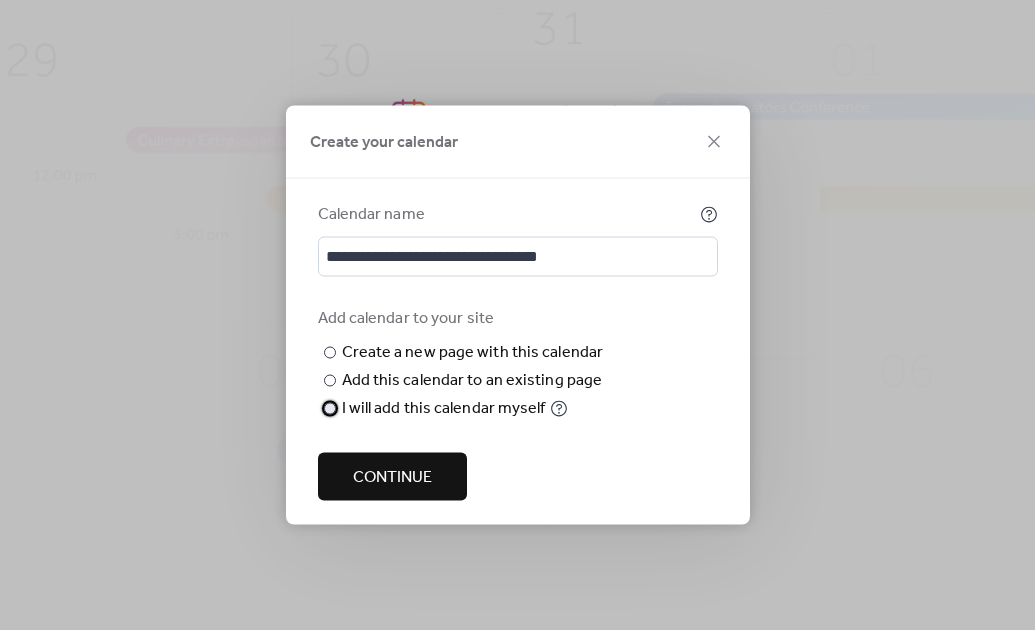 click at bounding box center [330, 409] 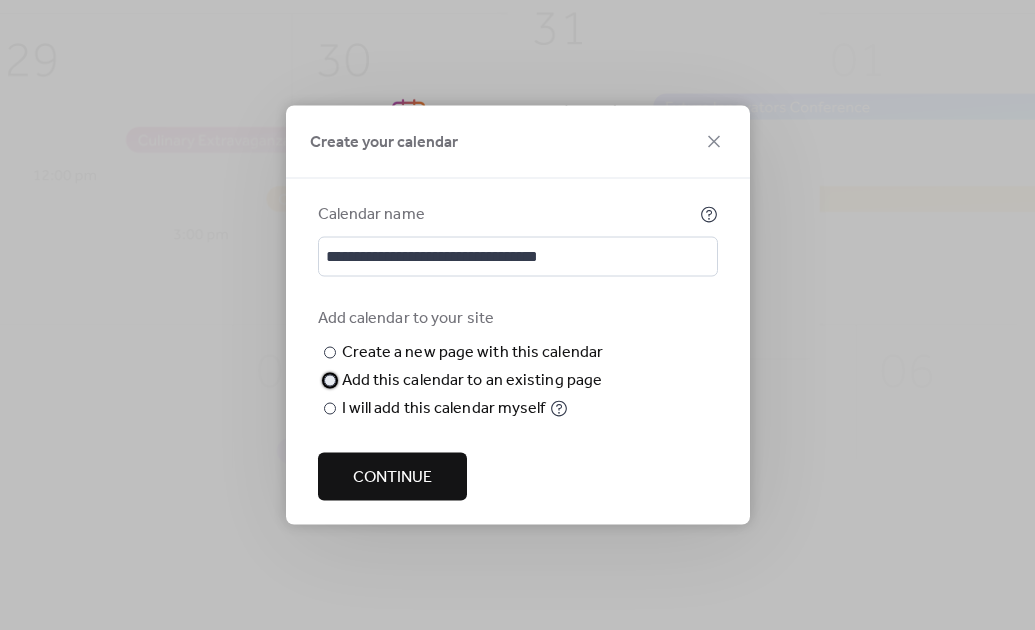 click at bounding box center [330, 381] 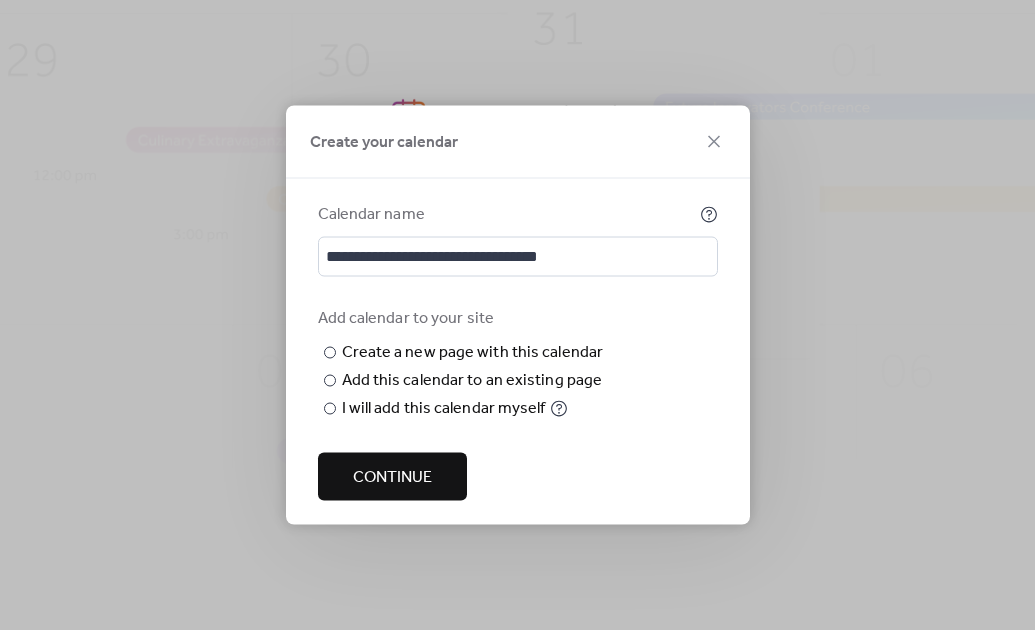 click on "Continue" at bounding box center [392, 478] 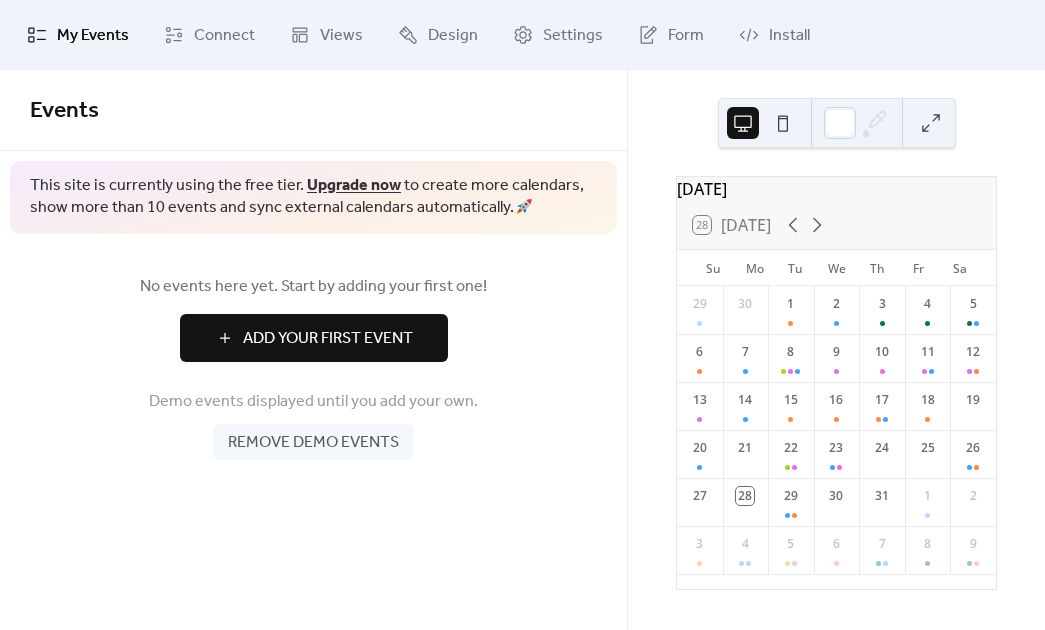 click on "Add Your First Event" at bounding box center (328, 339) 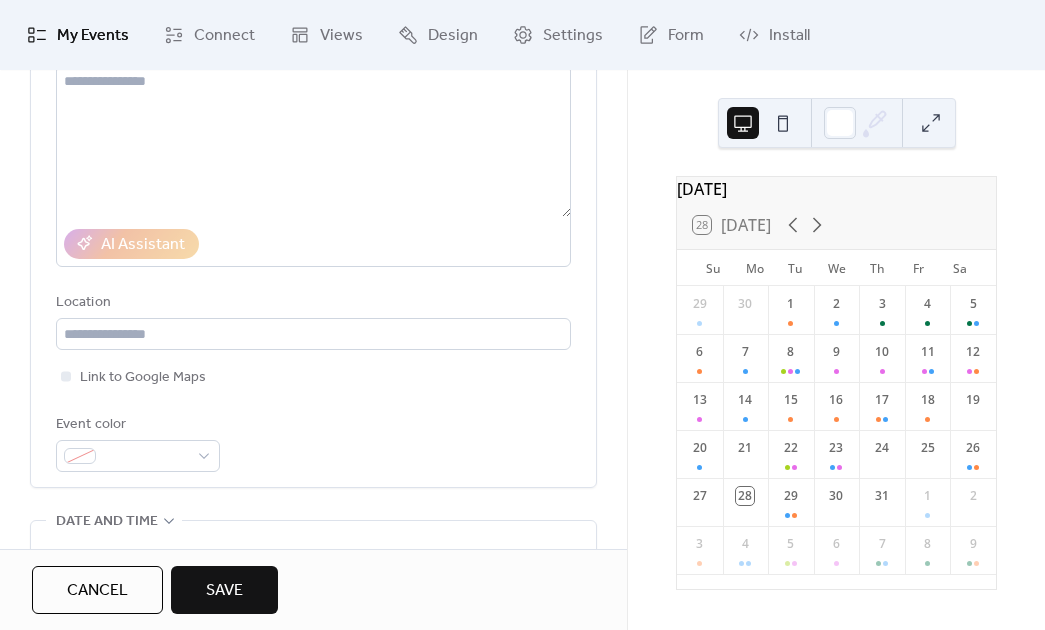 scroll, scrollTop: 266, scrollLeft: 0, axis: vertical 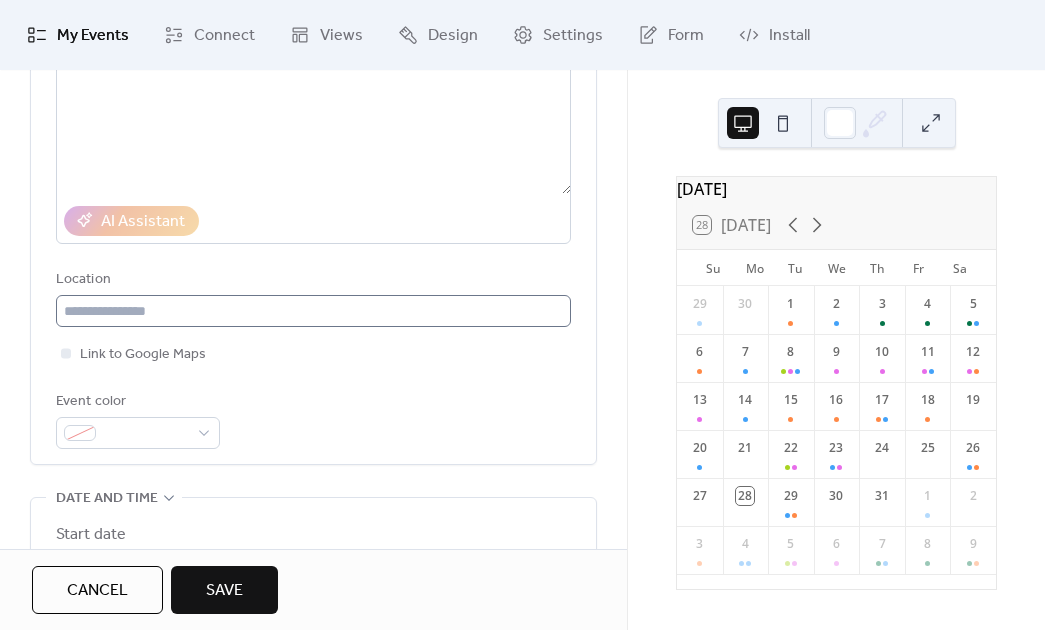 type on "**********" 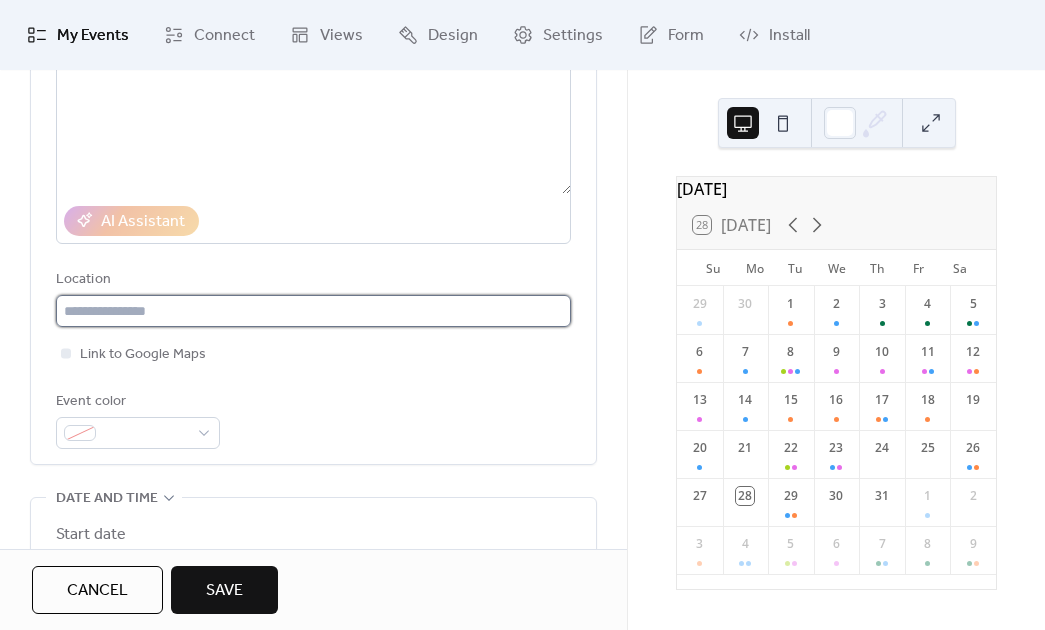 click at bounding box center (313, 311) 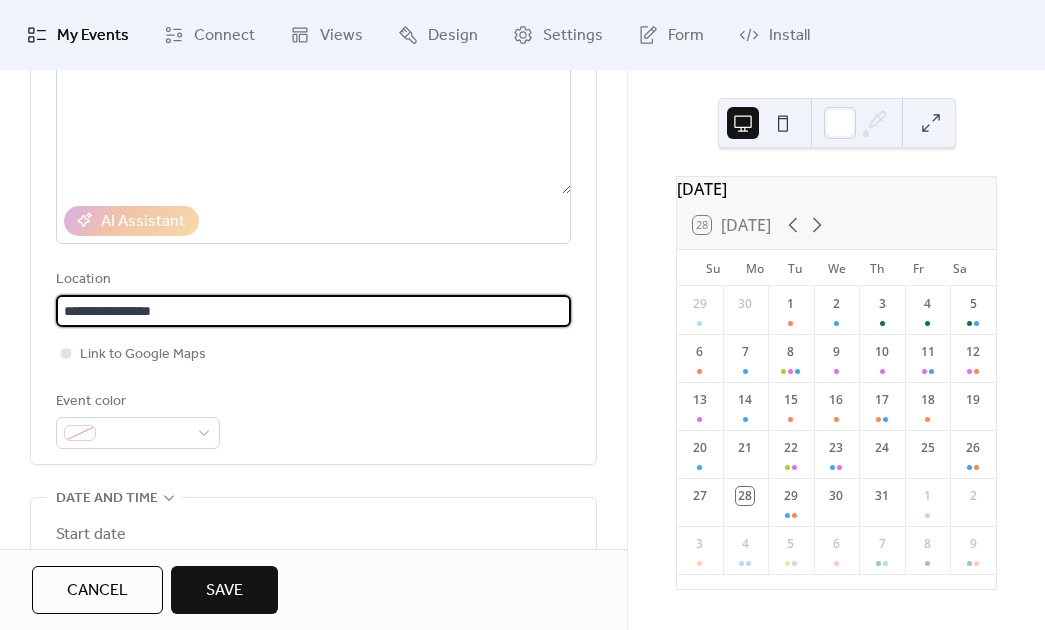 type on "**********" 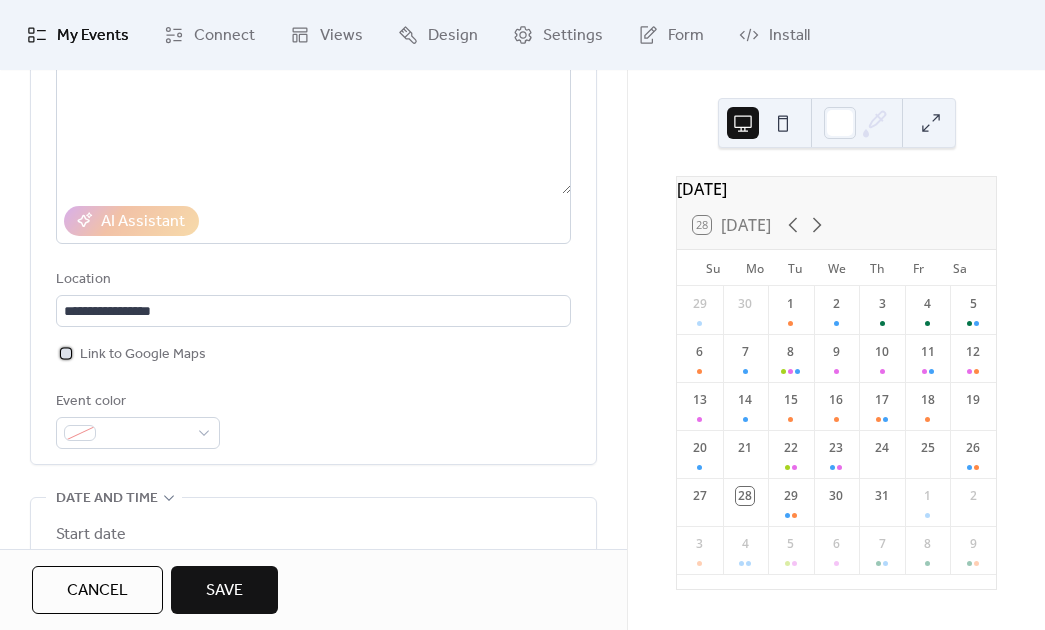 click at bounding box center [66, 353] 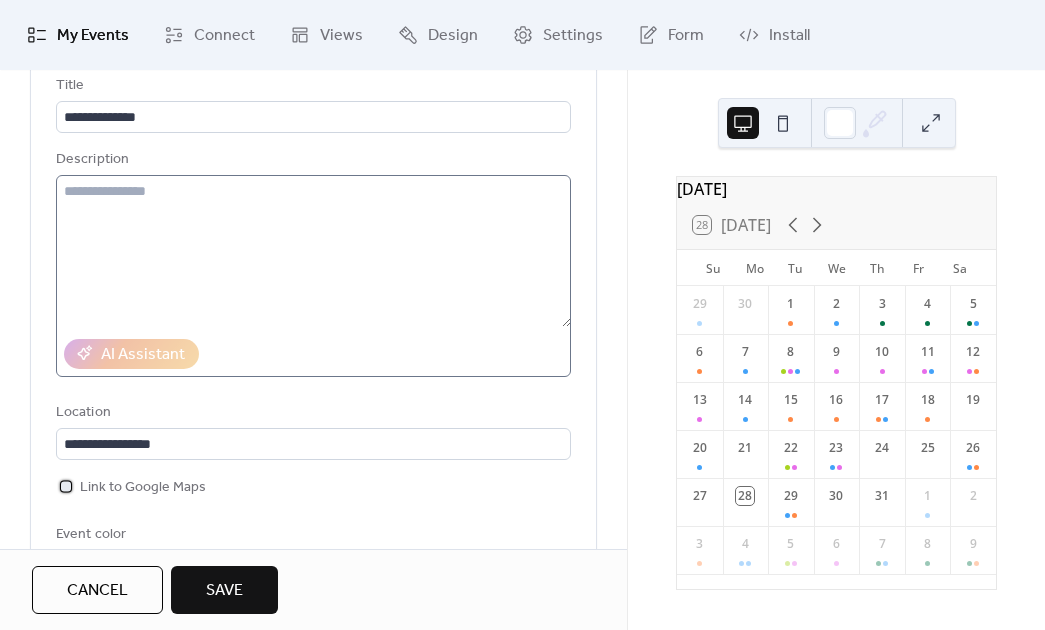 scroll, scrollTop: 66, scrollLeft: 0, axis: vertical 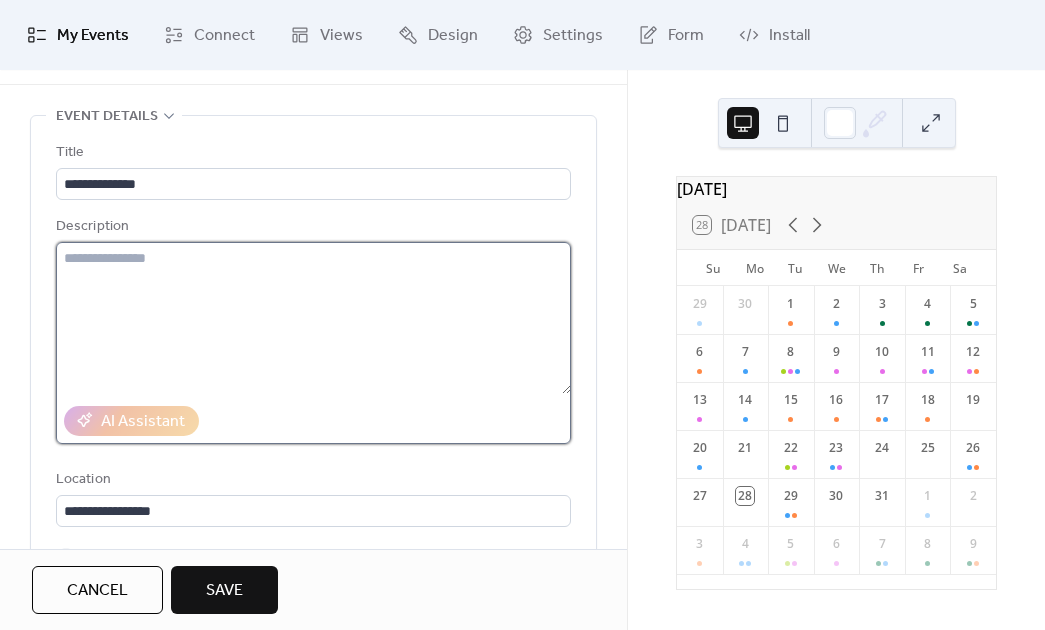 click at bounding box center [313, 318] 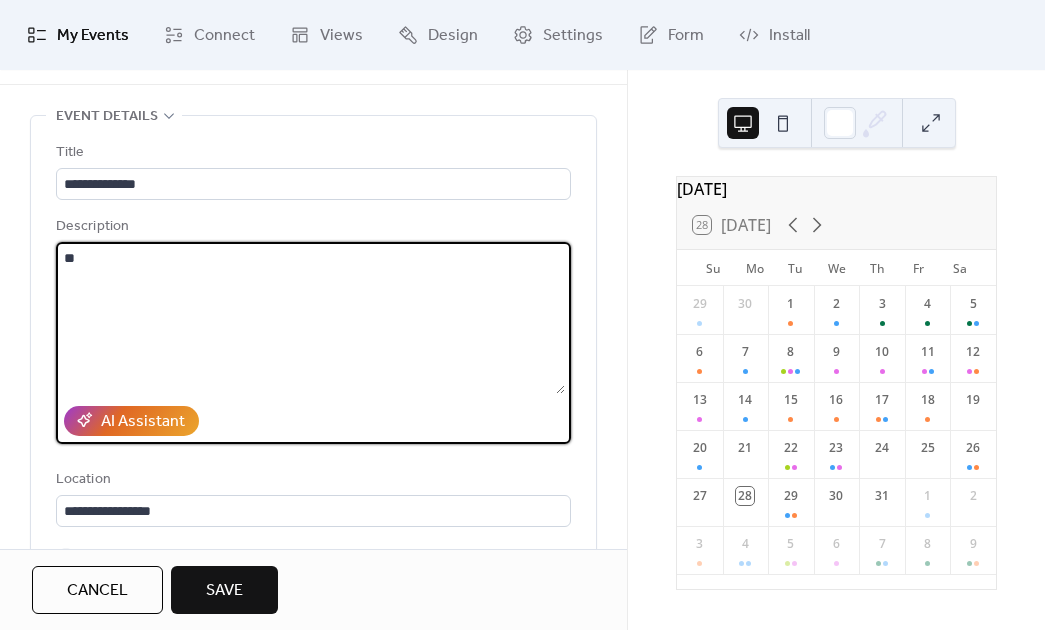 type on "*" 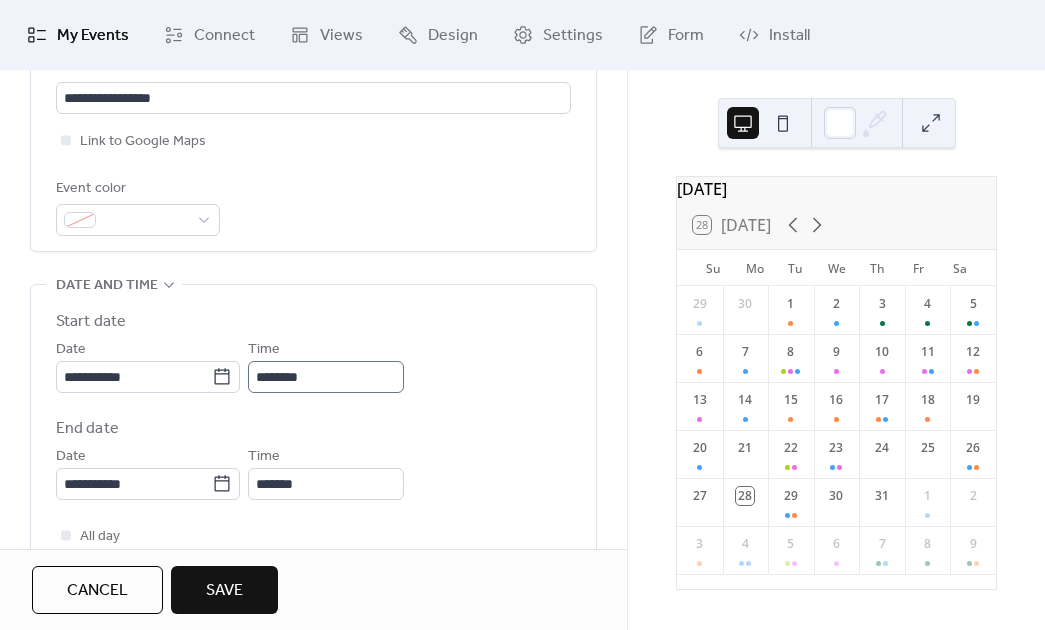 scroll, scrollTop: 533, scrollLeft: 0, axis: vertical 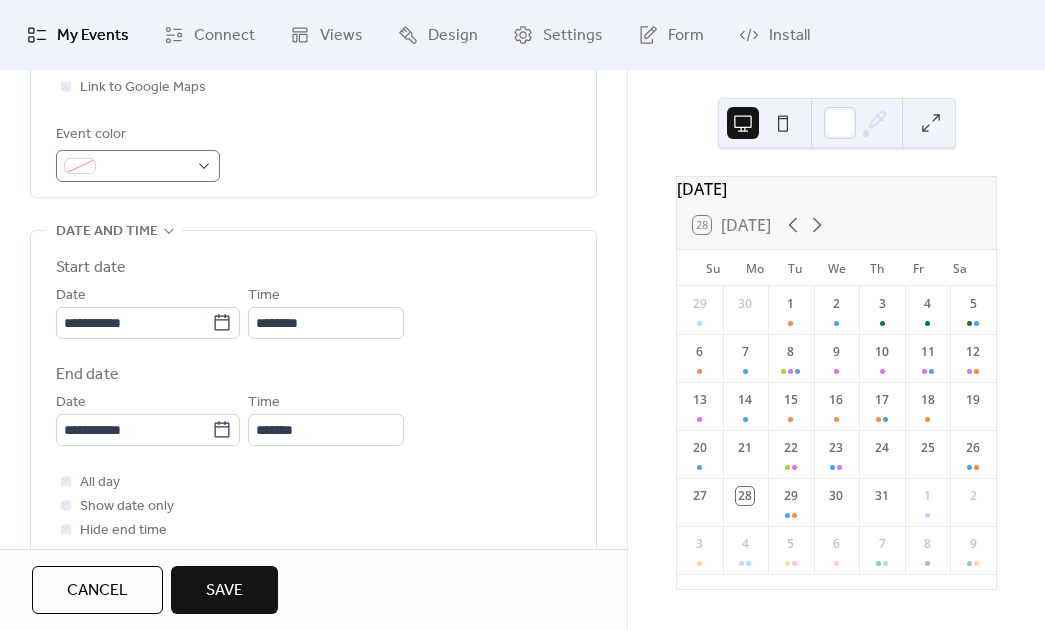 type on "**********" 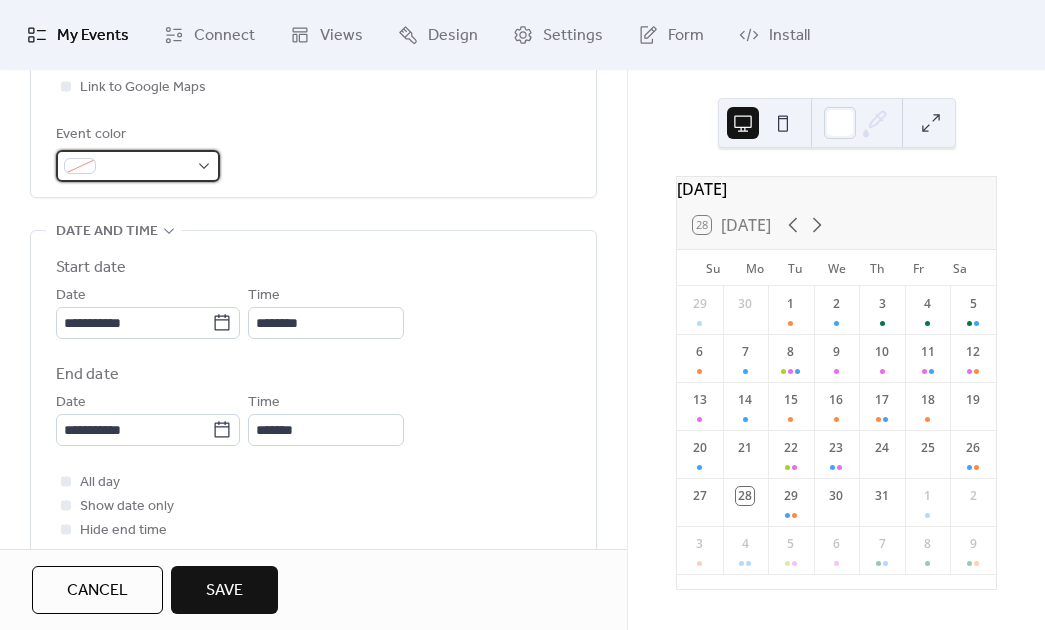 click at bounding box center (80, 166) 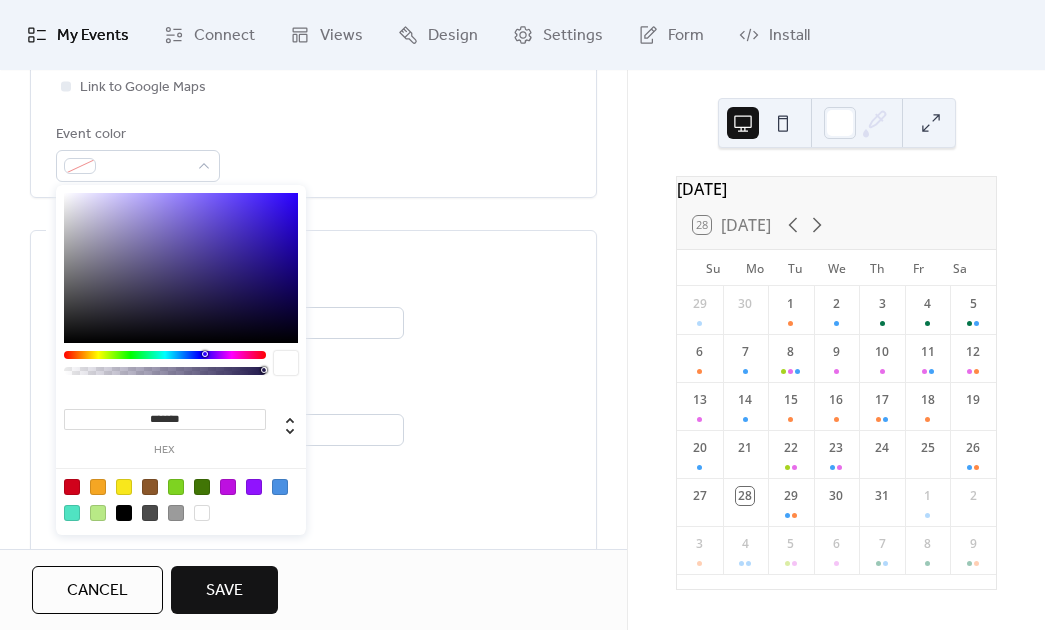 click on "Event color" at bounding box center (313, 152) 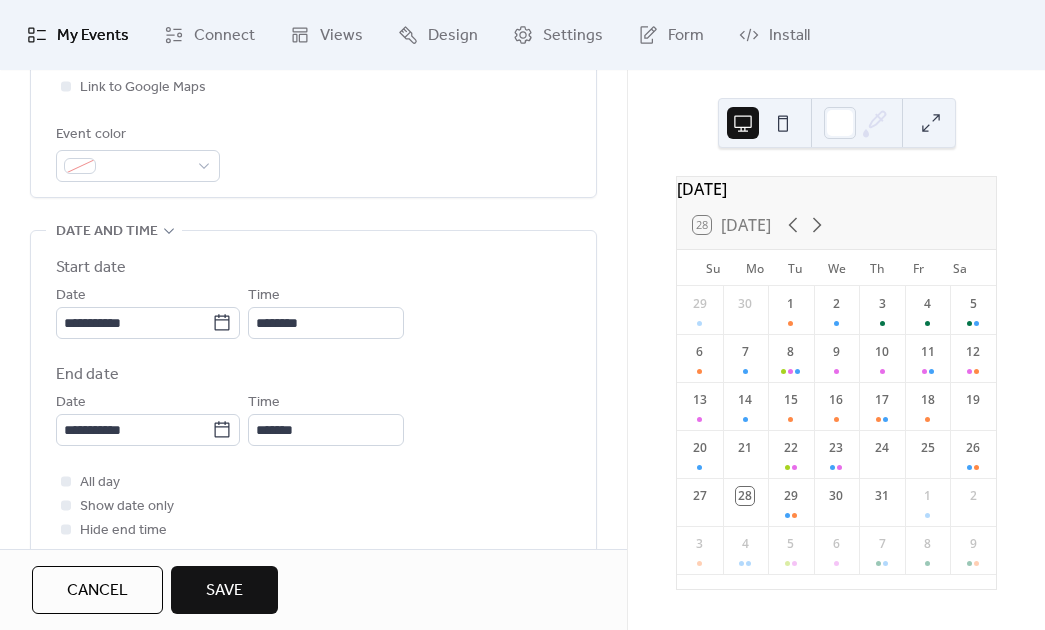scroll, scrollTop: 1, scrollLeft: 0, axis: vertical 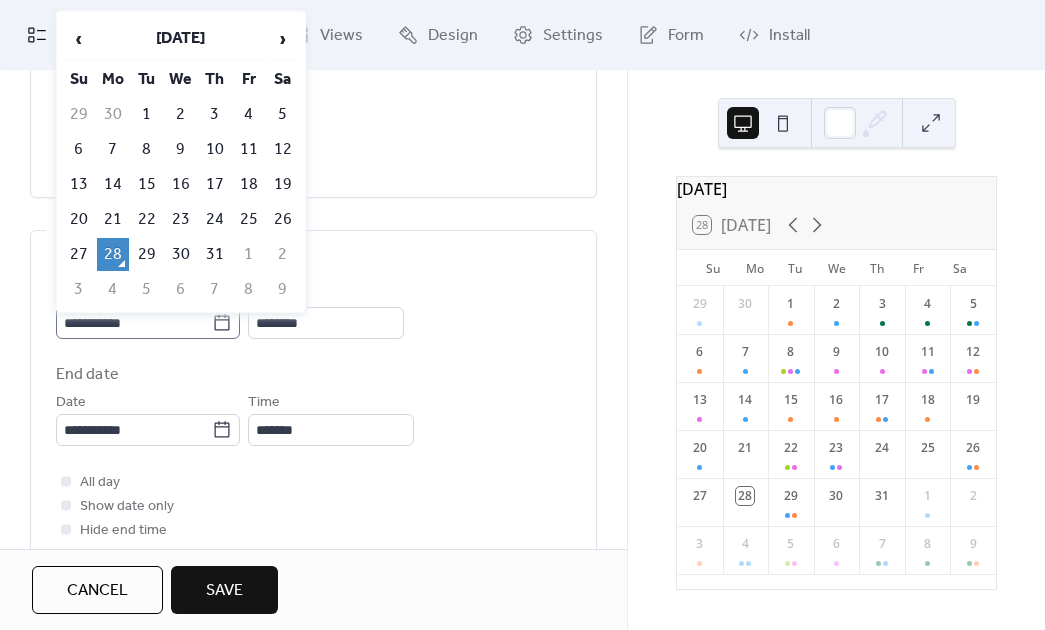click 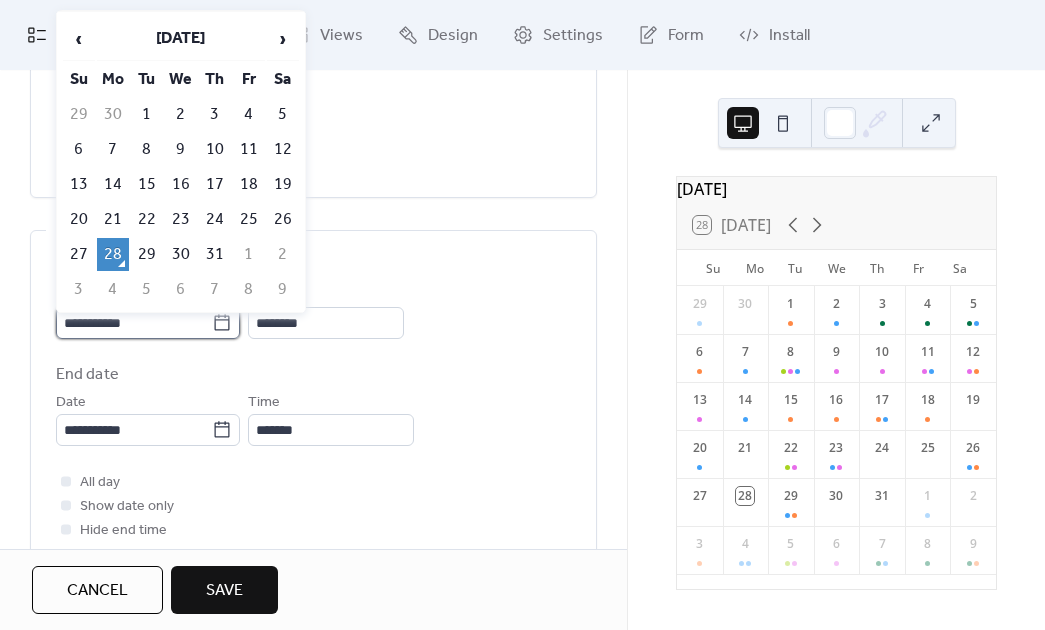 click on "**********" at bounding box center (134, 323) 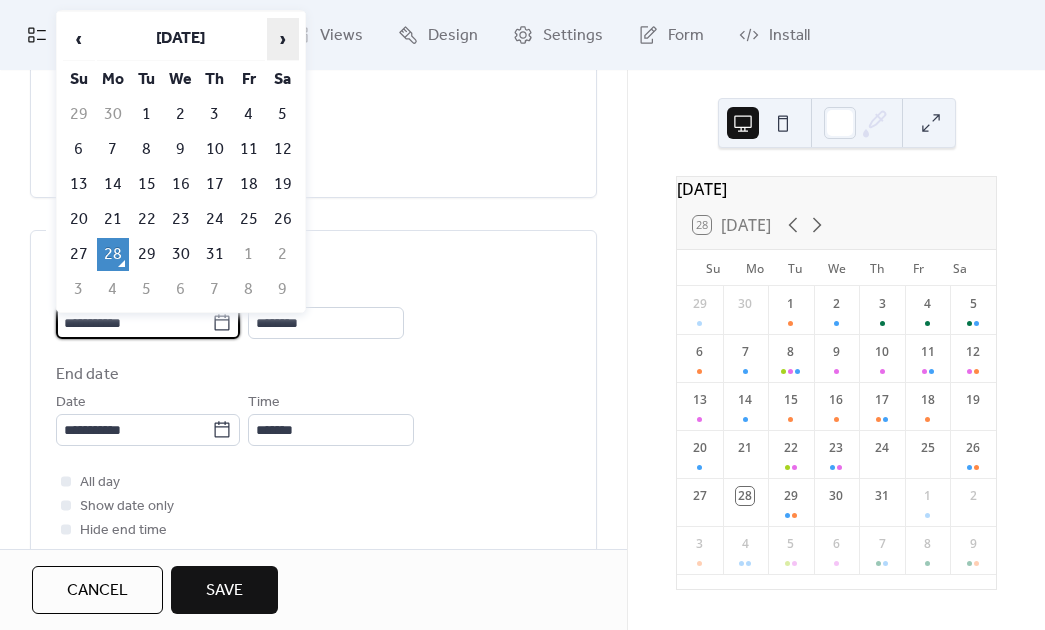 click on "›" at bounding box center [283, 39] 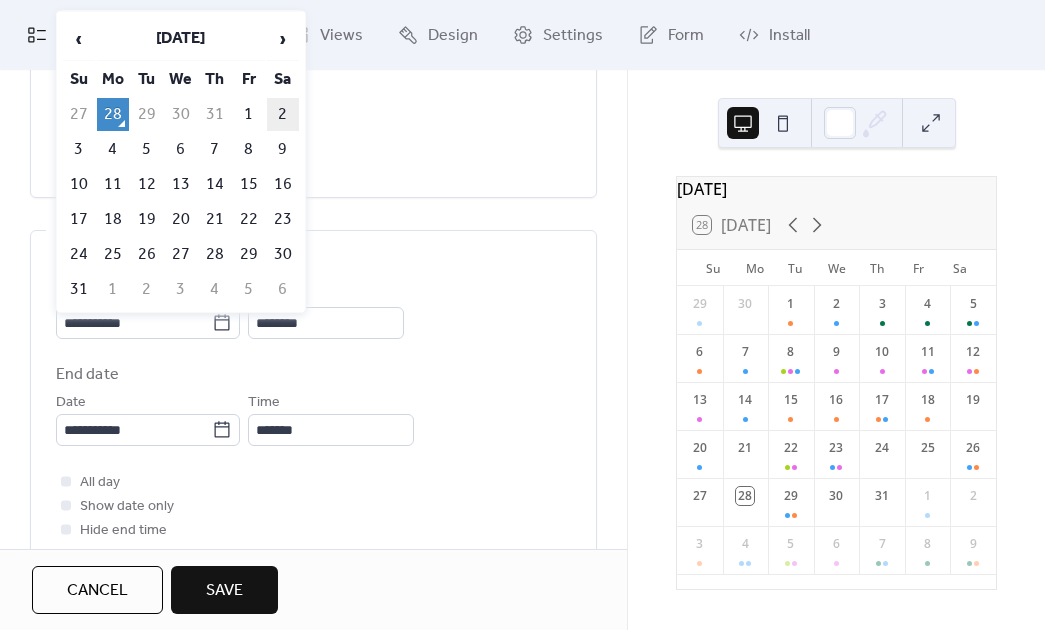 click on "2" at bounding box center [283, 114] 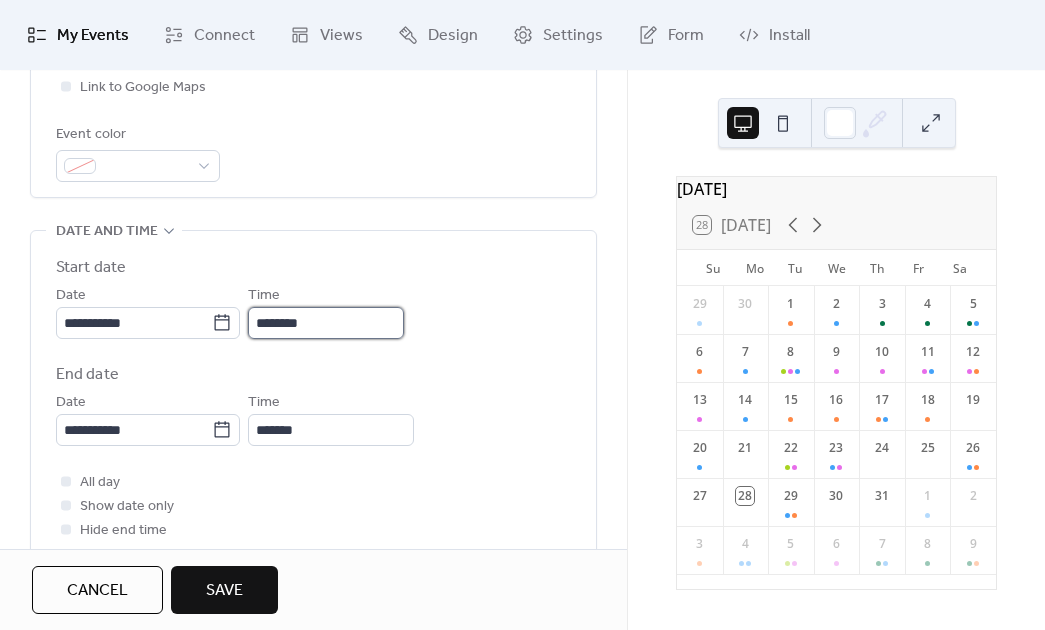 click on "********" at bounding box center [326, 323] 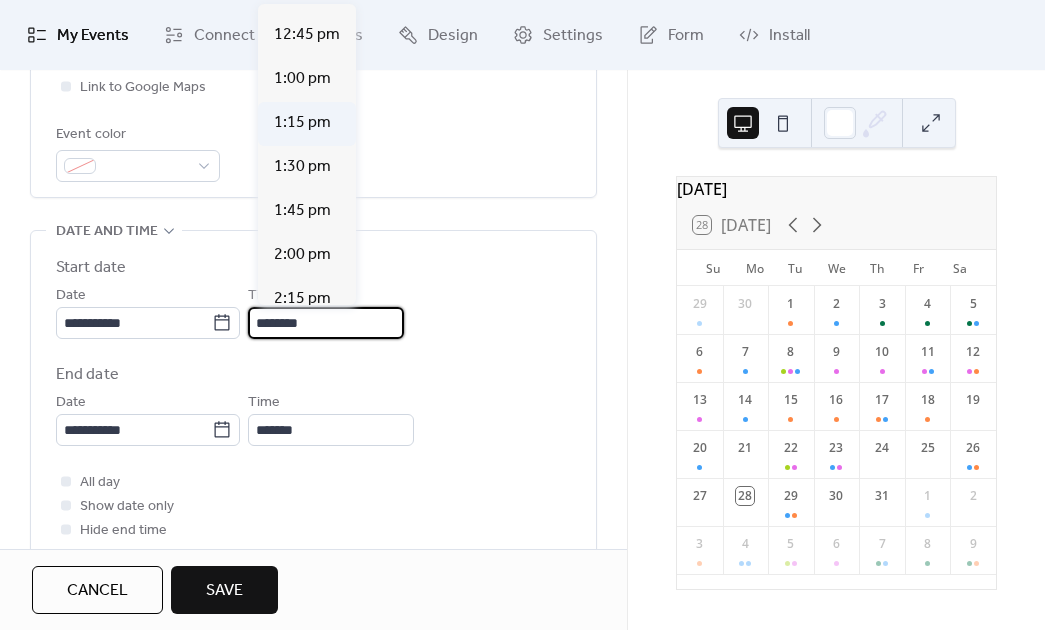 scroll, scrollTop: 2245, scrollLeft: 0, axis: vertical 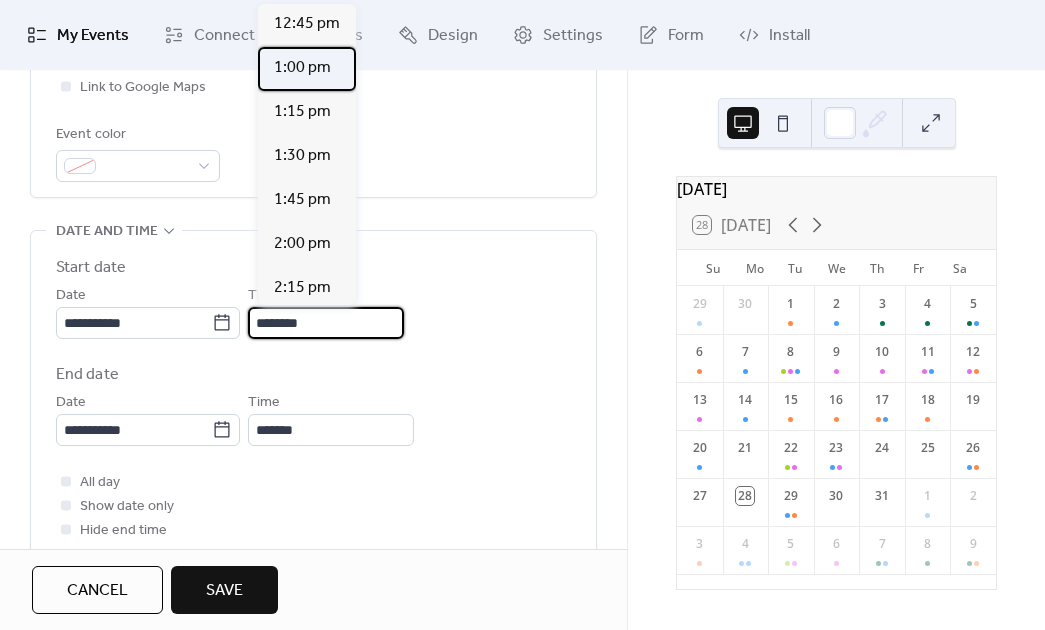 click on "1:00 pm" at bounding box center [302, 68] 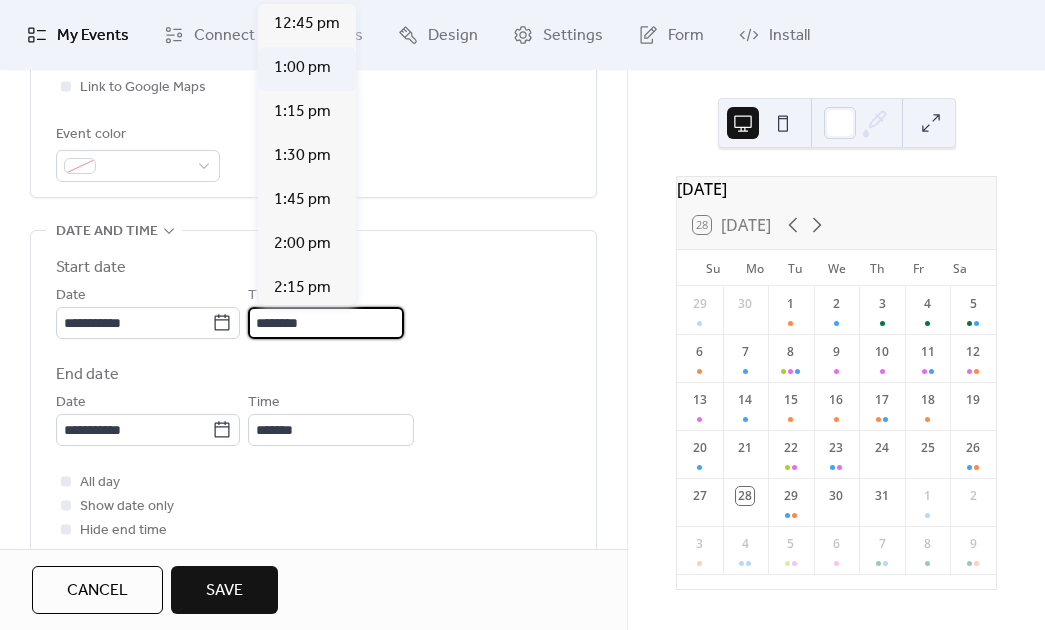 type on "*******" 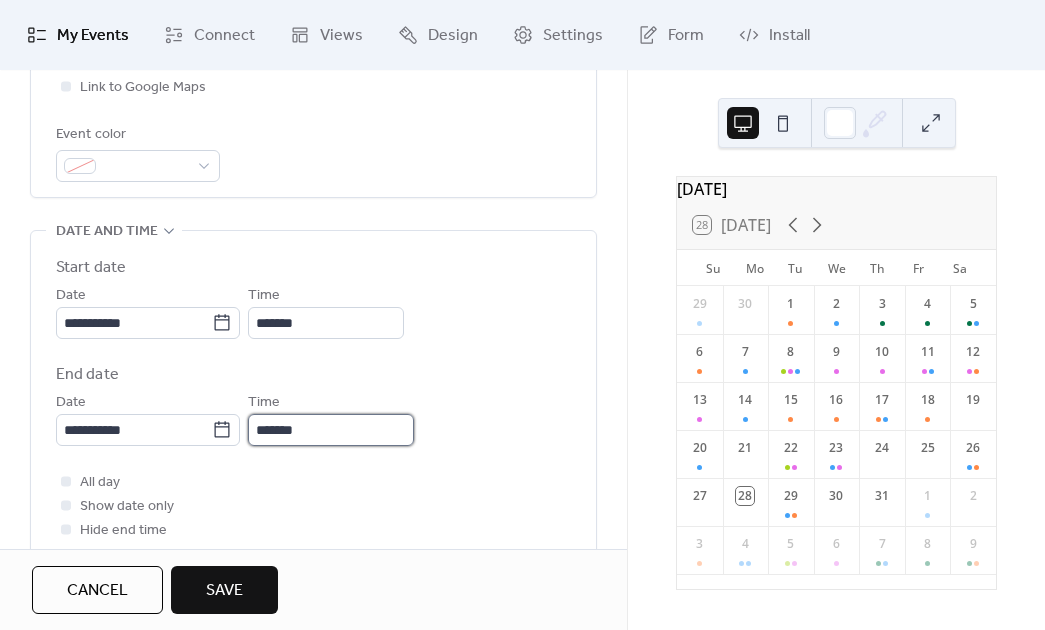 click on "*******" at bounding box center [331, 430] 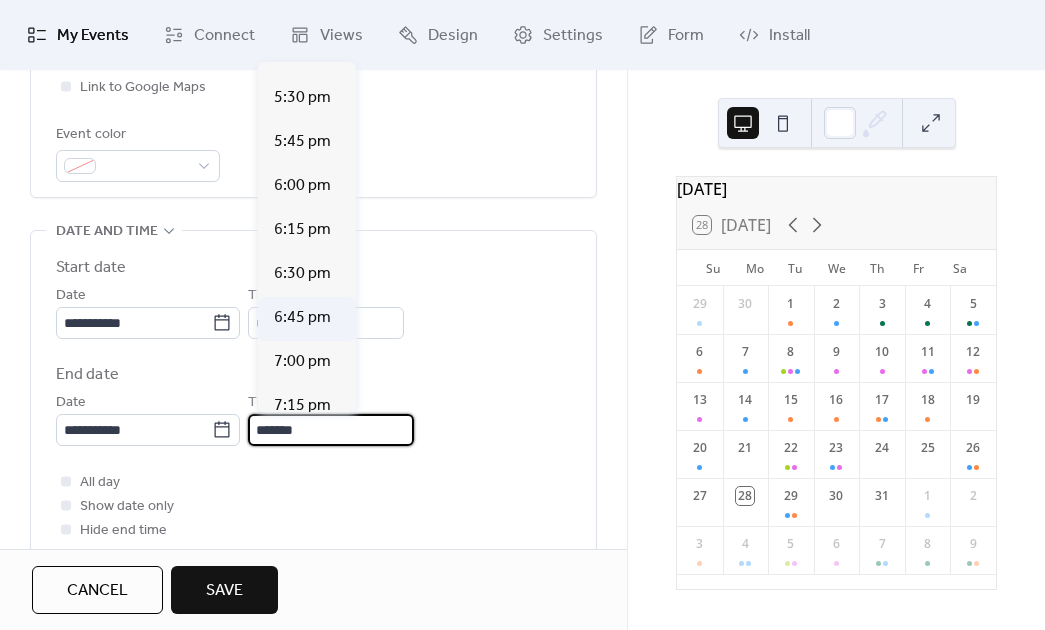 scroll, scrollTop: 800, scrollLeft: 0, axis: vertical 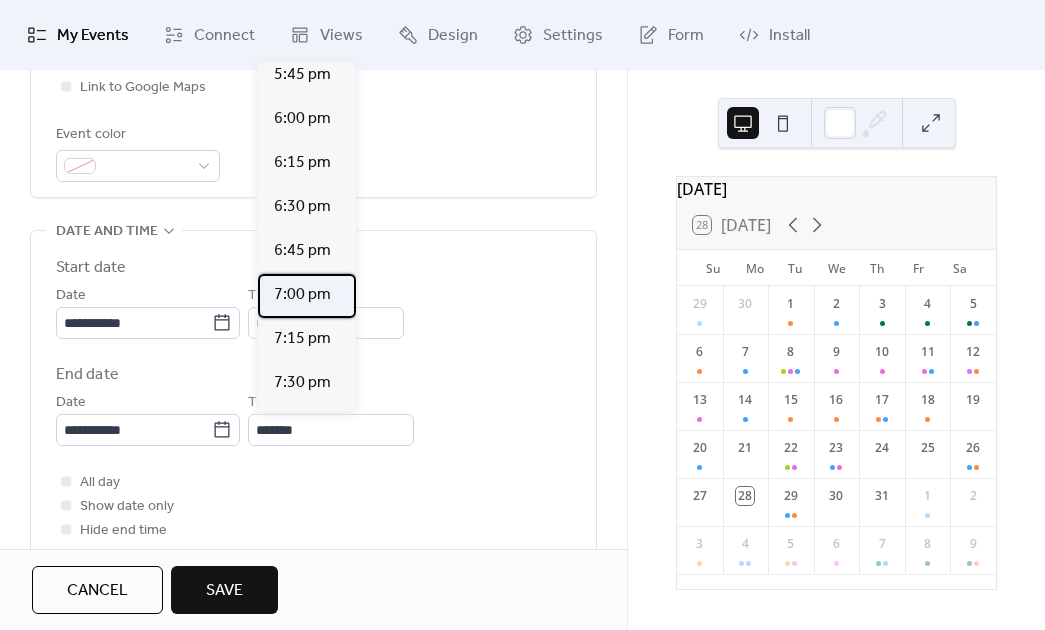click on "7:00 pm" at bounding box center [302, 295] 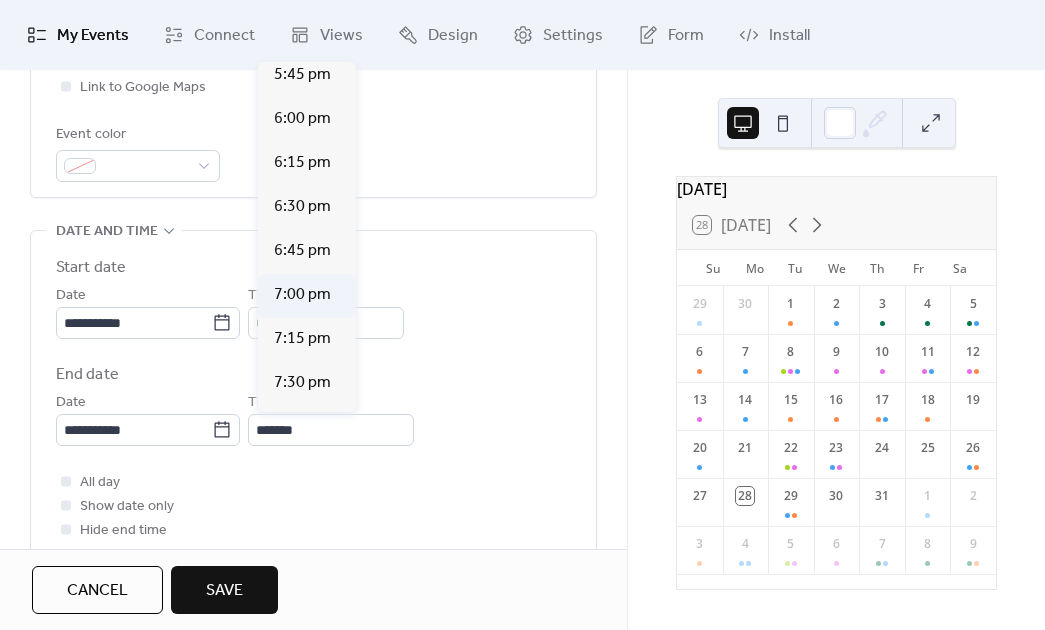 type on "*******" 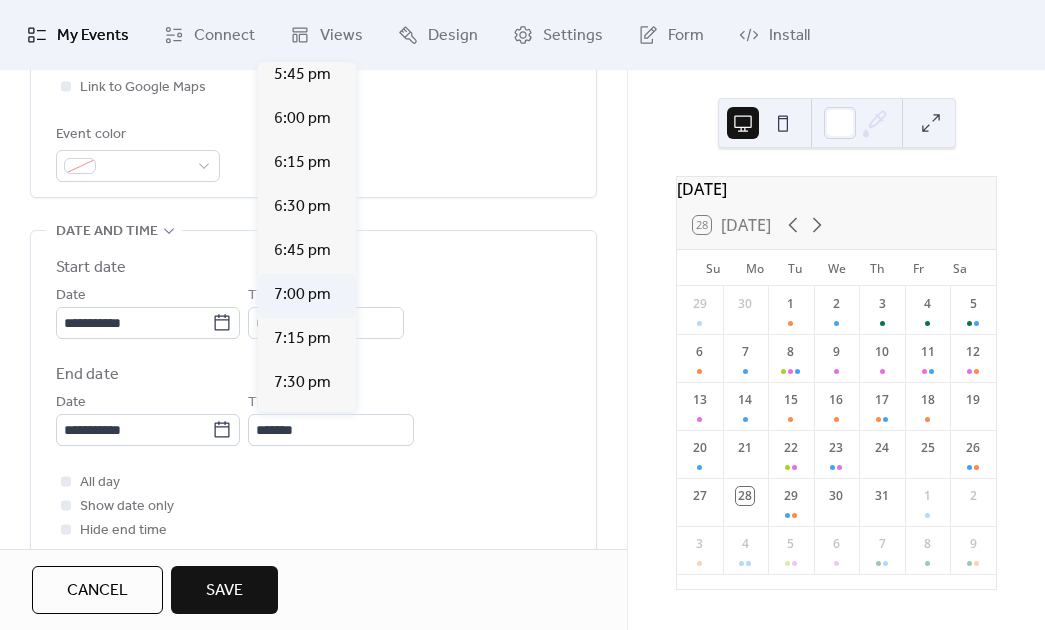 scroll, scrollTop: 0, scrollLeft: 0, axis: both 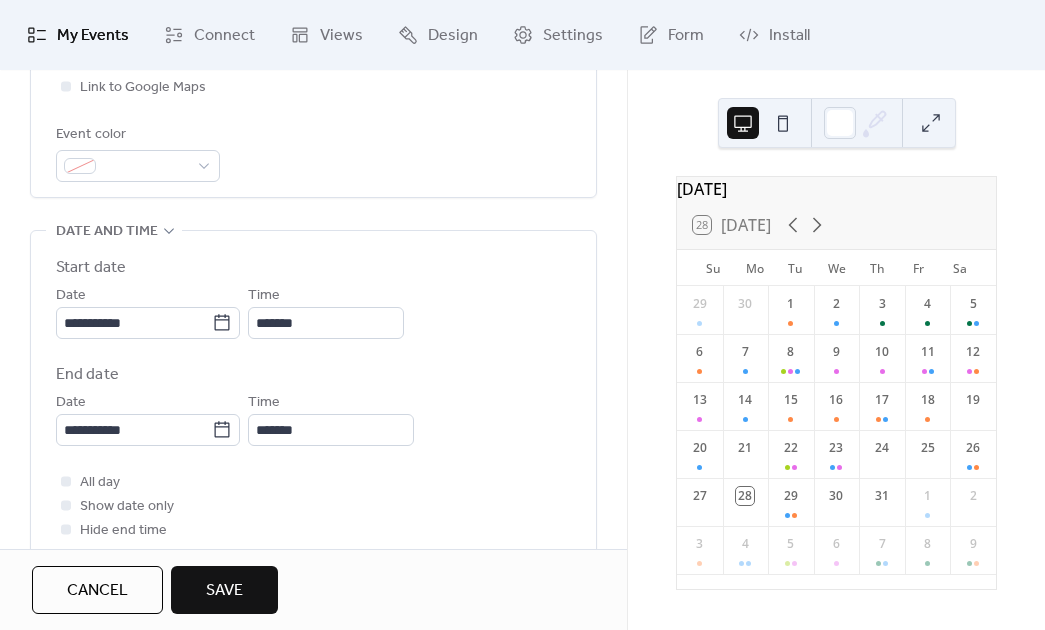 click on "All day Show date only Hide end time" at bounding box center [313, 506] 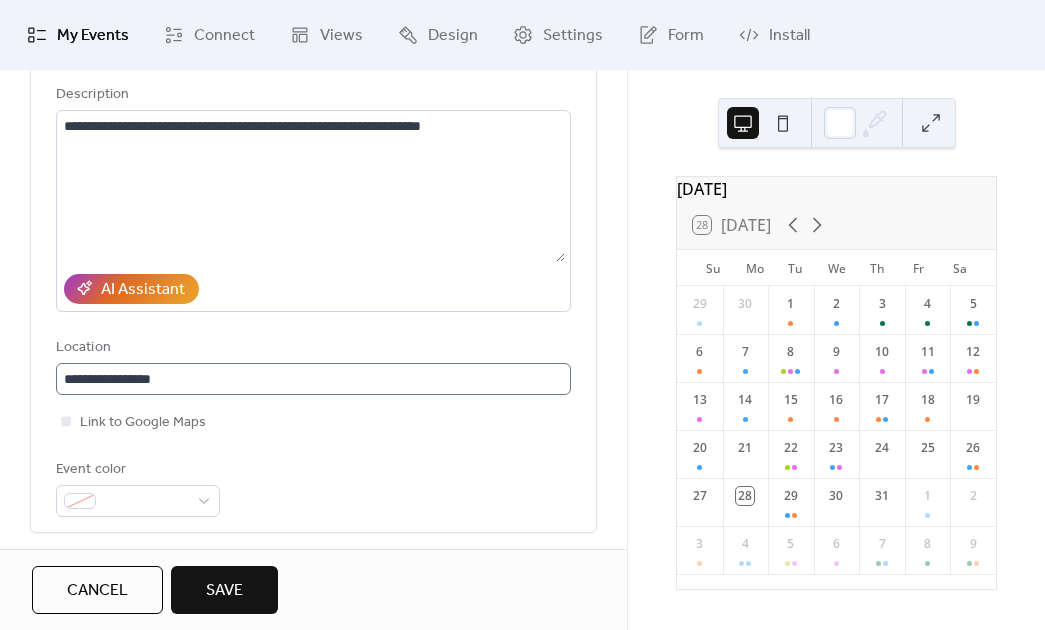 scroll, scrollTop: 200, scrollLeft: 0, axis: vertical 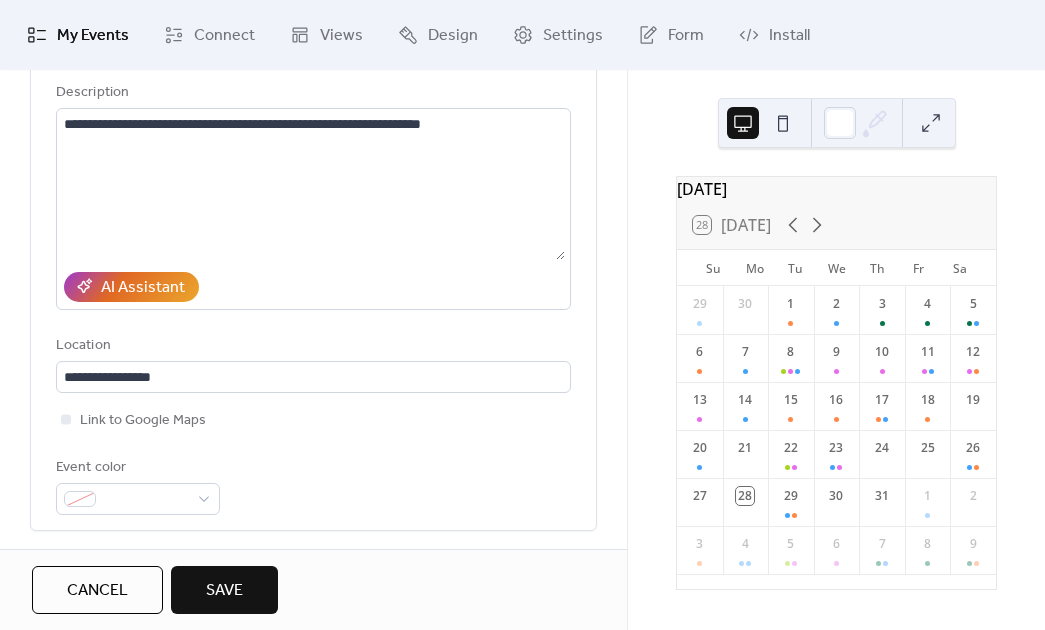 click on "Save" at bounding box center [224, 591] 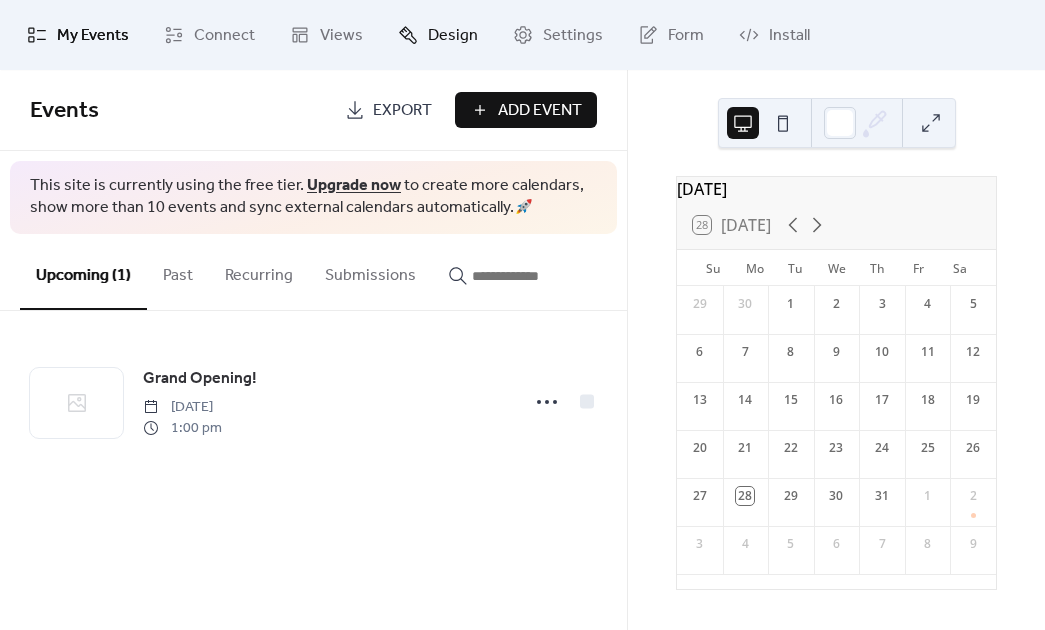 click on "Design" at bounding box center (453, 36) 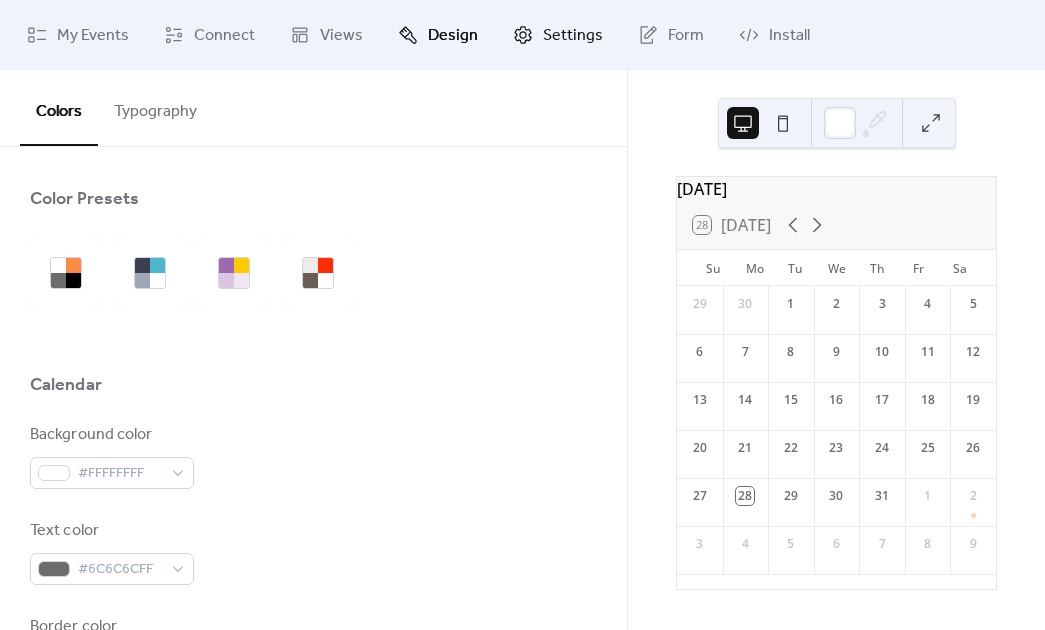 click on "Settings" at bounding box center (573, 36) 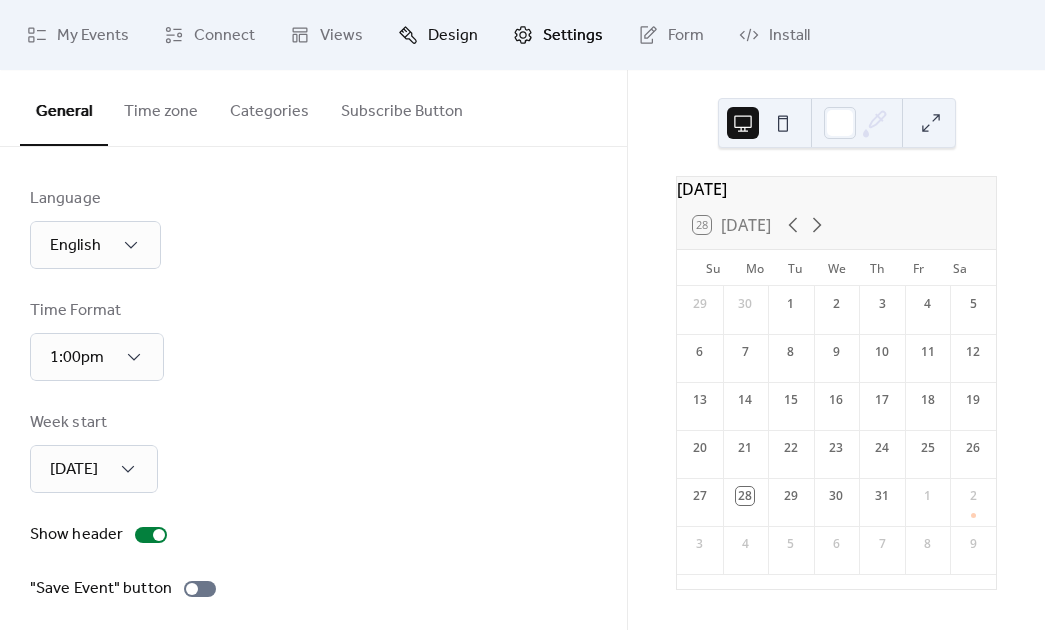 click on "Design" at bounding box center (453, 36) 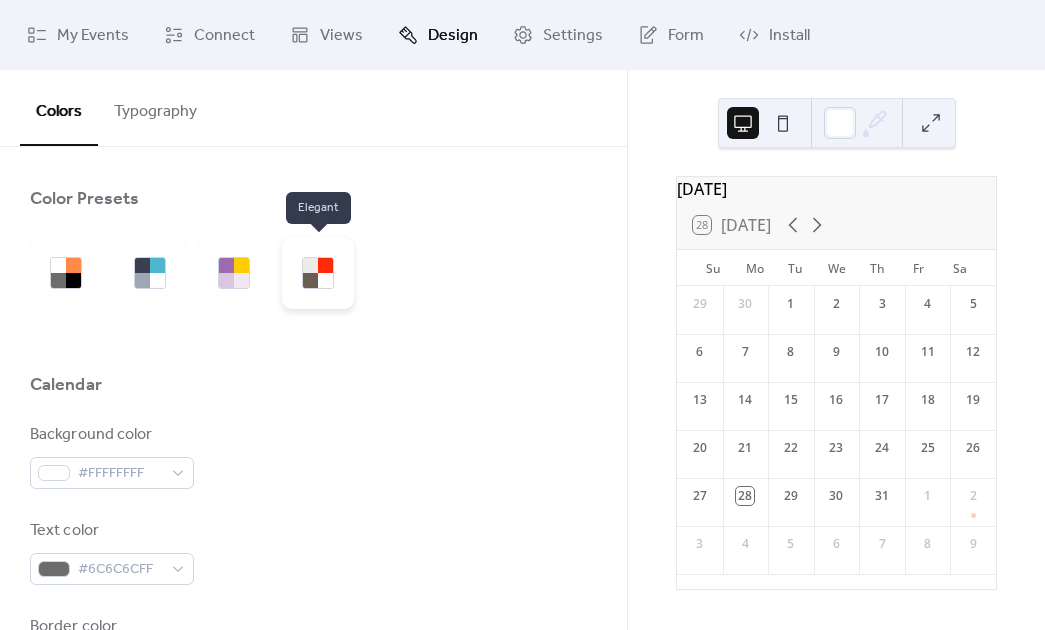 click at bounding box center [325, 265] 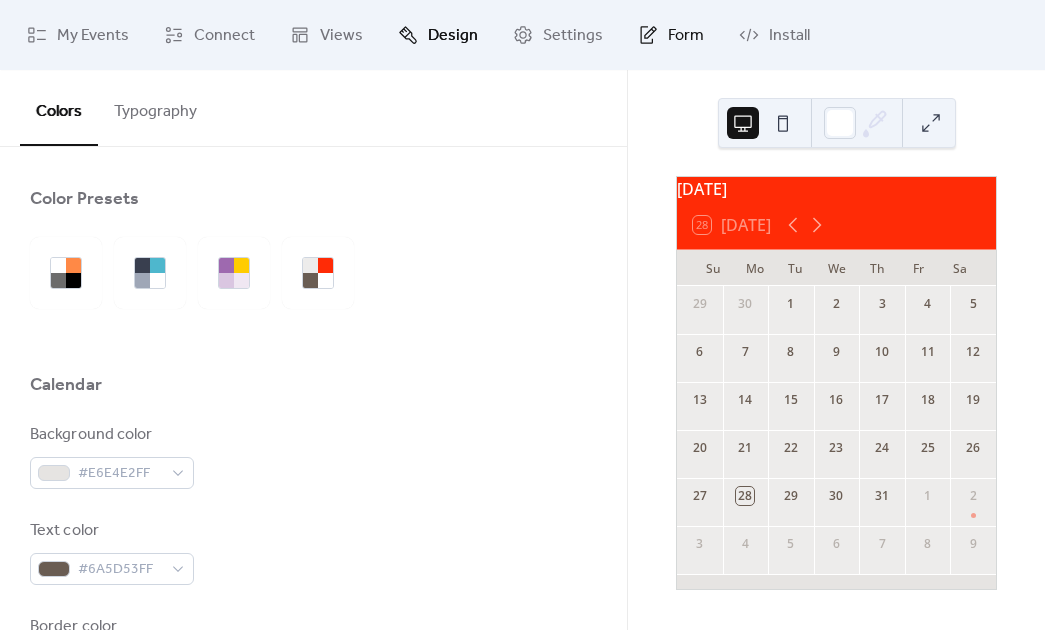 click on "Form" at bounding box center [671, 35] 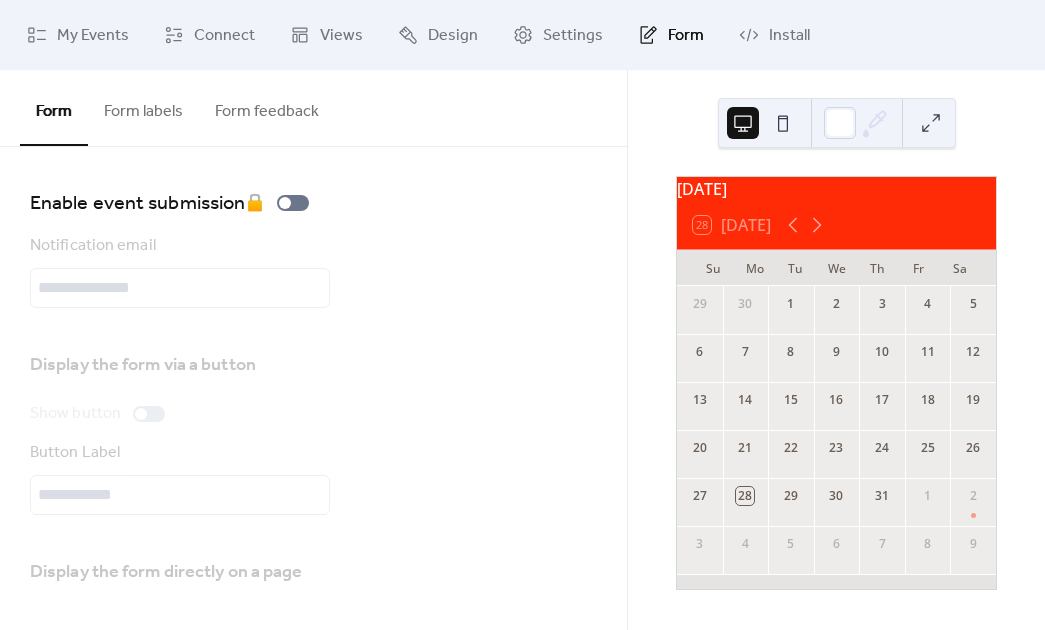 click on "Form labels" at bounding box center [143, 107] 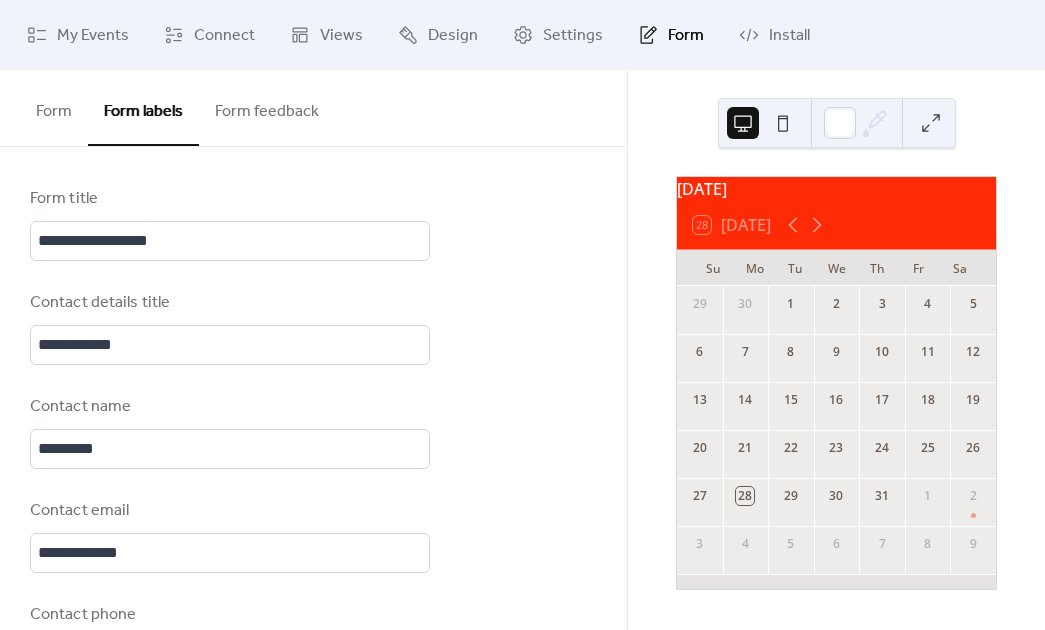 click on "Form feedback" at bounding box center [267, 107] 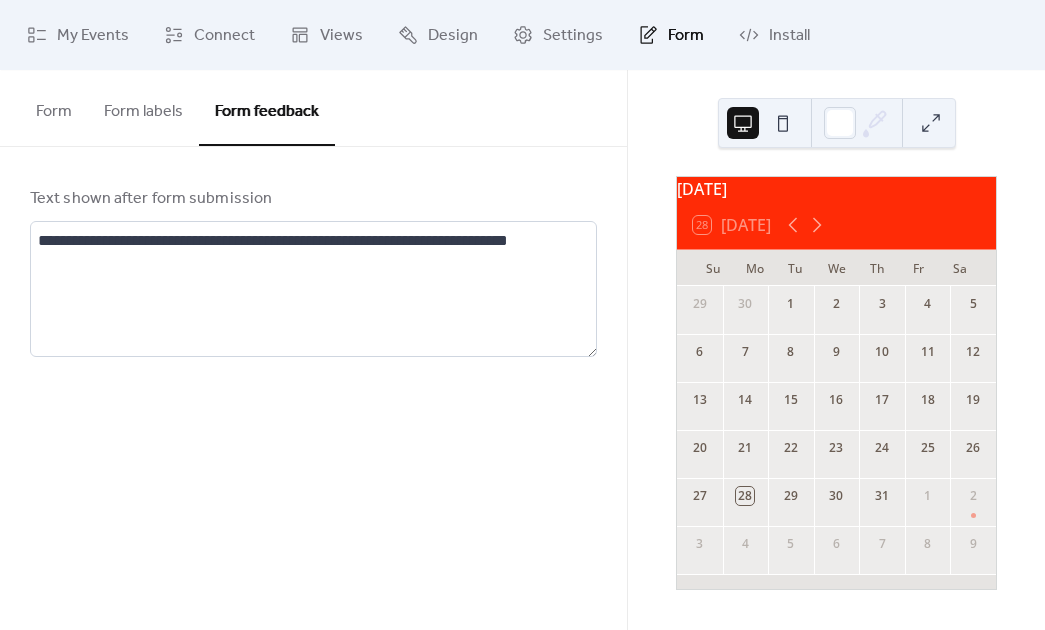 click on "Form labels" at bounding box center (143, 107) 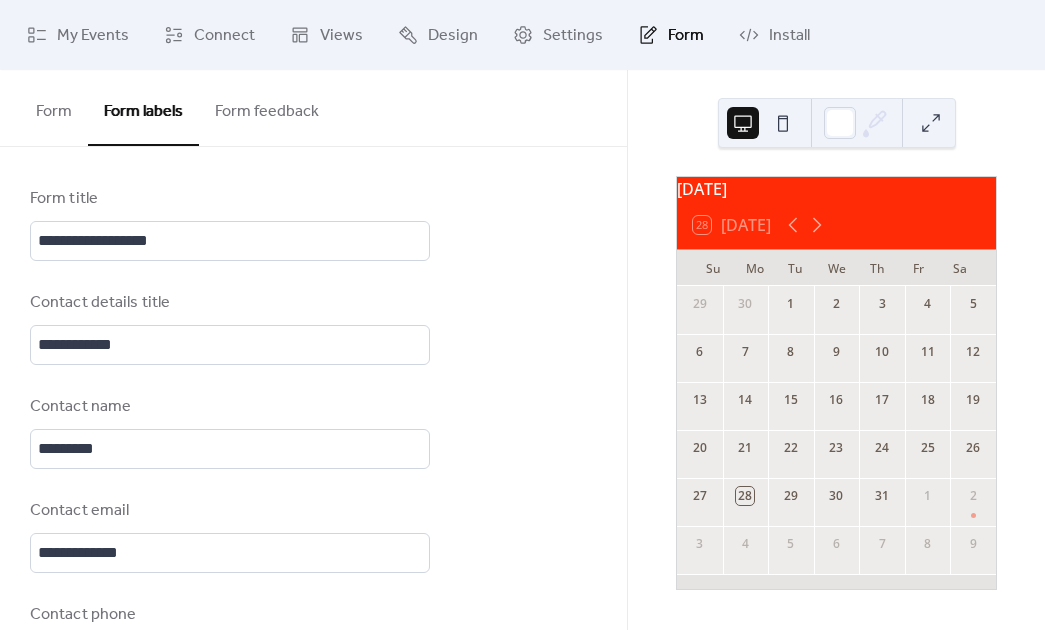 click on "Form" at bounding box center [54, 107] 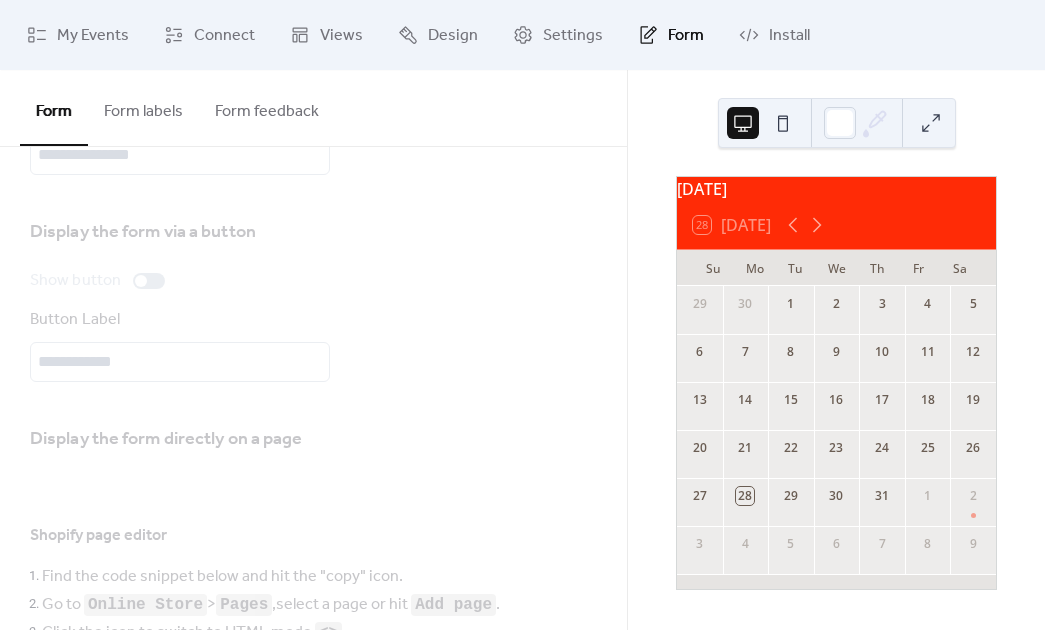scroll, scrollTop: 0, scrollLeft: 0, axis: both 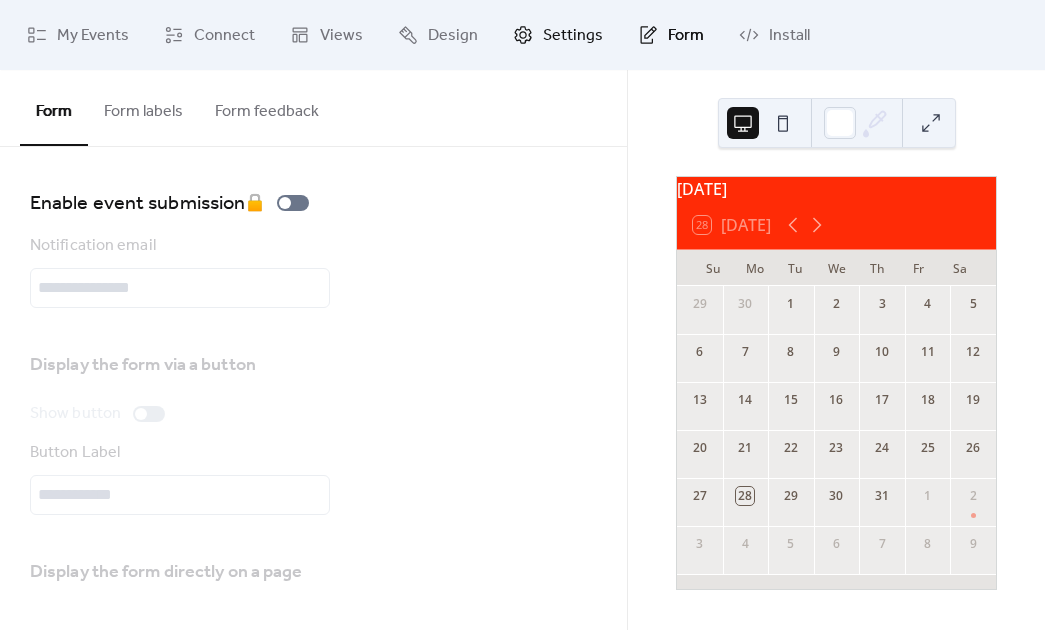 click on "Settings" at bounding box center [558, 35] 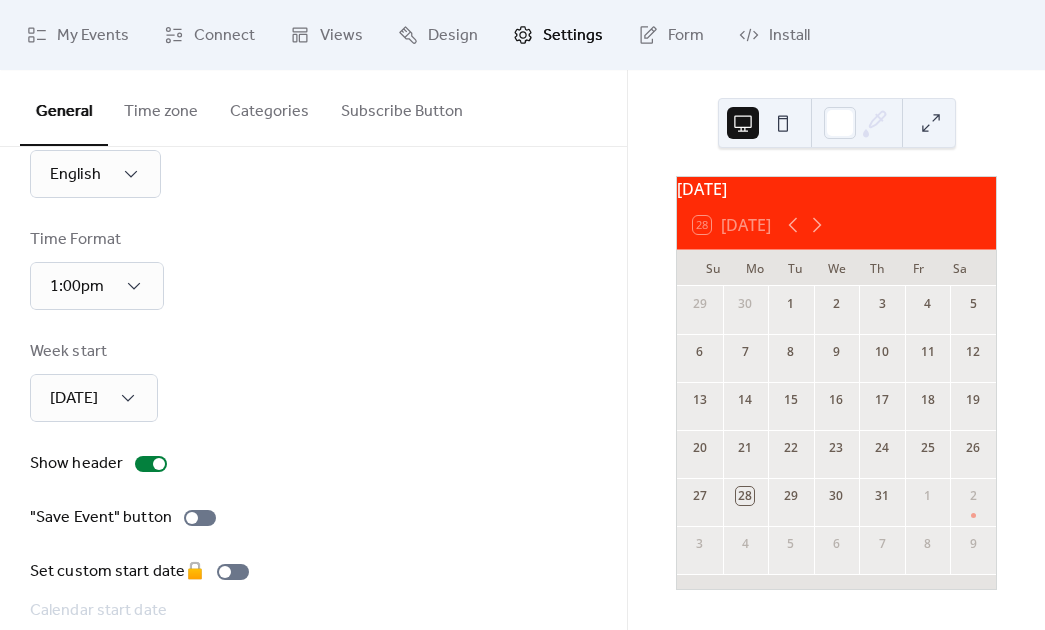scroll, scrollTop: 154, scrollLeft: 0, axis: vertical 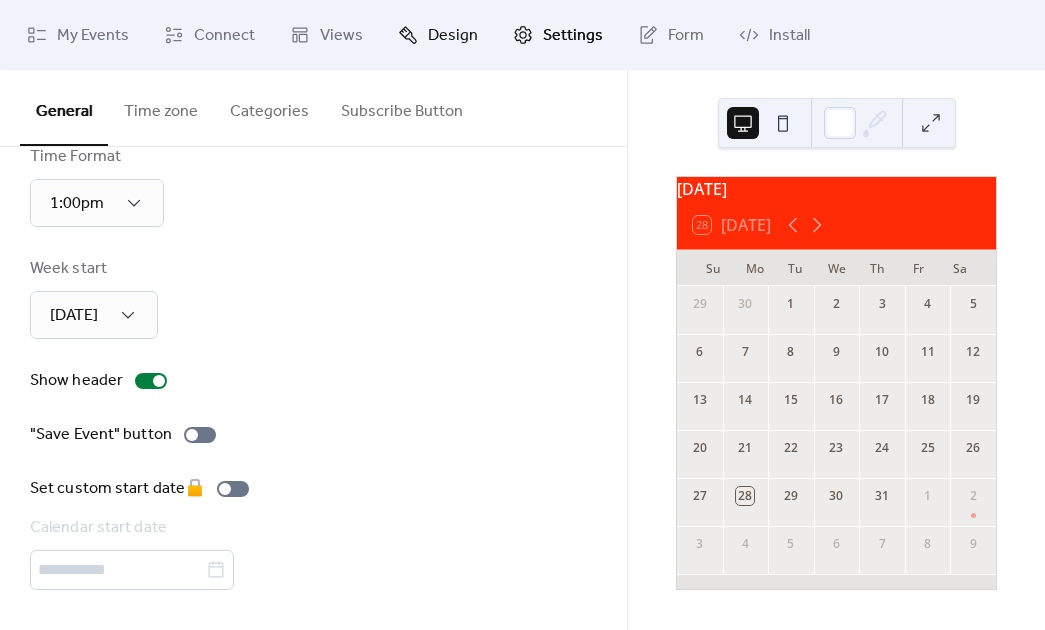 click on "Design" at bounding box center [453, 36] 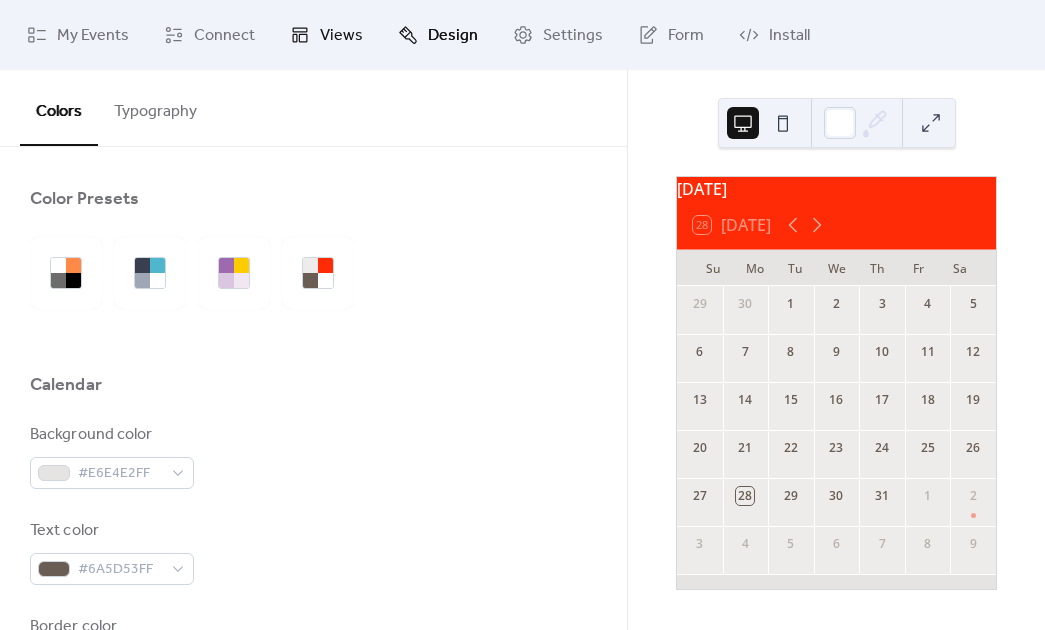 click on "Views" at bounding box center [341, 36] 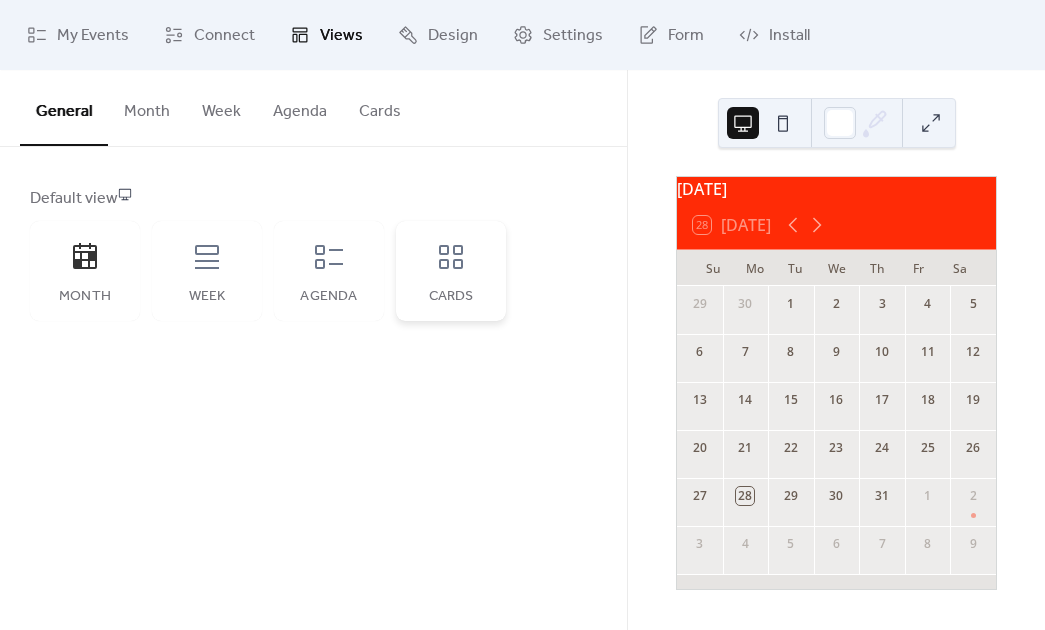click 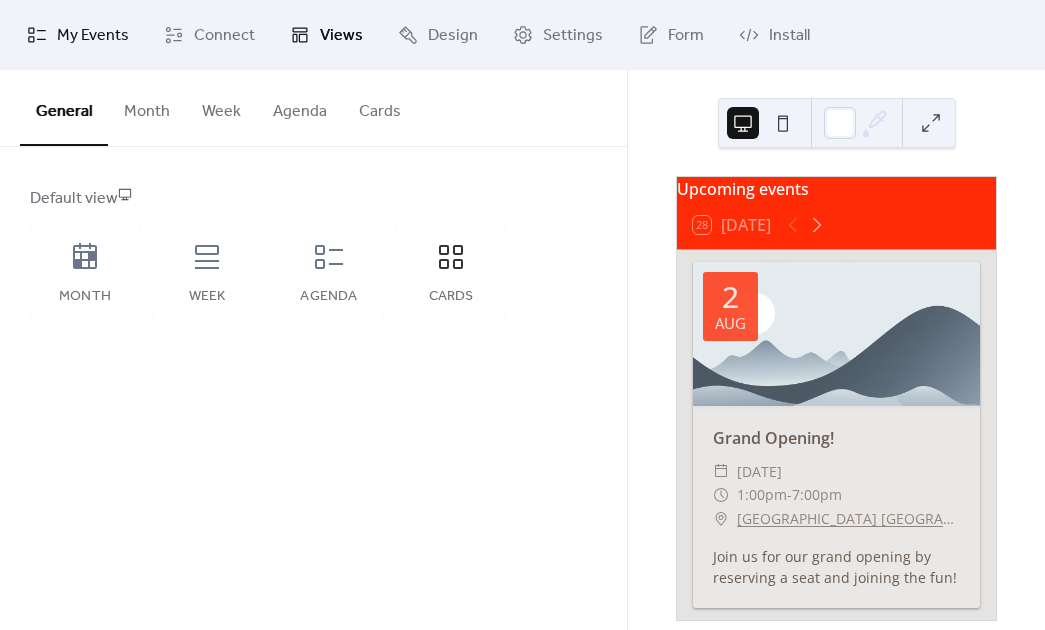 click on "My Events" at bounding box center (93, 36) 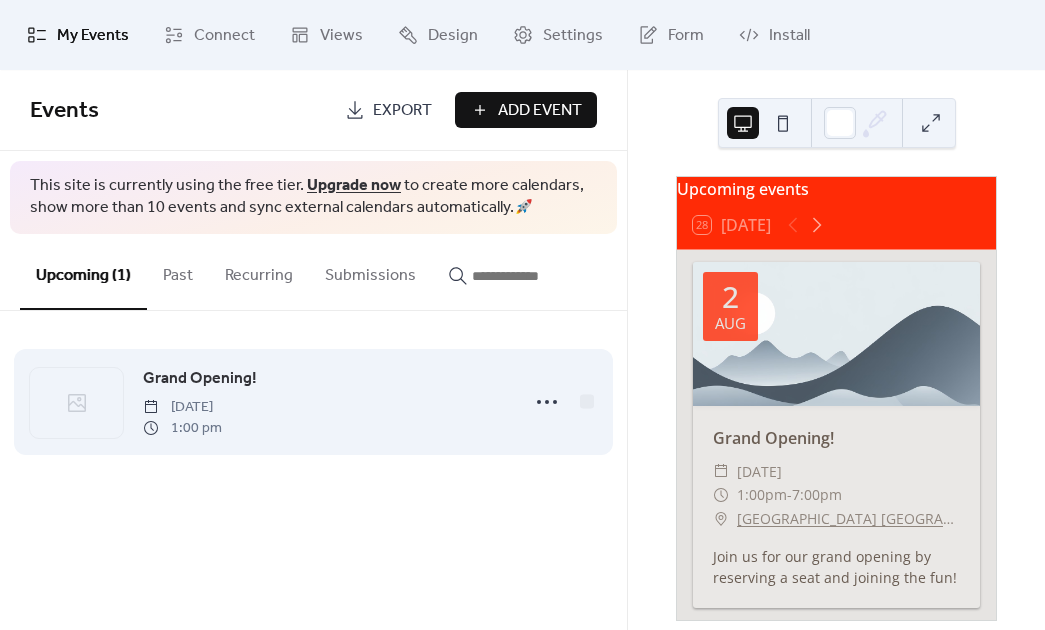 click 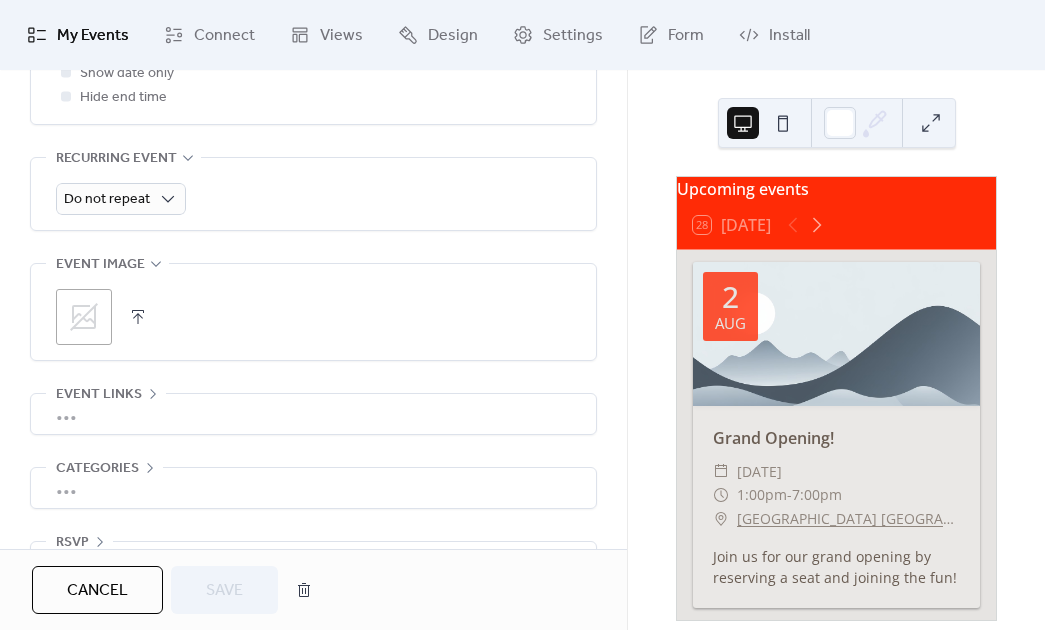 scroll, scrollTop: 1018, scrollLeft: 0, axis: vertical 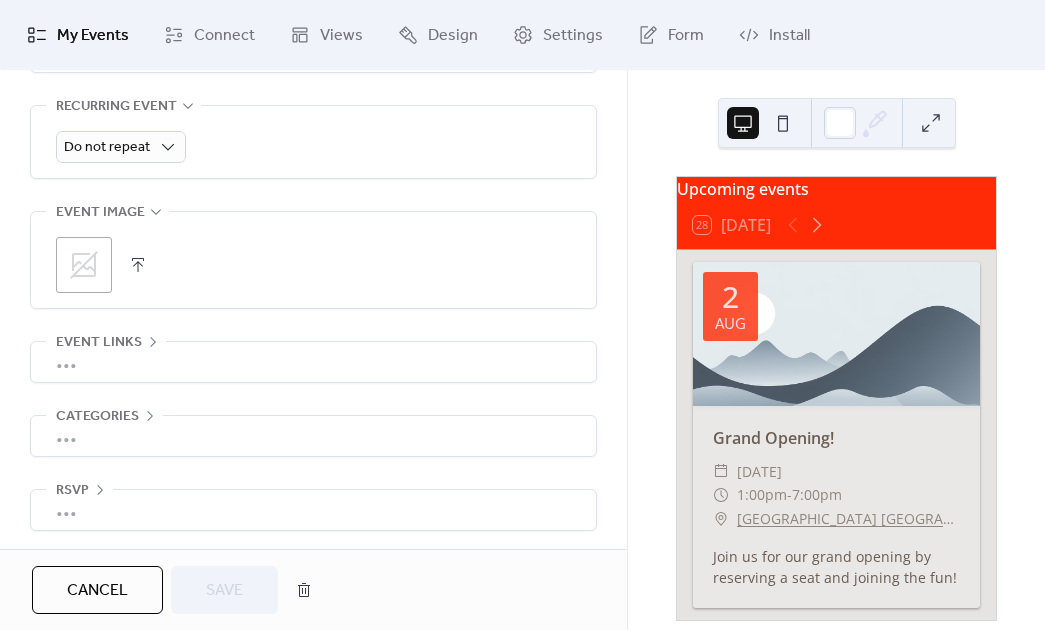 click 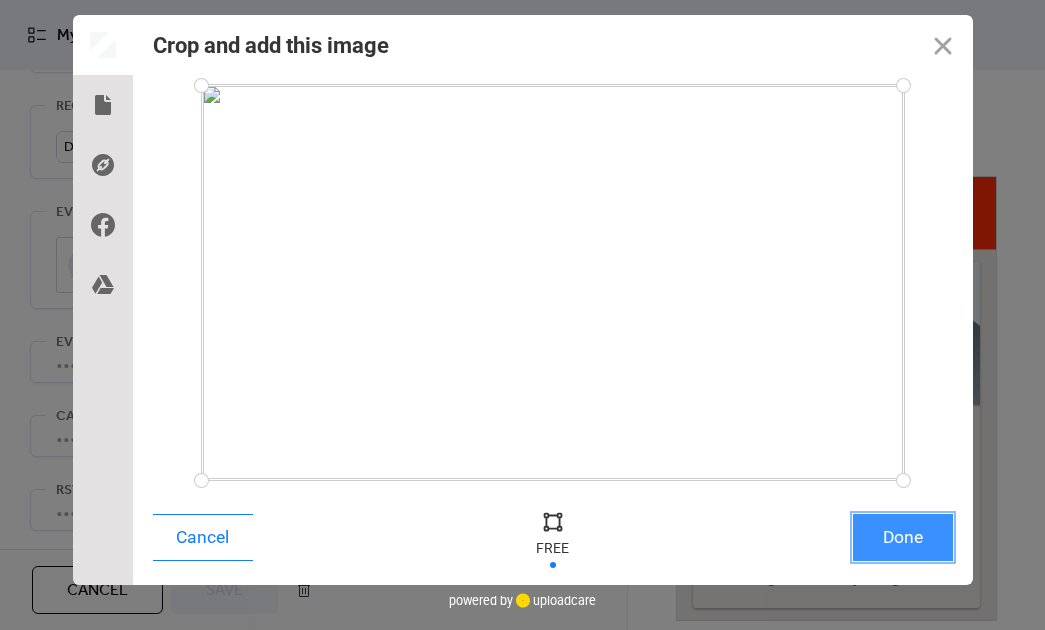 click on "Done" at bounding box center (903, 537) 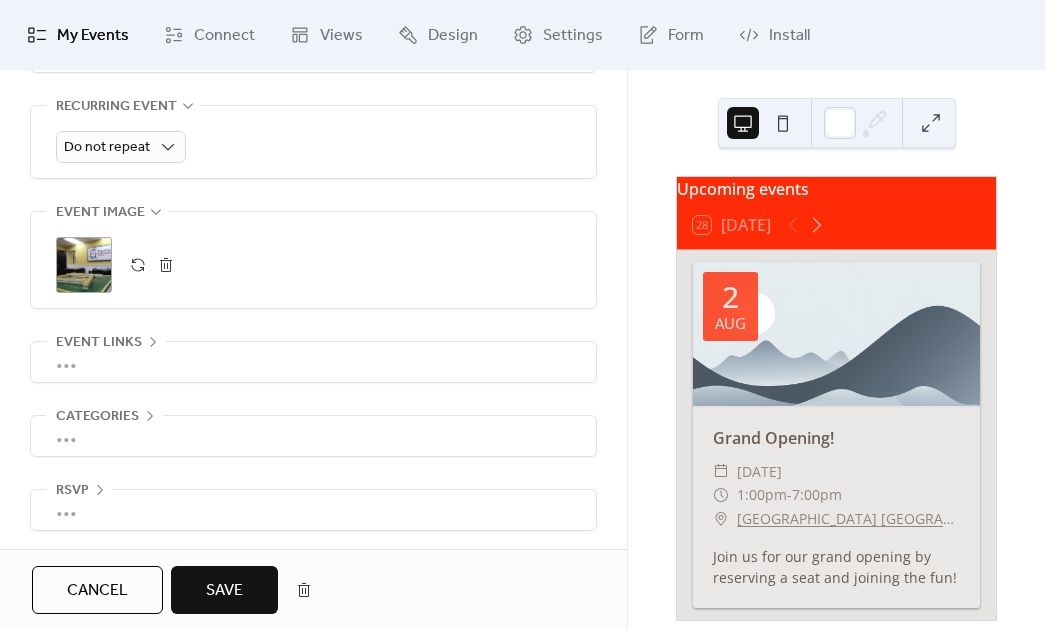 click on "•••" at bounding box center [313, 362] 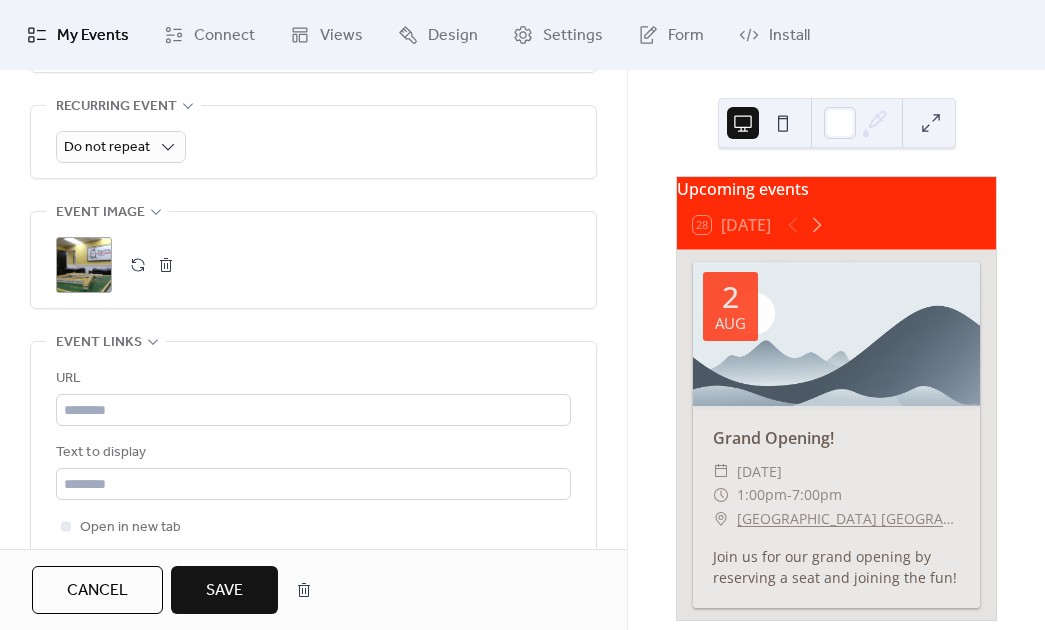 scroll, scrollTop: 1018, scrollLeft: 0, axis: vertical 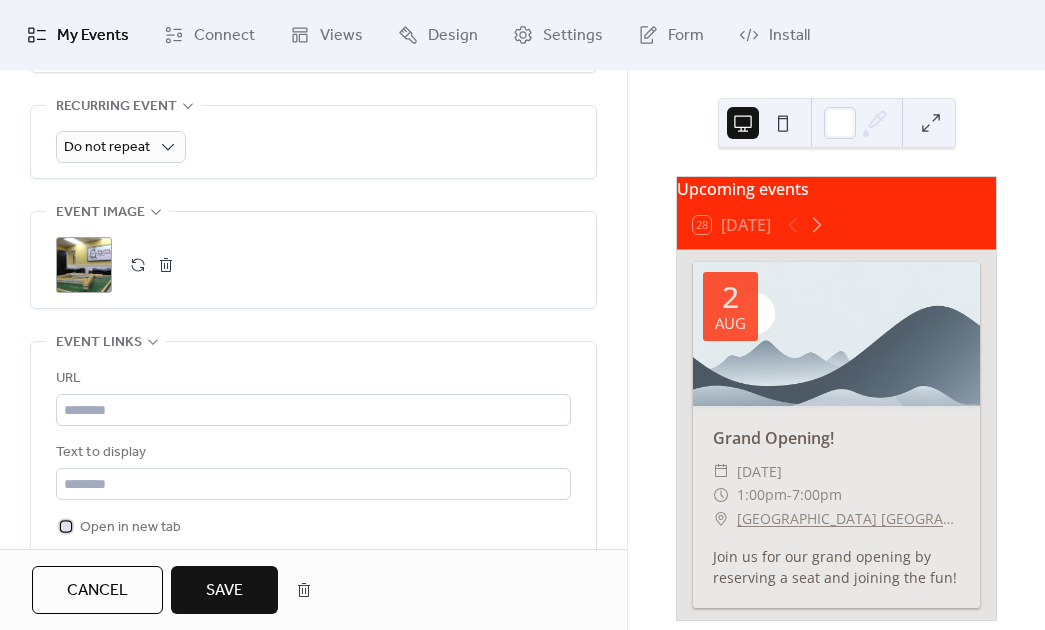 click 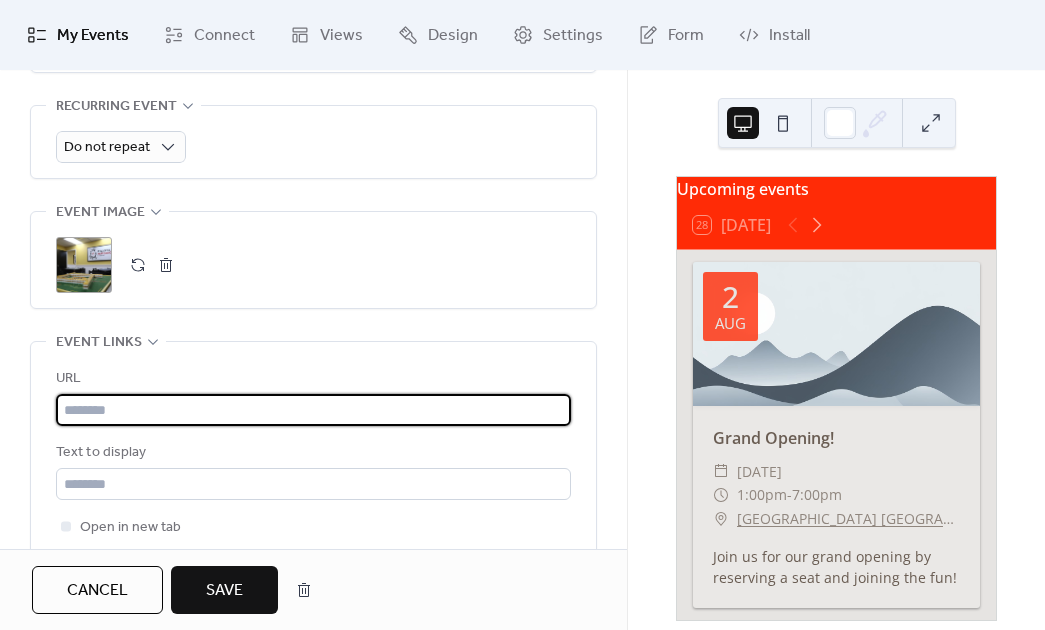 click at bounding box center [313, 410] 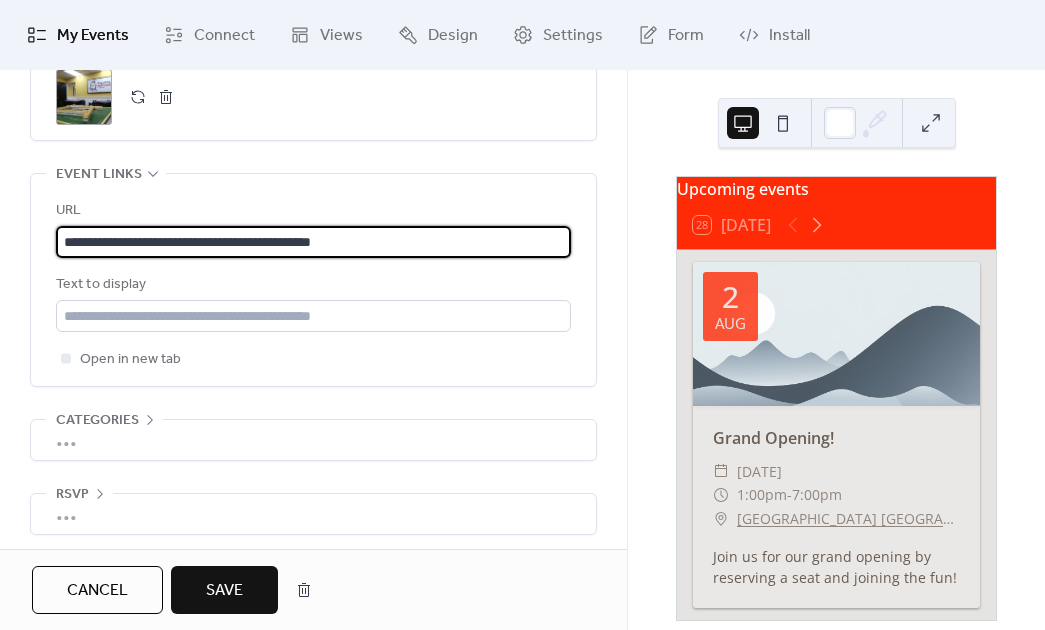 scroll, scrollTop: 1190, scrollLeft: 0, axis: vertical 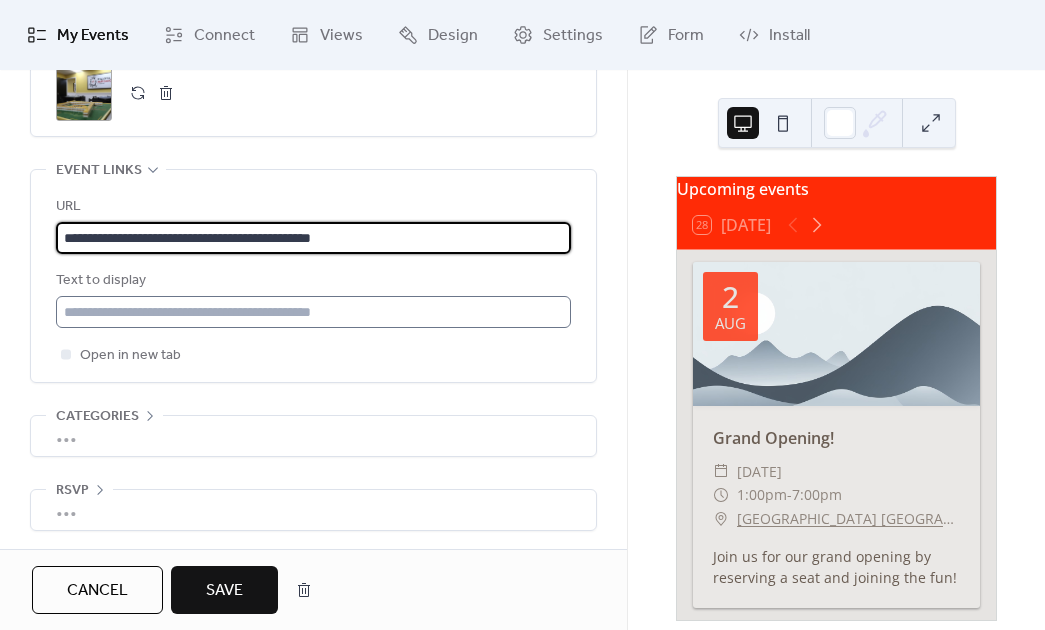 type on "**********" 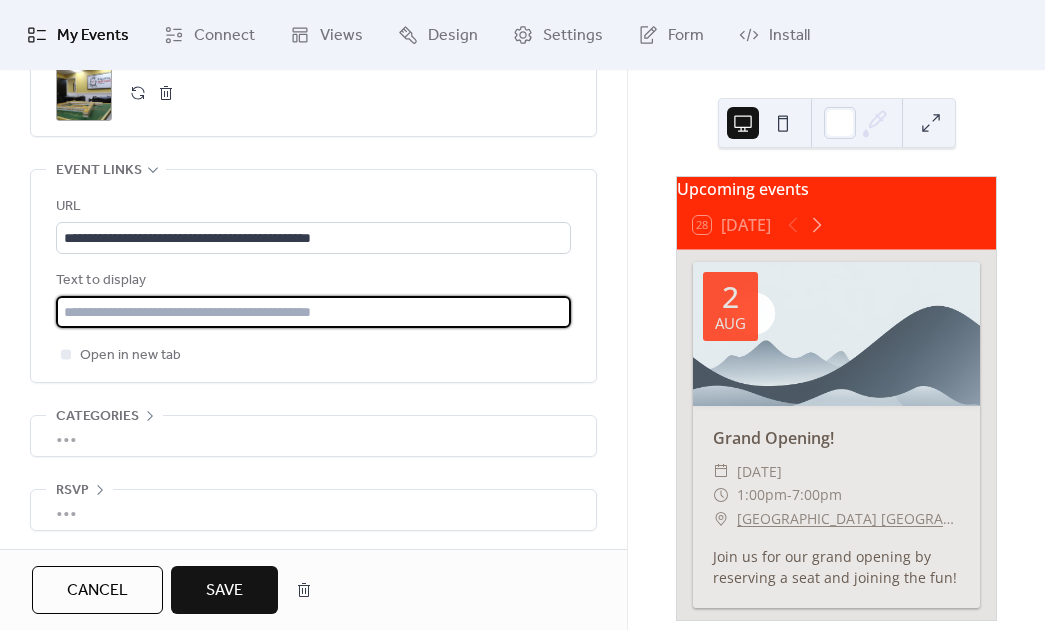 click at bounding box center [313, 312] 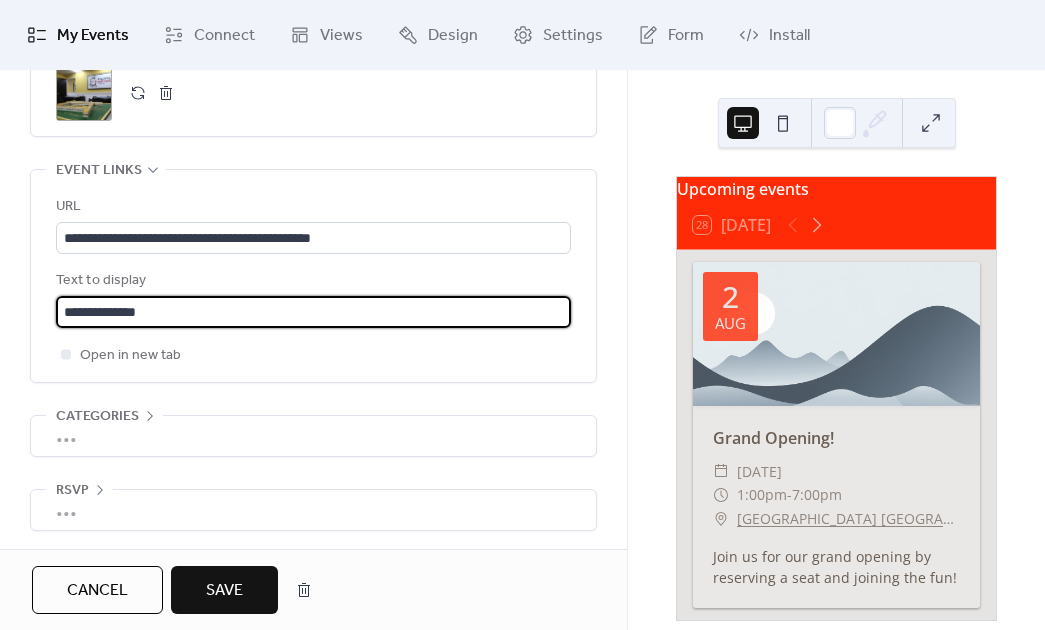 type on "**********" 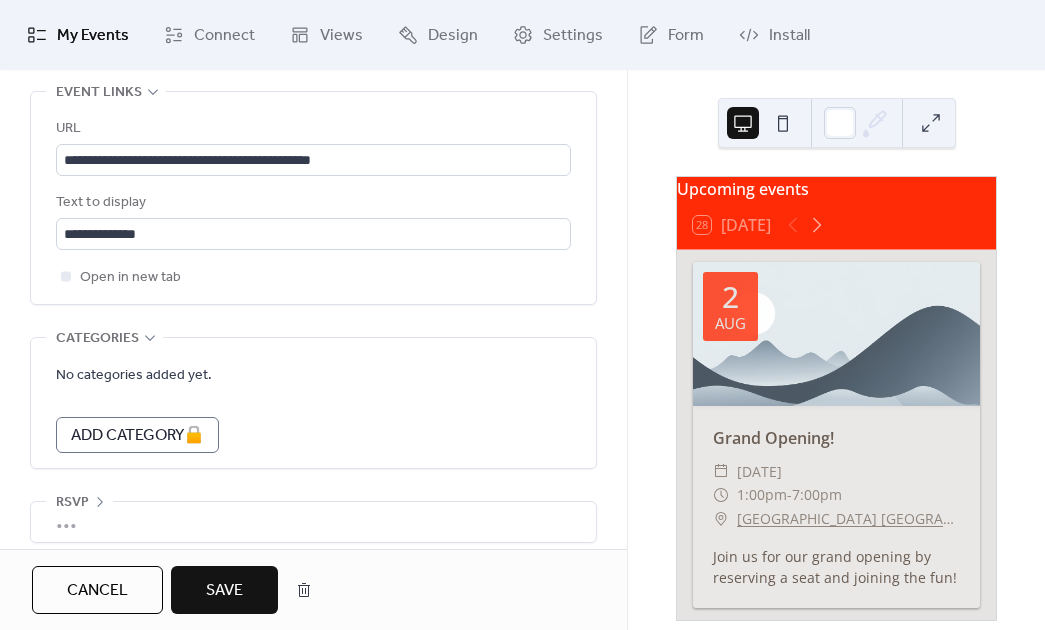 scroll, scrollTop: 1280, scrollLeft: 0, axis: vertical 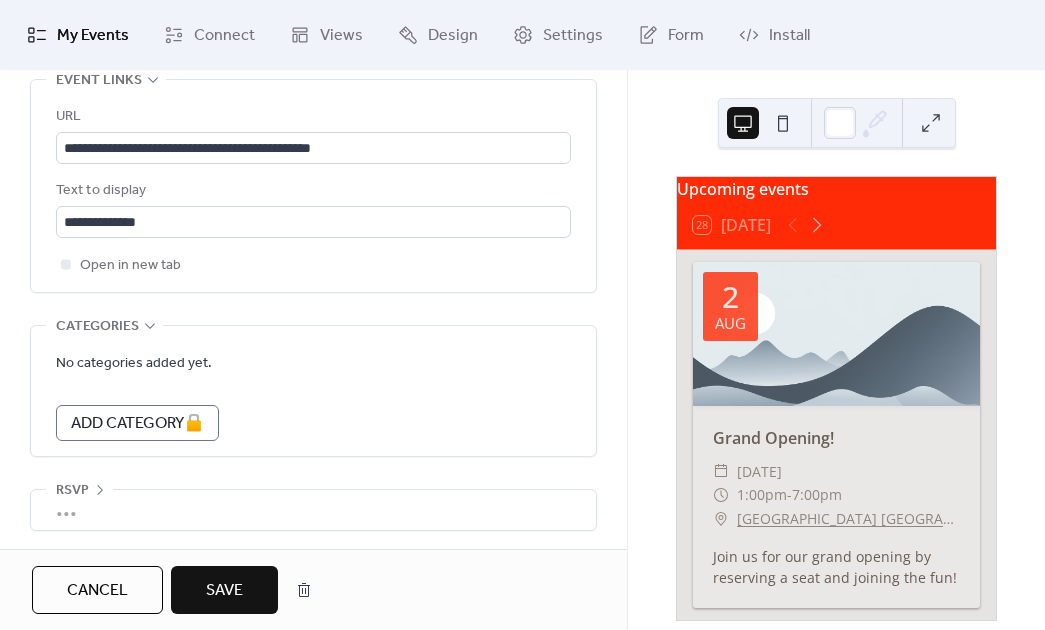 click on "•••" at bounding box center (313, 510) 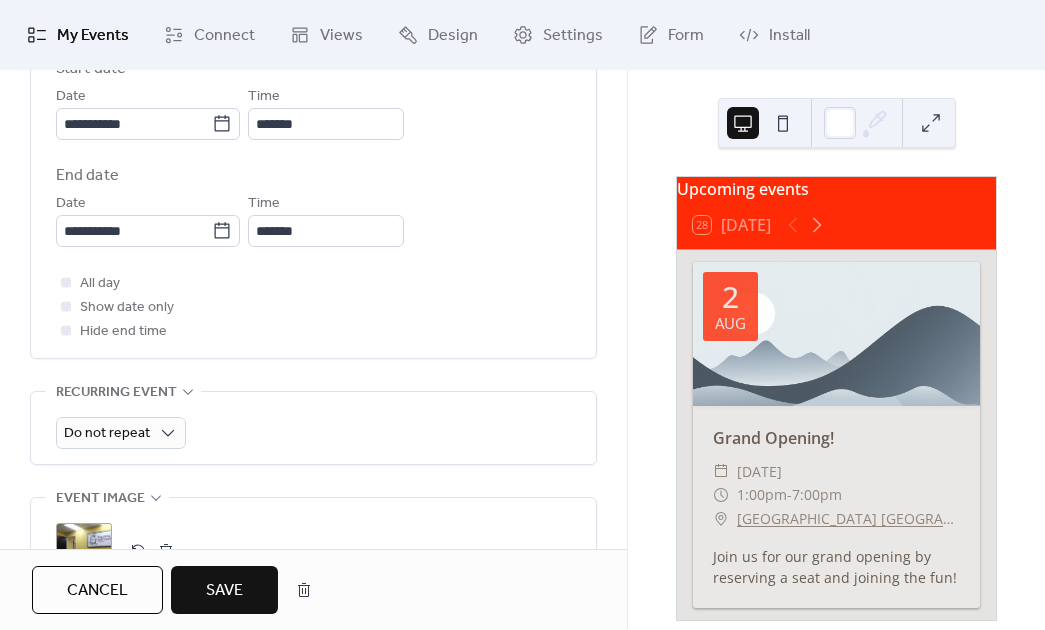 scroll, scrollTop: 733, scrollLeft: 0, axis: vertical 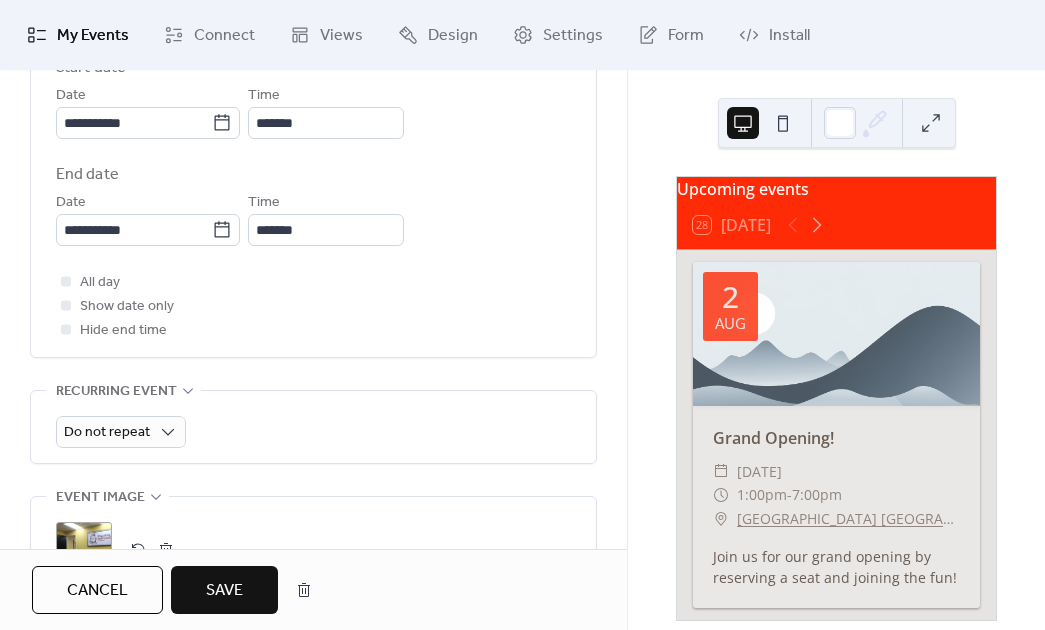 click at bounding box center [783, 123] 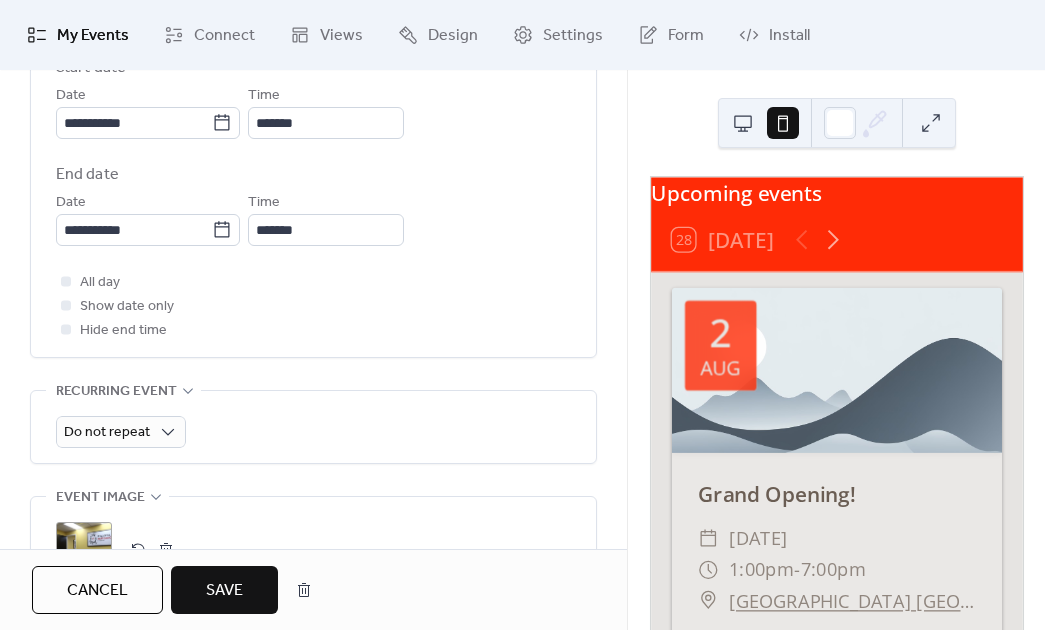 click at bounding box center [743, 123] 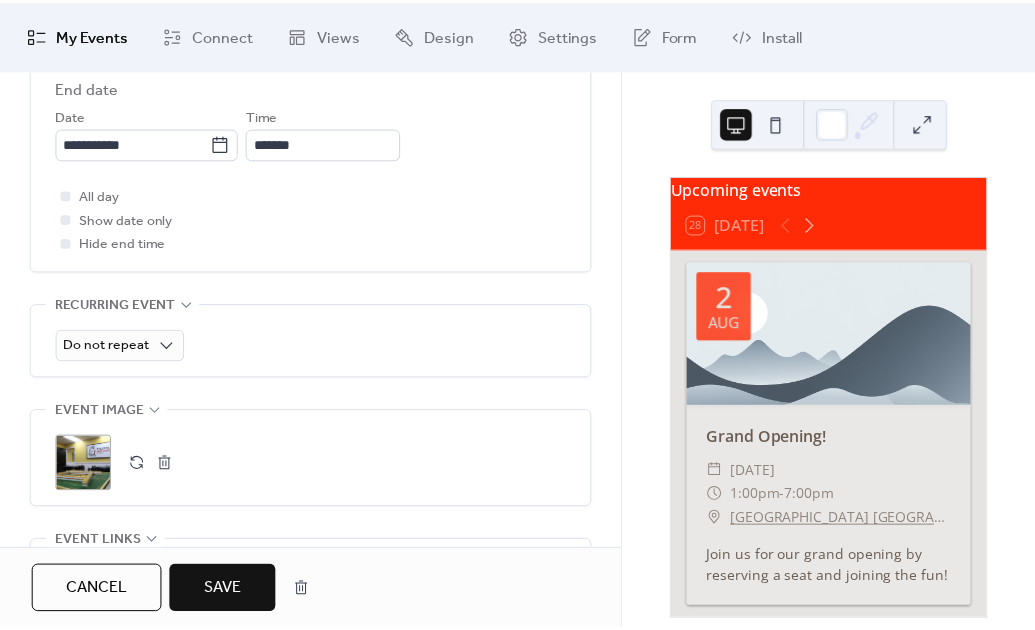 scroll, scrollTop: 1133, scrollLeft: 0, axis: vertical 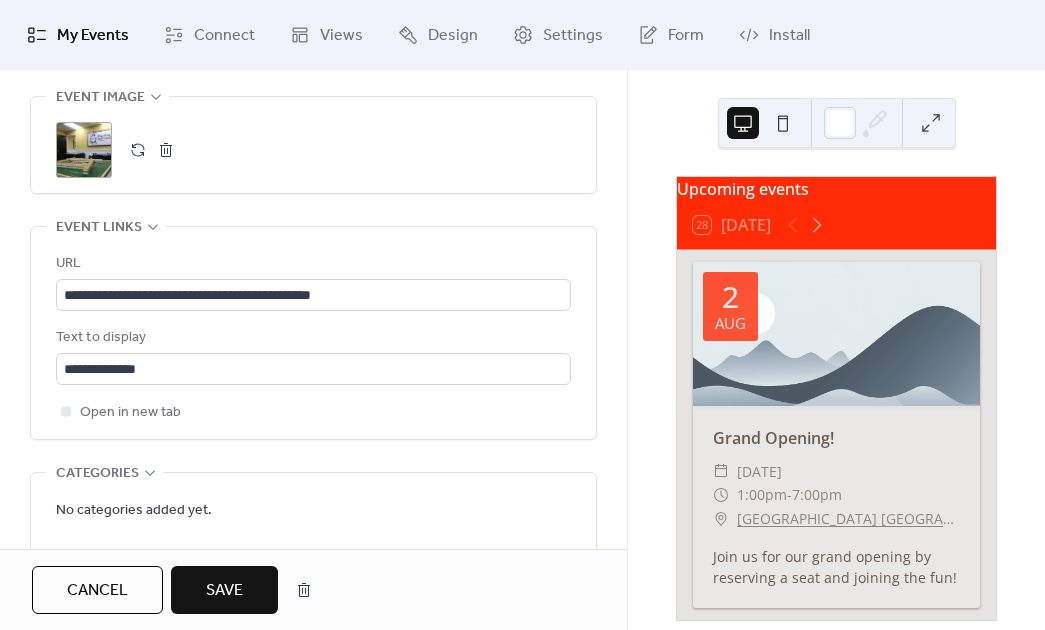 click on "Save" at bounding box center [224, 591] 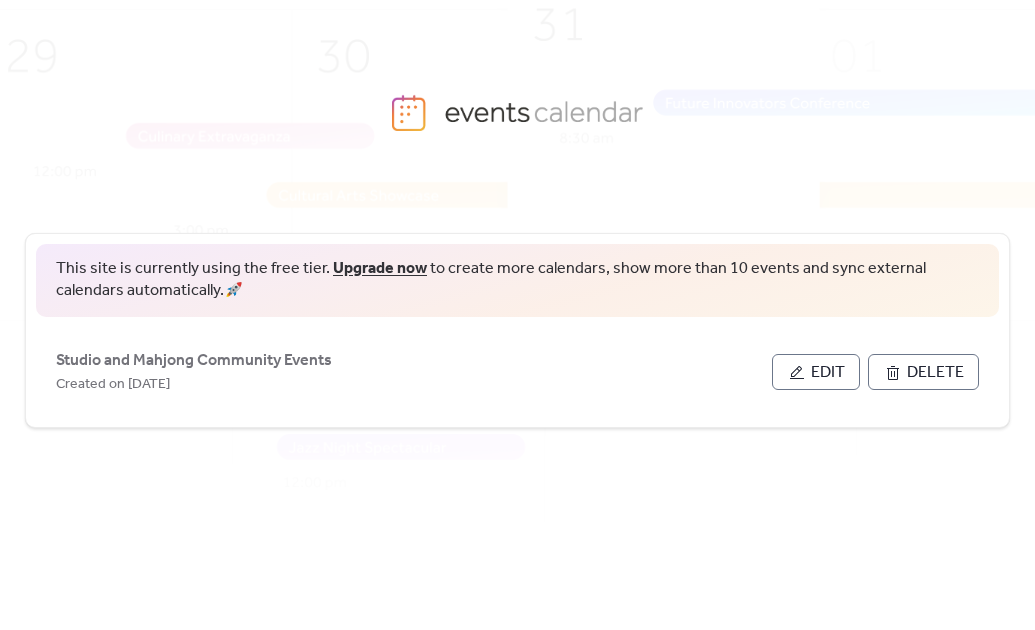 scroll, scrollTop: 6, scrollLeft: 0, axis: vertical 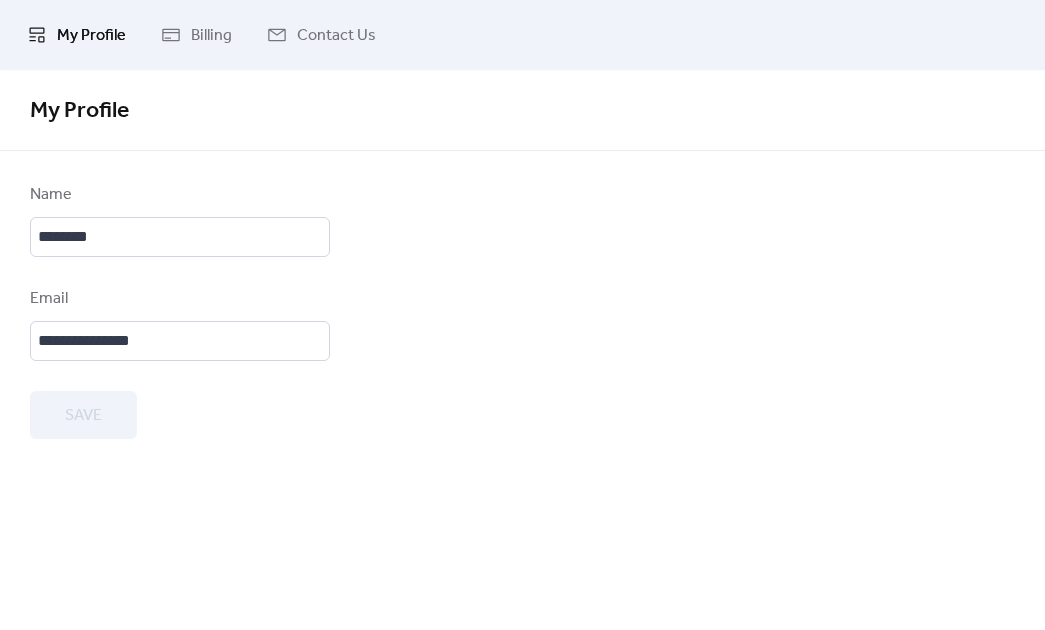 click on "My Profile" at bounding box center [91, 36] 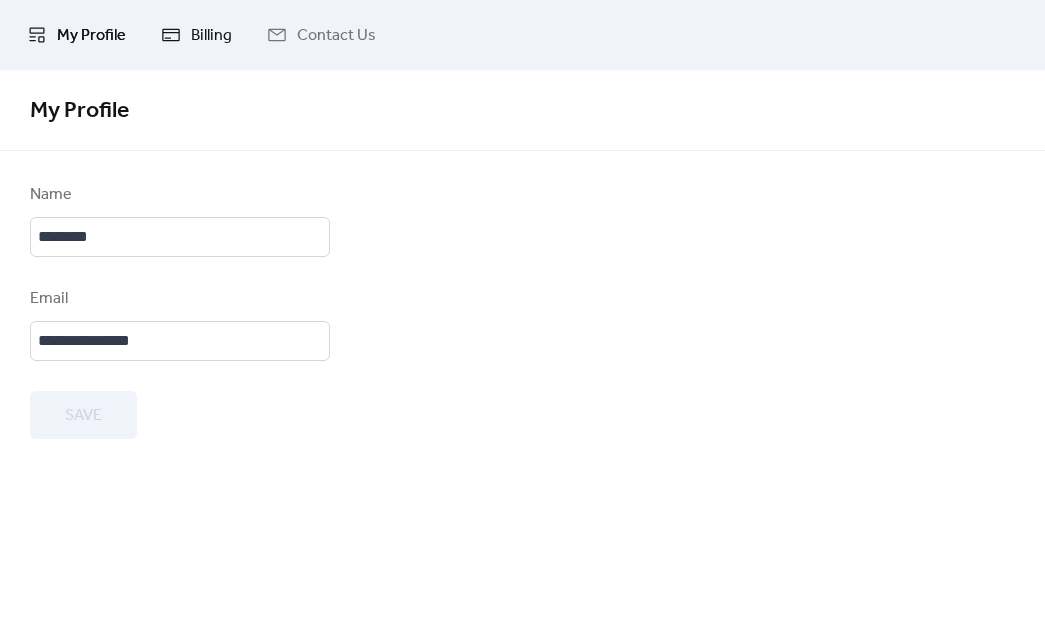 click on "Billing" at bounding box center [211, 36] 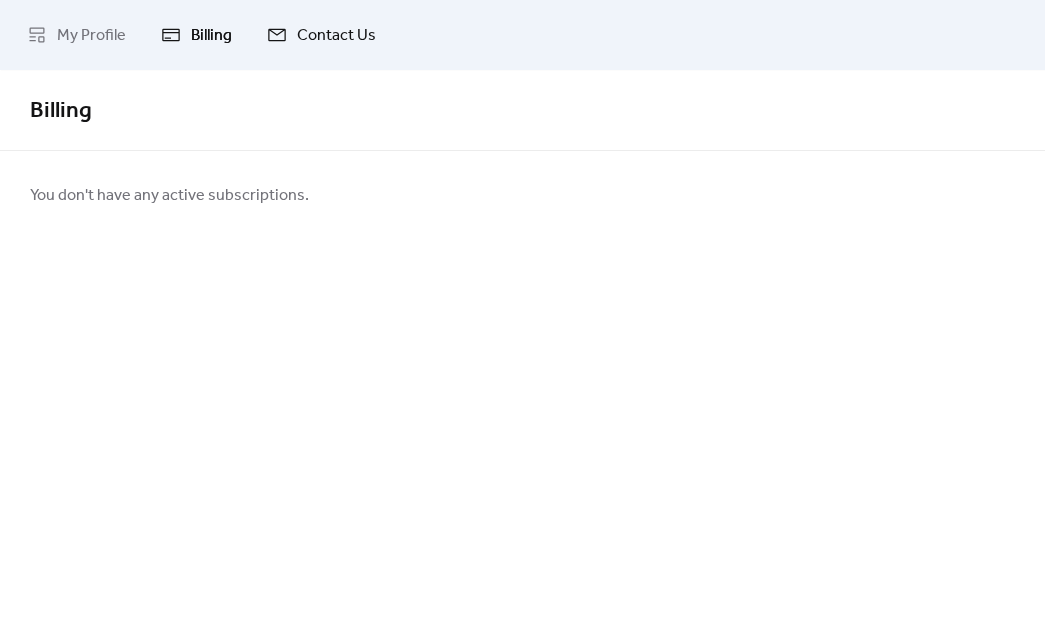 click on "Contact Us" at bounding box center [336, 36] 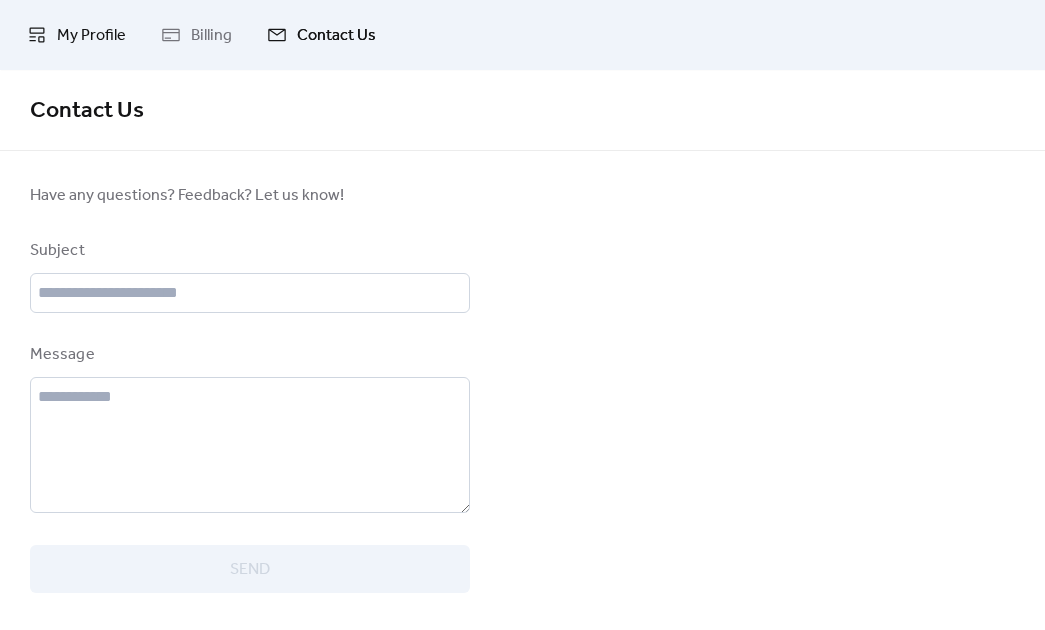 click on "My Profile" at bounding box center [91, 36] 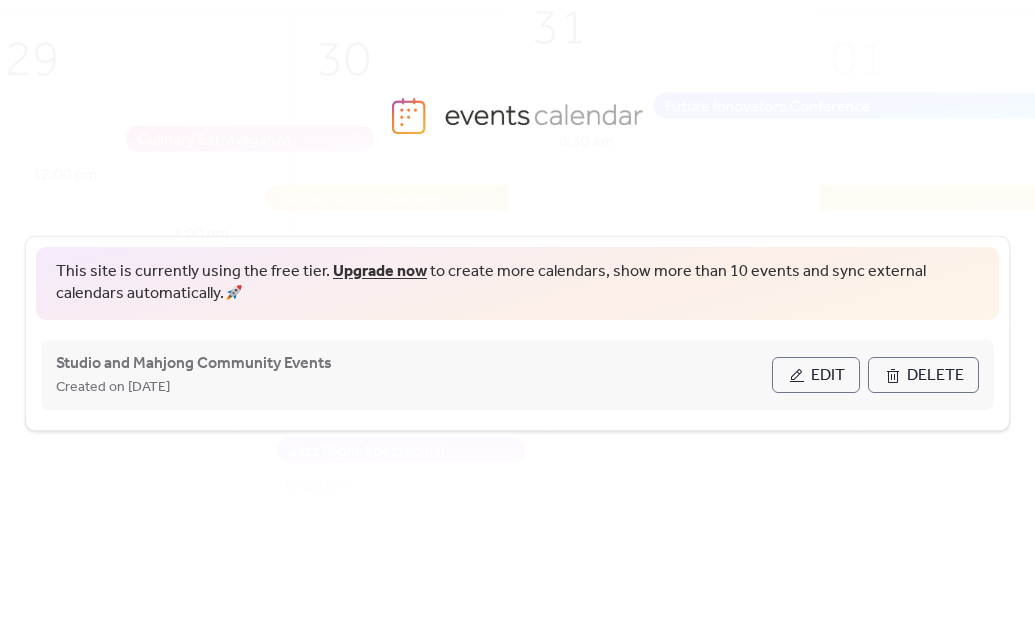 scroll, scrollTop: 0, scrollLeft: 0, axis: both 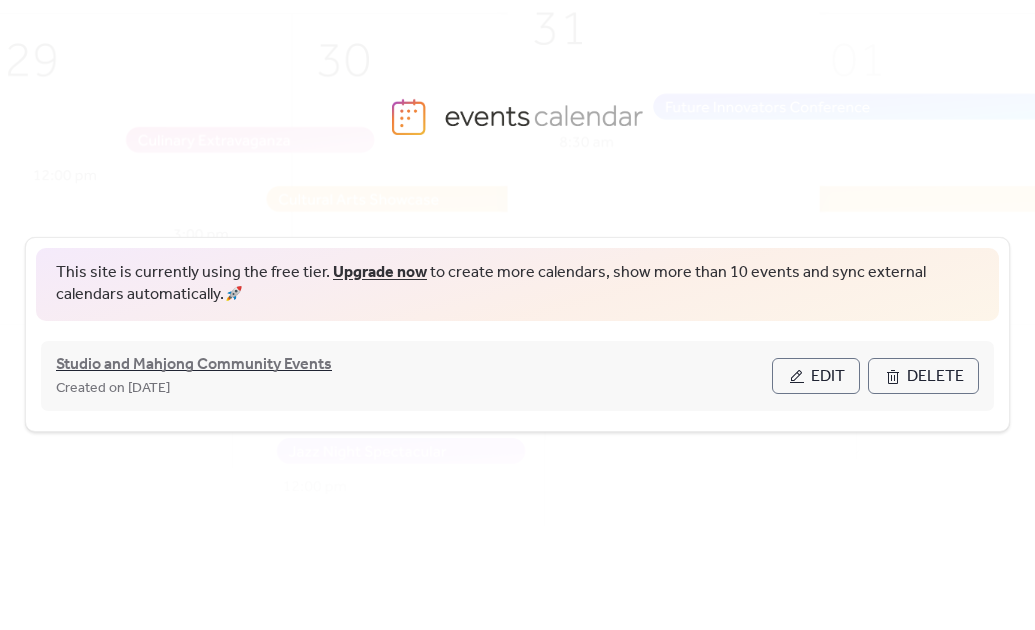 click on "Studio and Mahjong Community Events" at bounding box center [194, 365] 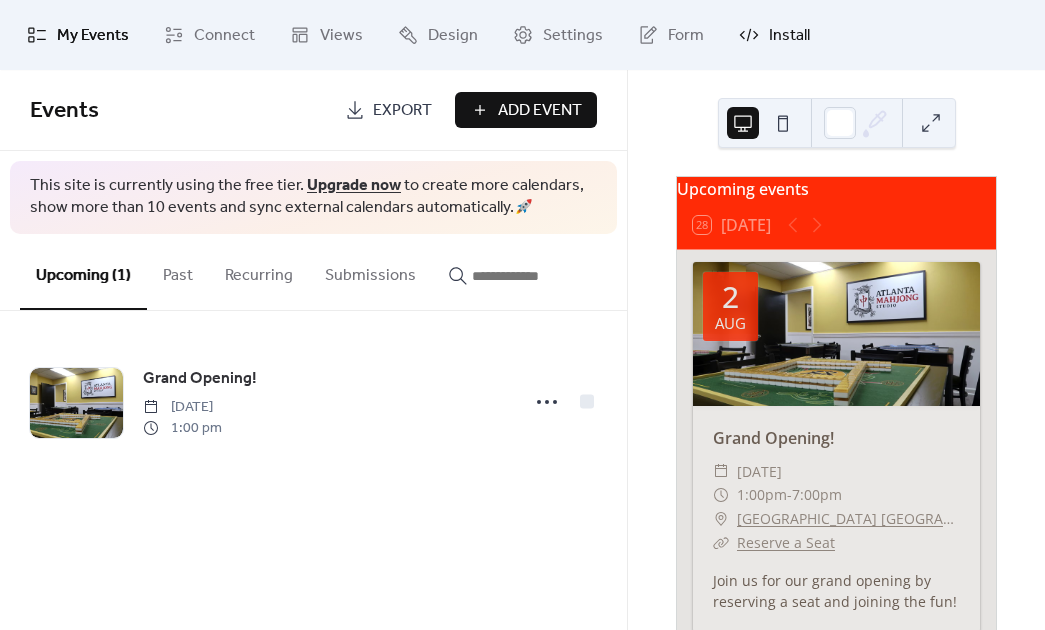 click on "Install" at bounding box center (789, 36) 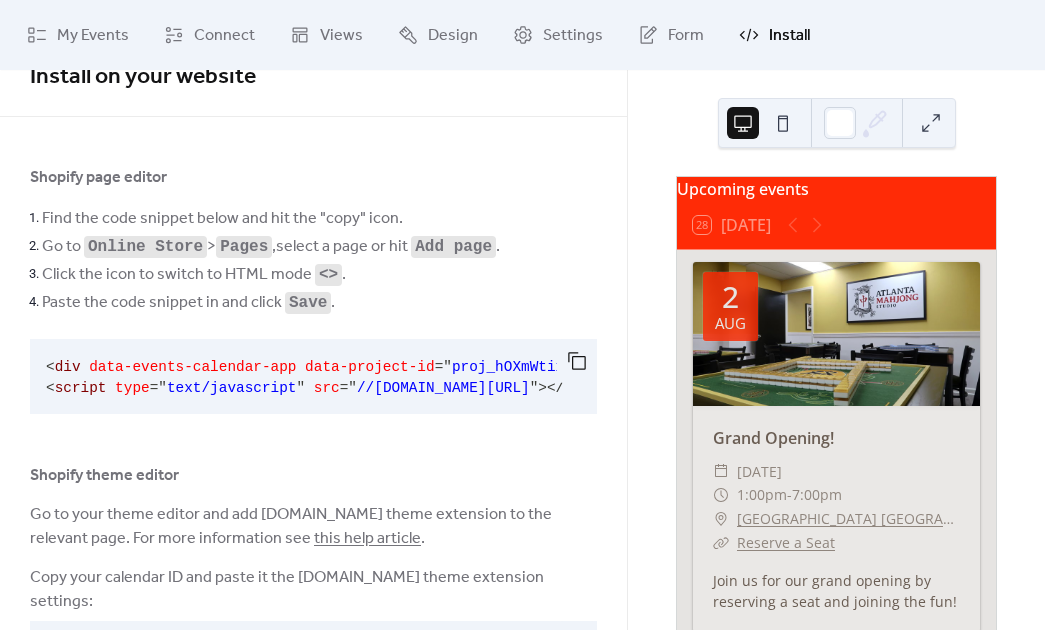 scroll, scrollTop: 126, scrollLeft: 0, axis: vertical 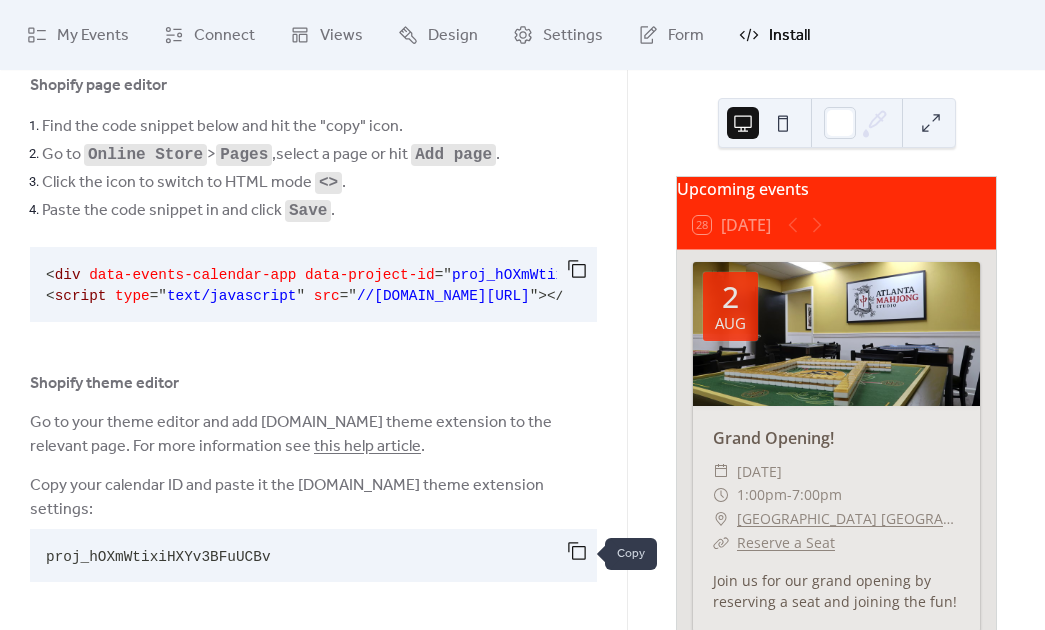 click at bounding box center (577, 551) 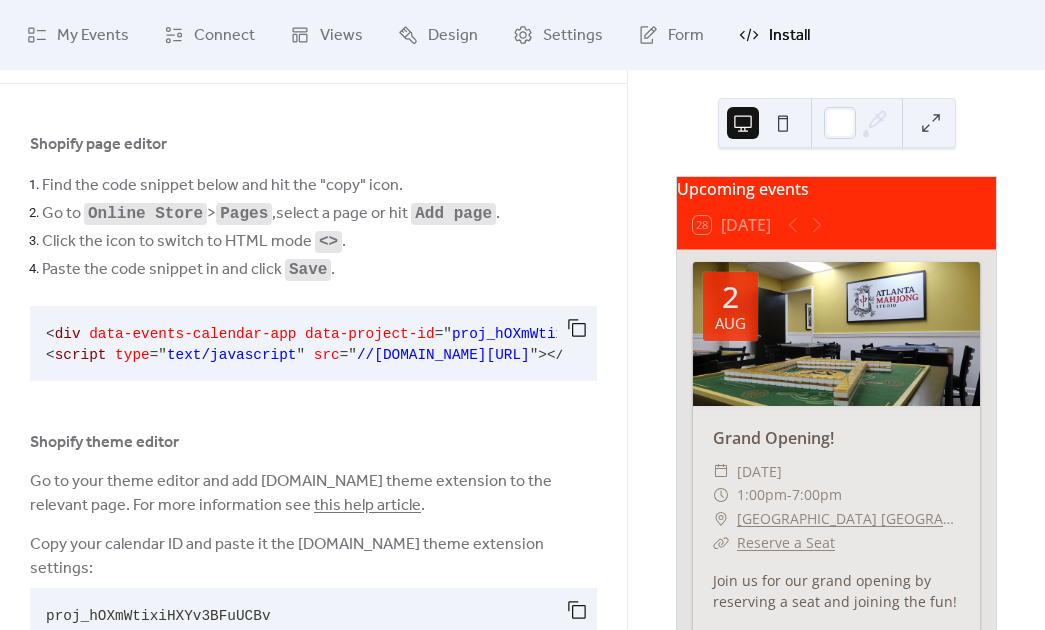 scroll, scrollTop: 0, scrollLeft: 0, axis: both 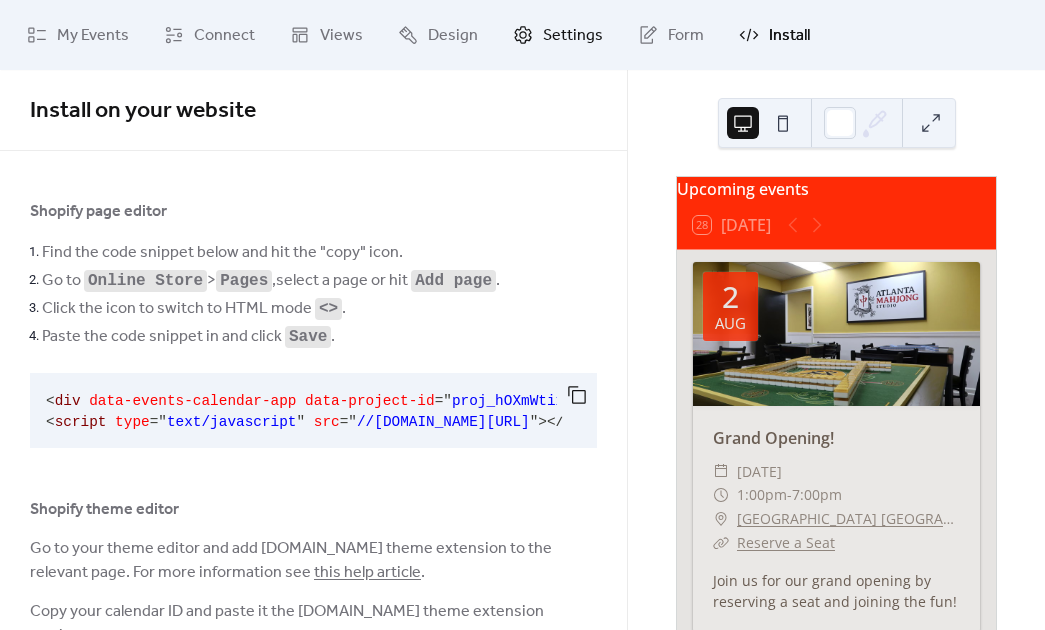 click on "Settings" at bounding box center (573, 36) 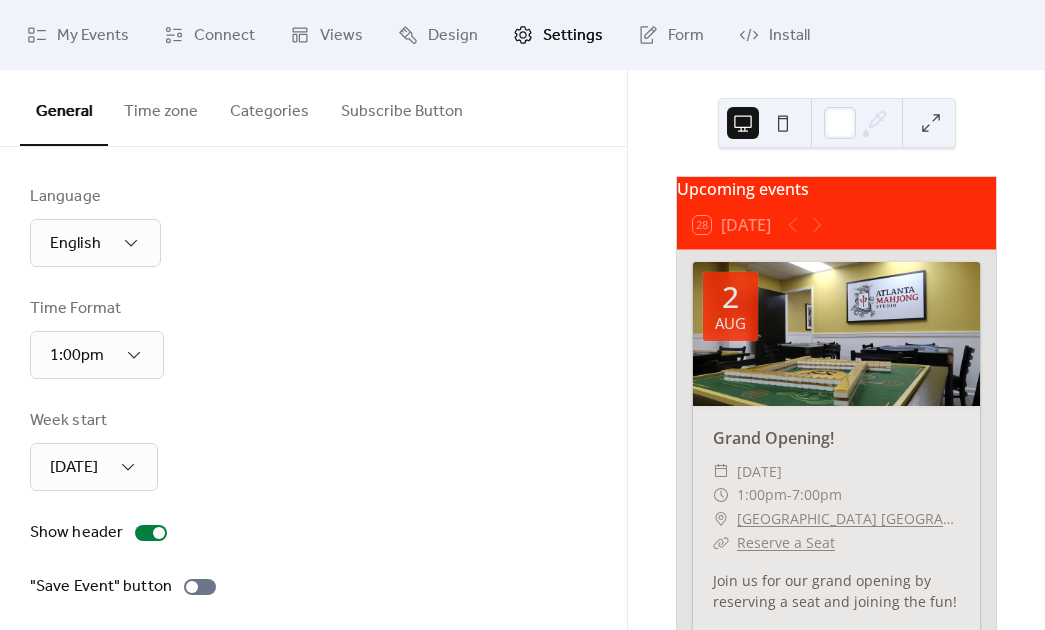 scroll, scrollTop: 0, scrollLeft: 0, axis: both 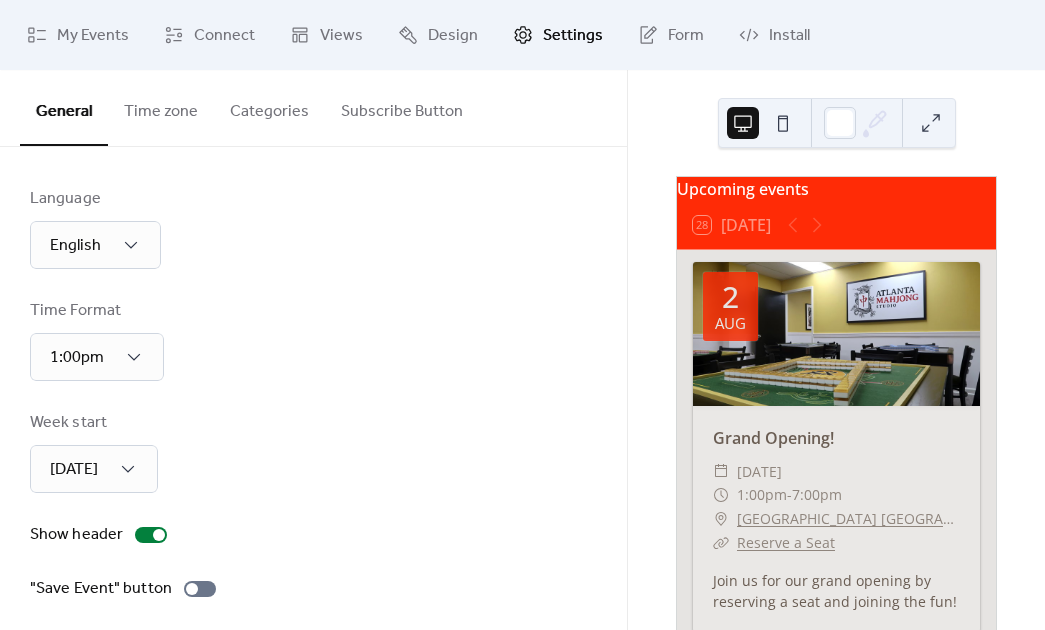 click on "Categories" at bounding box center (269, 107) 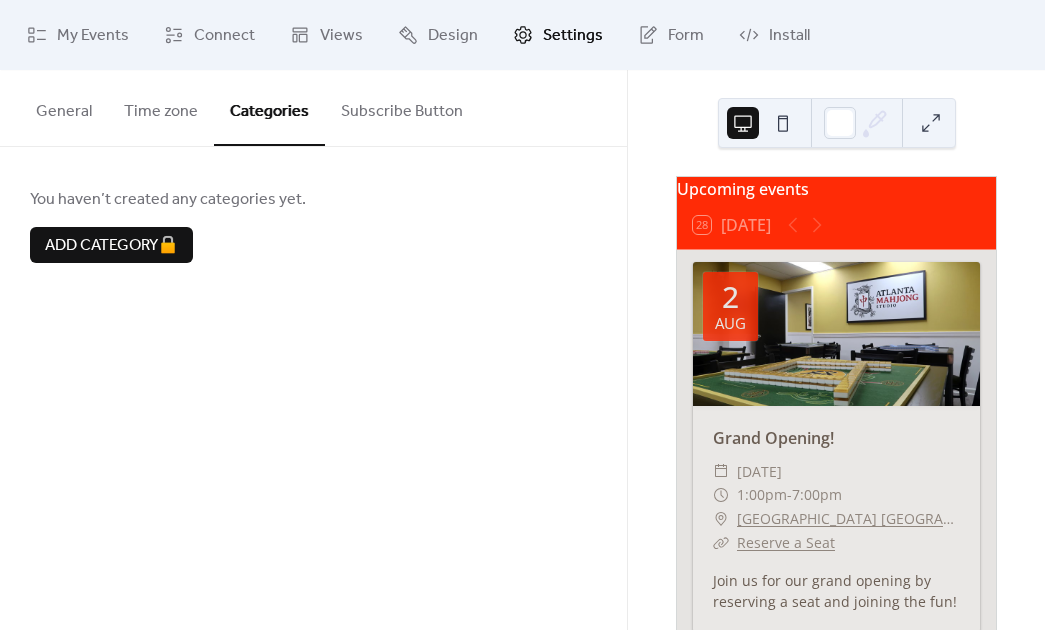 click on "Time zone" at bounding box center [161, 107] 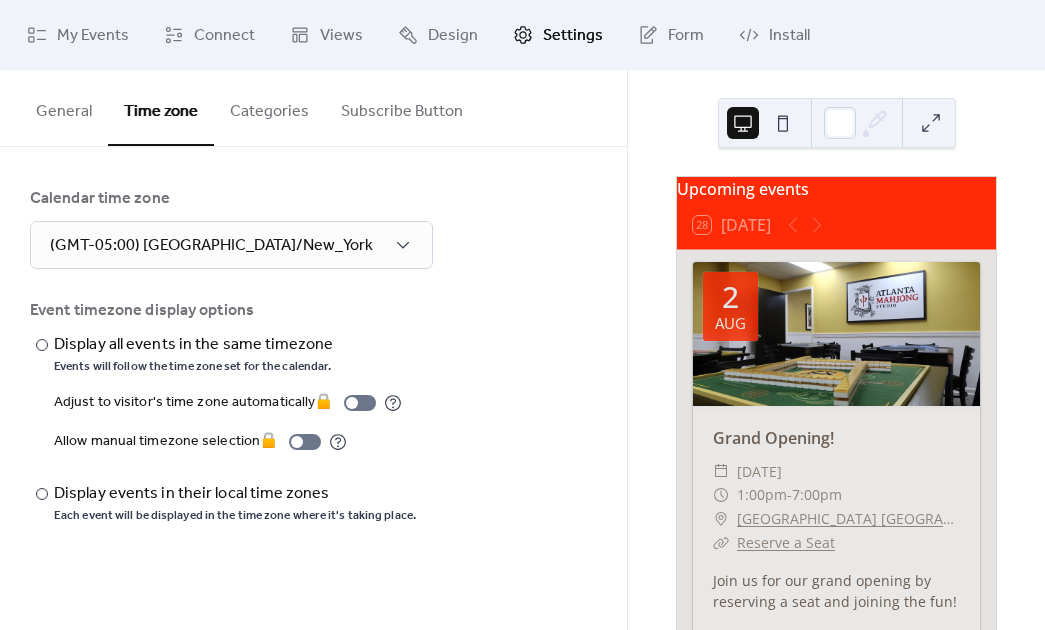 click on "General" at bounding box center [64, 107] 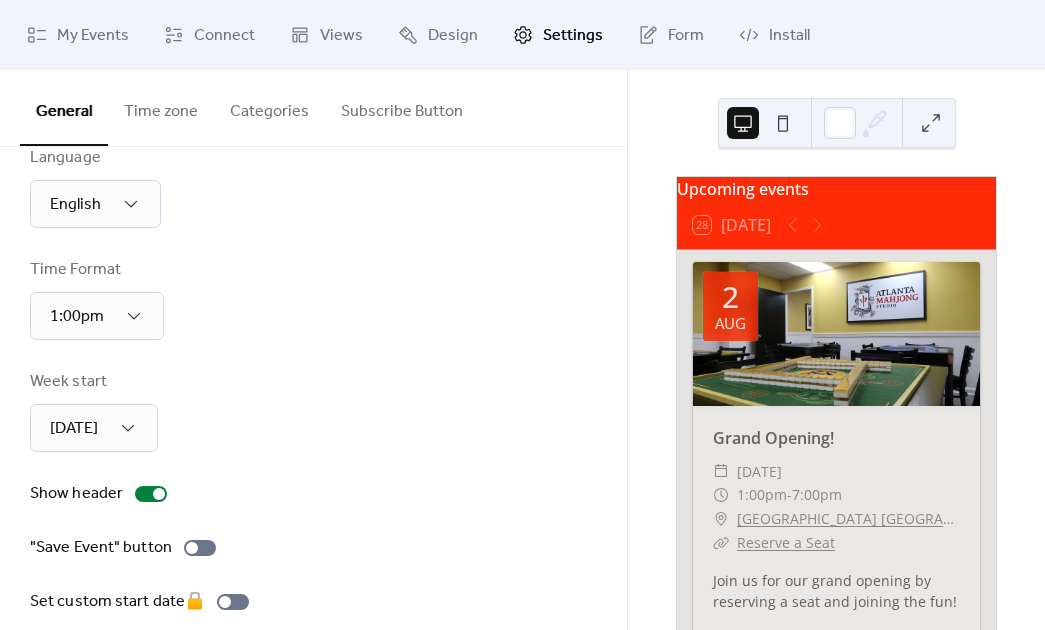 scroll, scrollTop: 0, scrollLeft: 0, axis: both 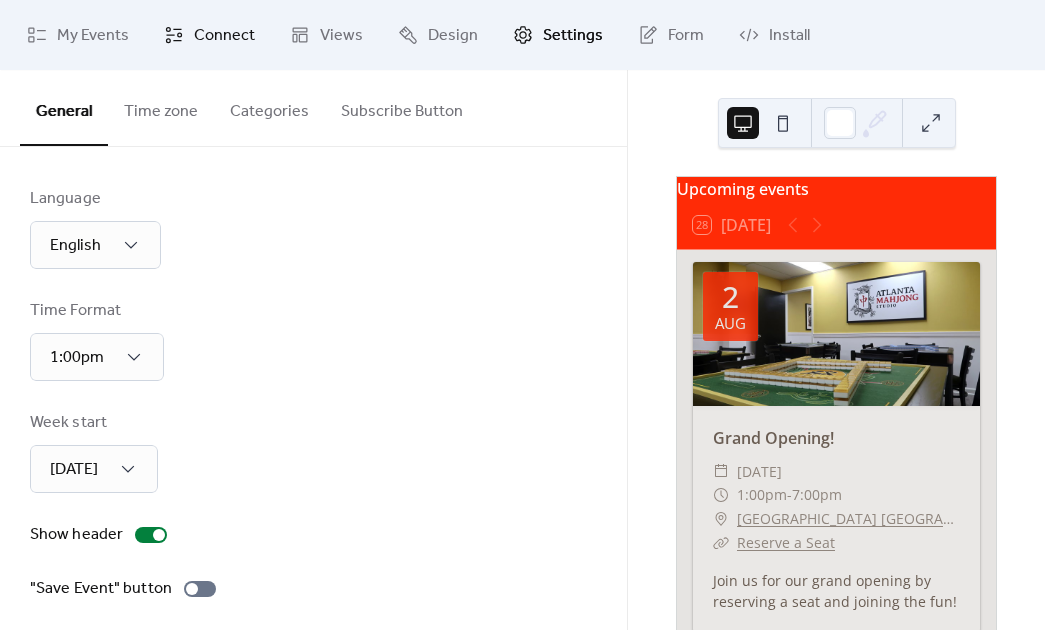 click on "Connect" at bounding box center (224, 36) 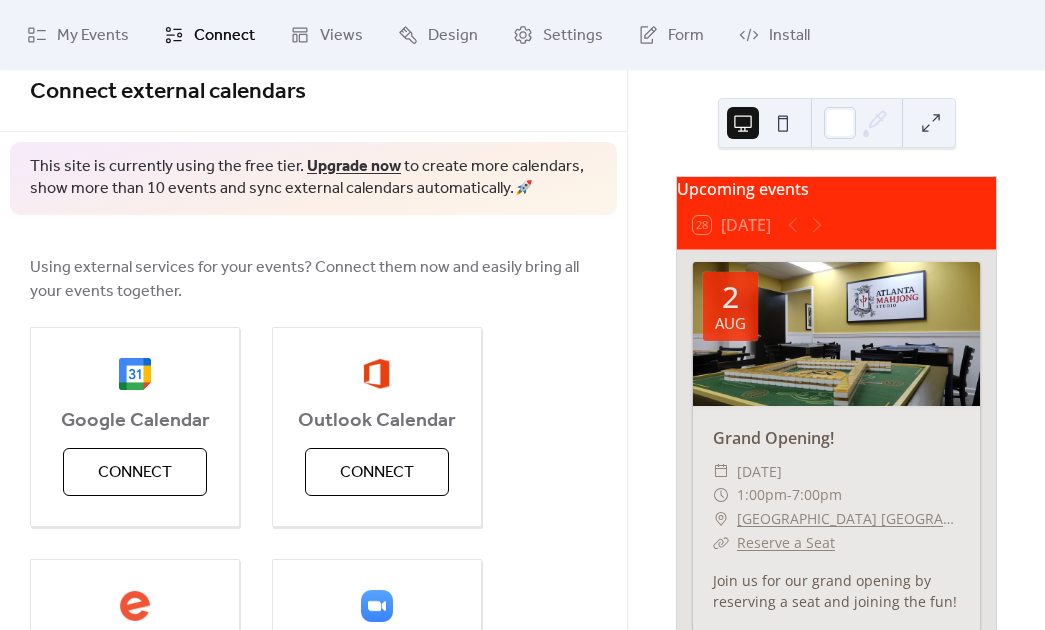 scroll, scrollTop: 0, scrollLeft: 0, axis: both 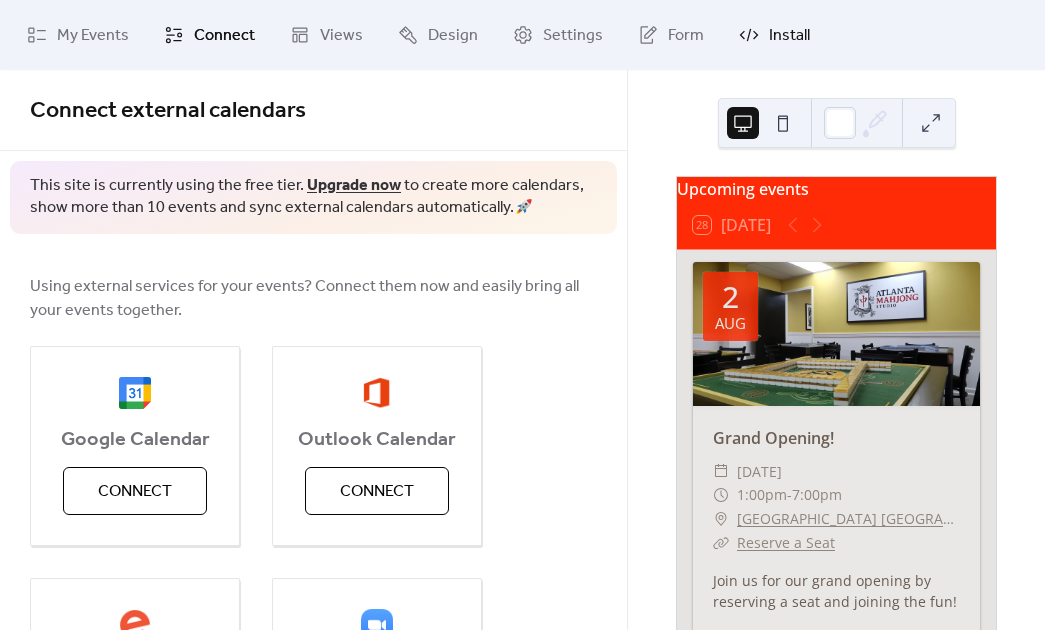 click on "Install" at bounding box center [789, 36] 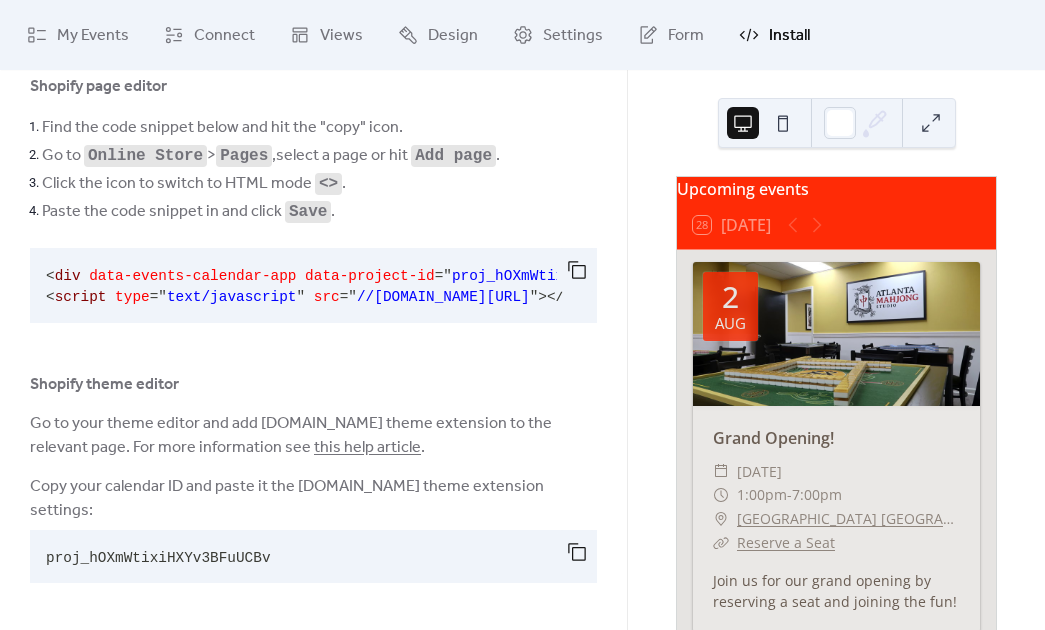 scroll, scrollTop: 126, scrollLeft: 0, axis: vertical 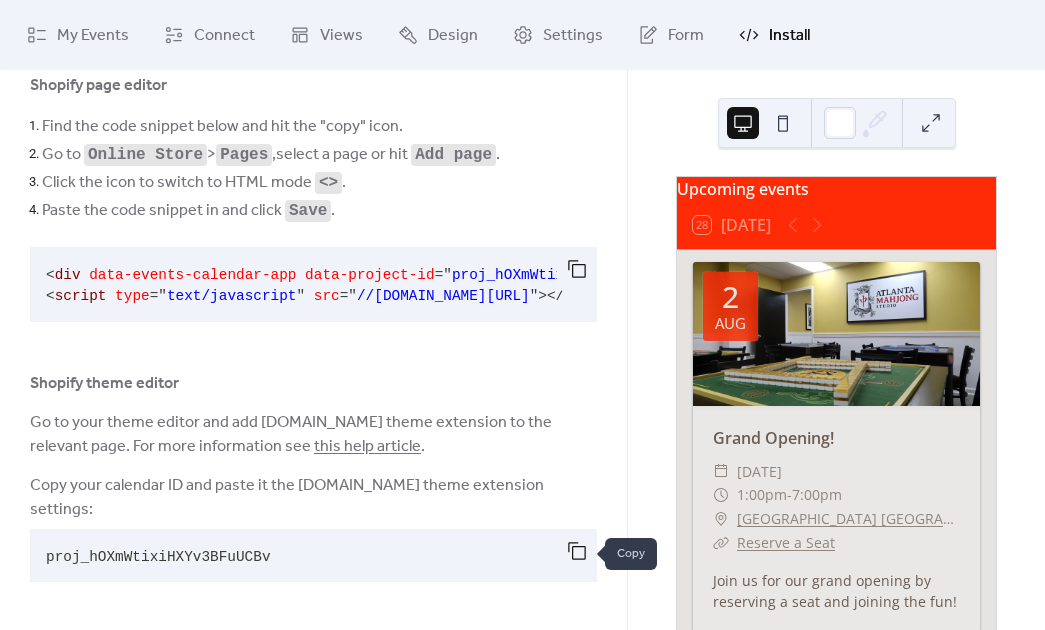 click at bounding box center [577, 551] 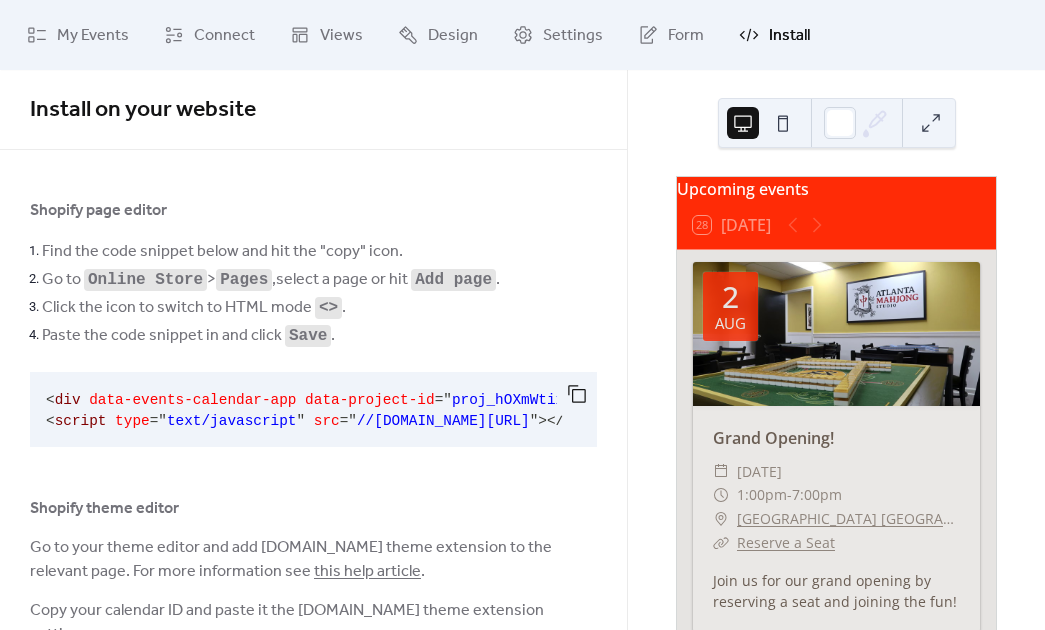 scroll, scrollTop: 0, scrollLeft: 0, axis: both 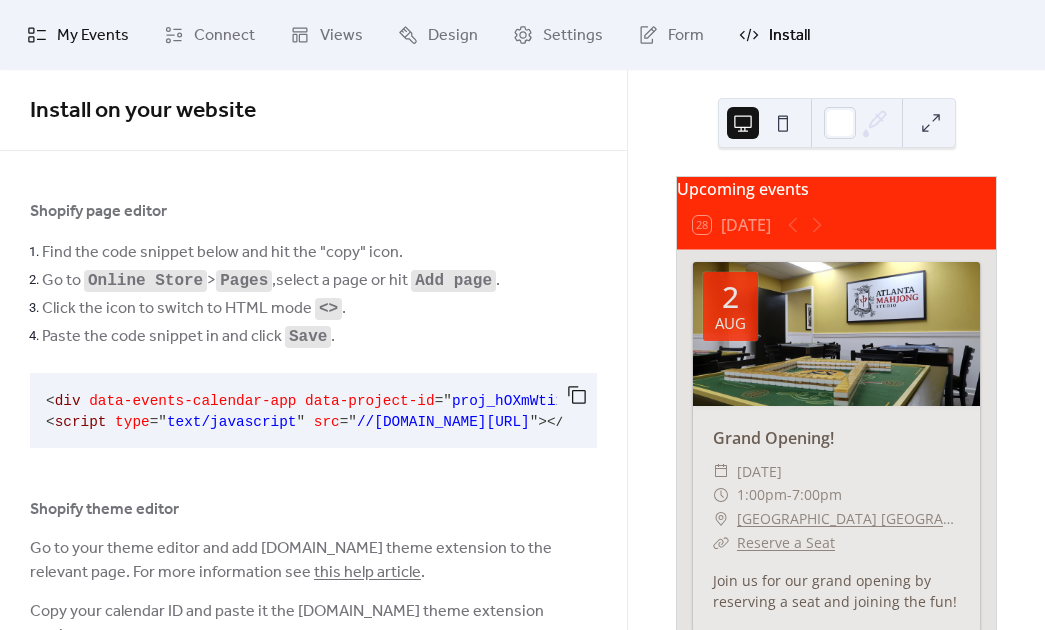 click on "My Events" at bounding box center [93, 36] 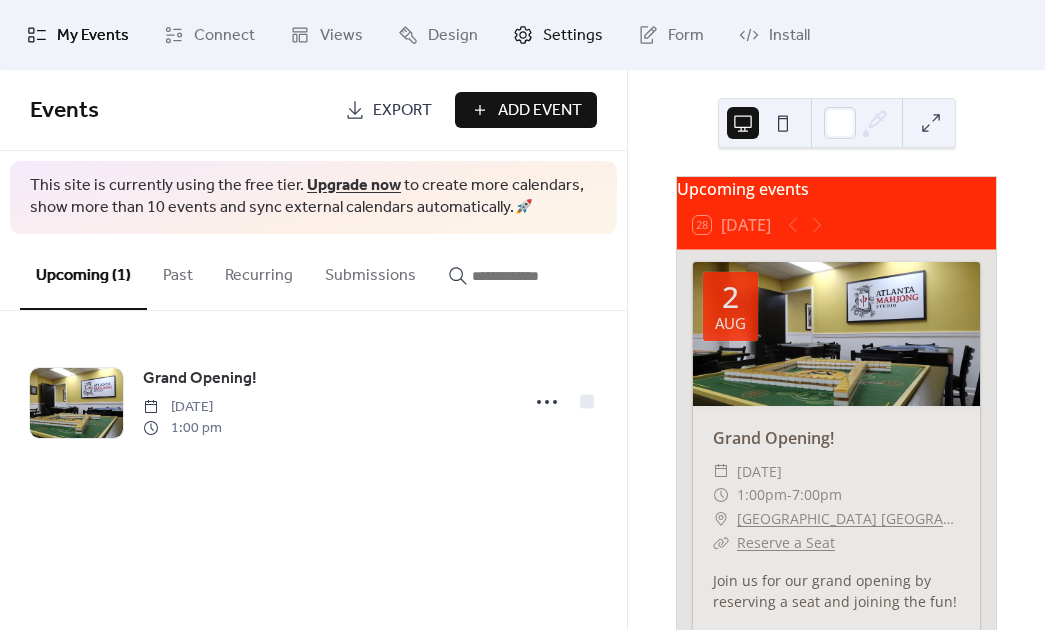click on "Settings" at bounding box center [573, 36] 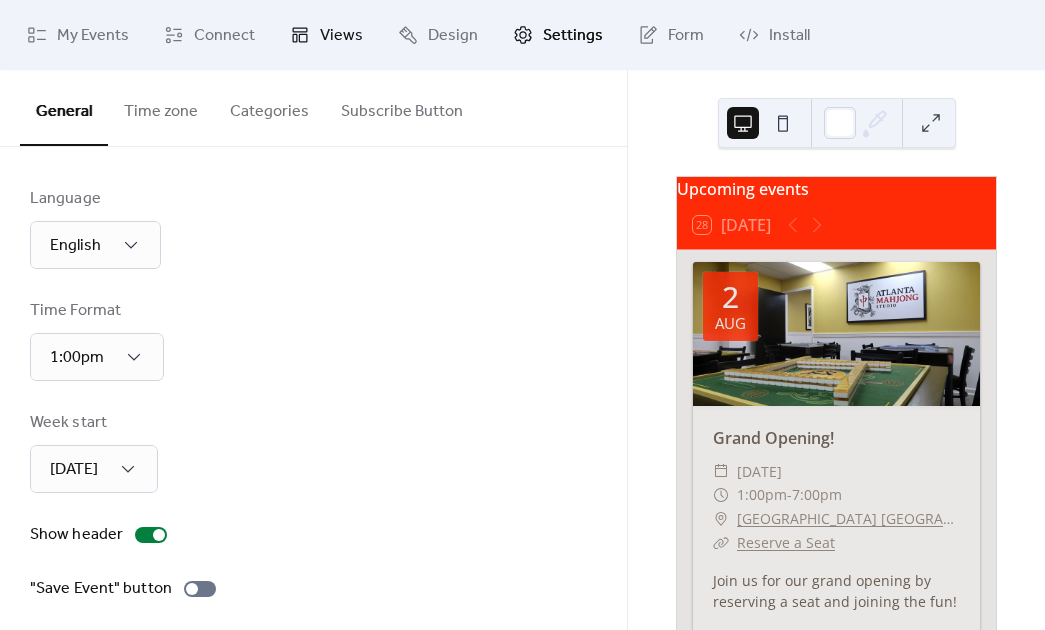click on "Views" at bounding box center [326, 35] 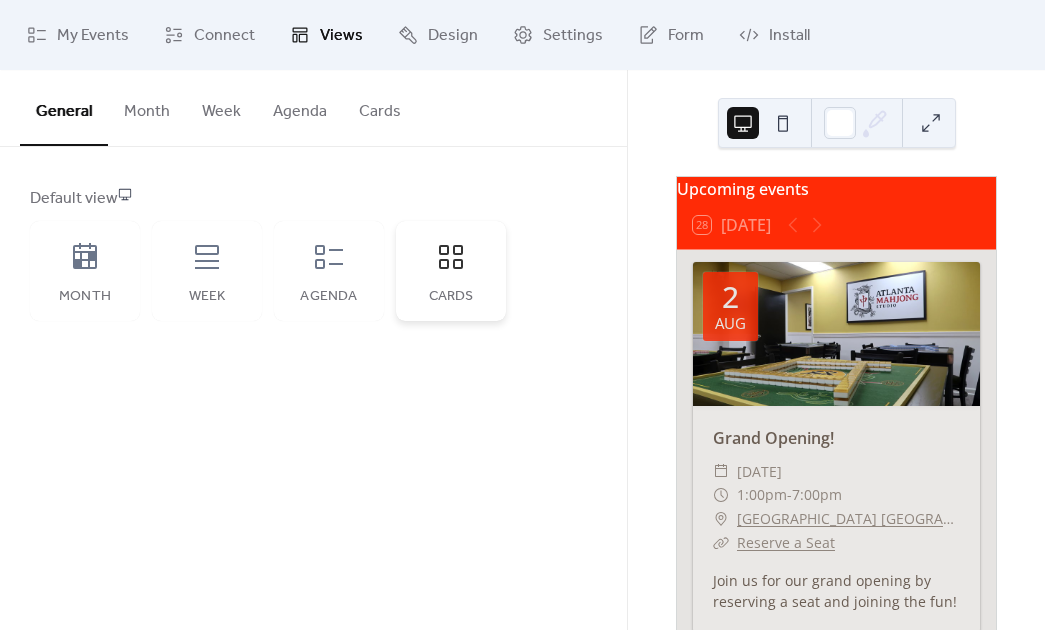 click 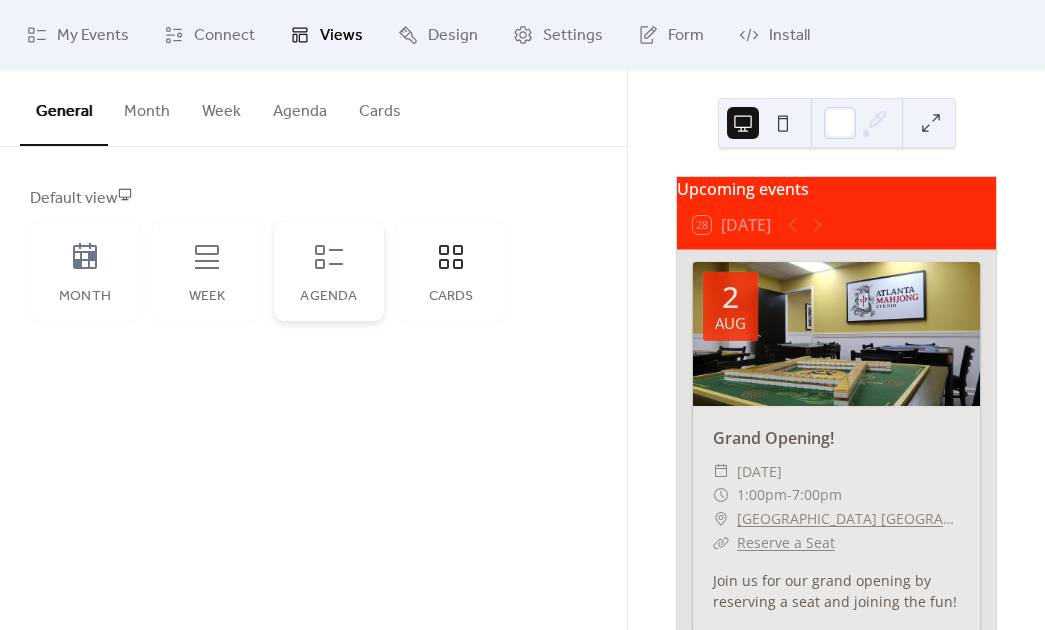 click on "Agenda" at bounding box center (329, 271) 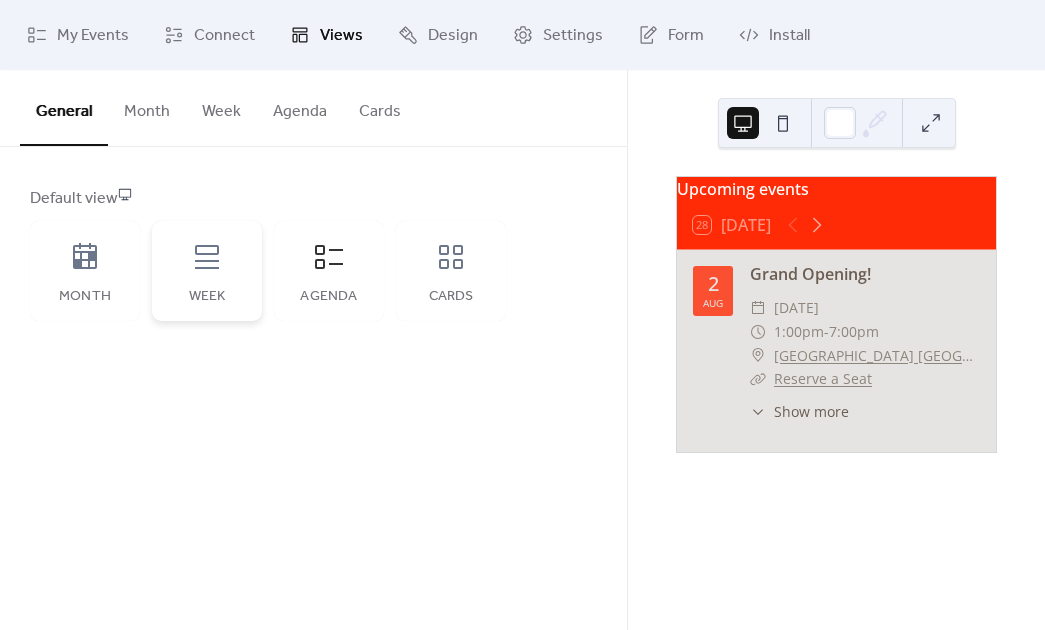 click on "Week" at bounding box center (207, 271) 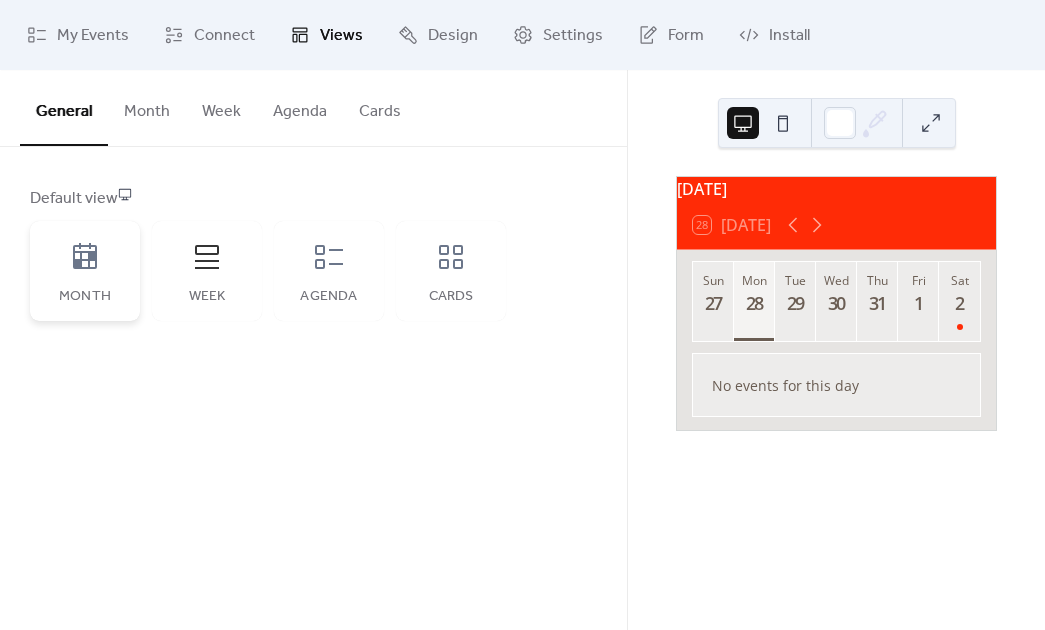 click on "Month" at bounding box center [85, 271] 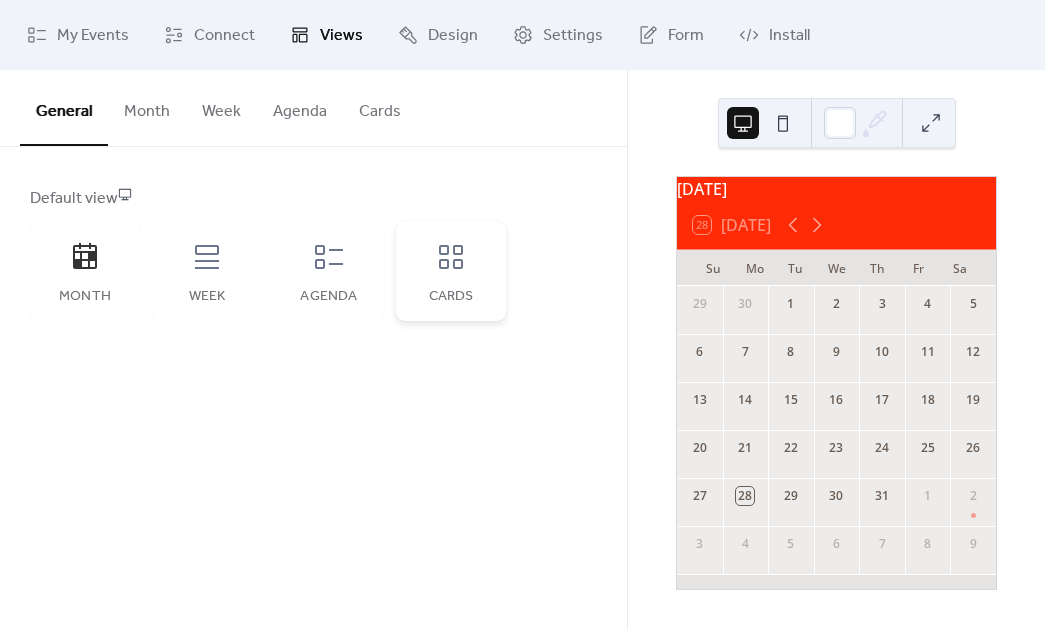 click on "Cards" at bounding box center [451, 271] 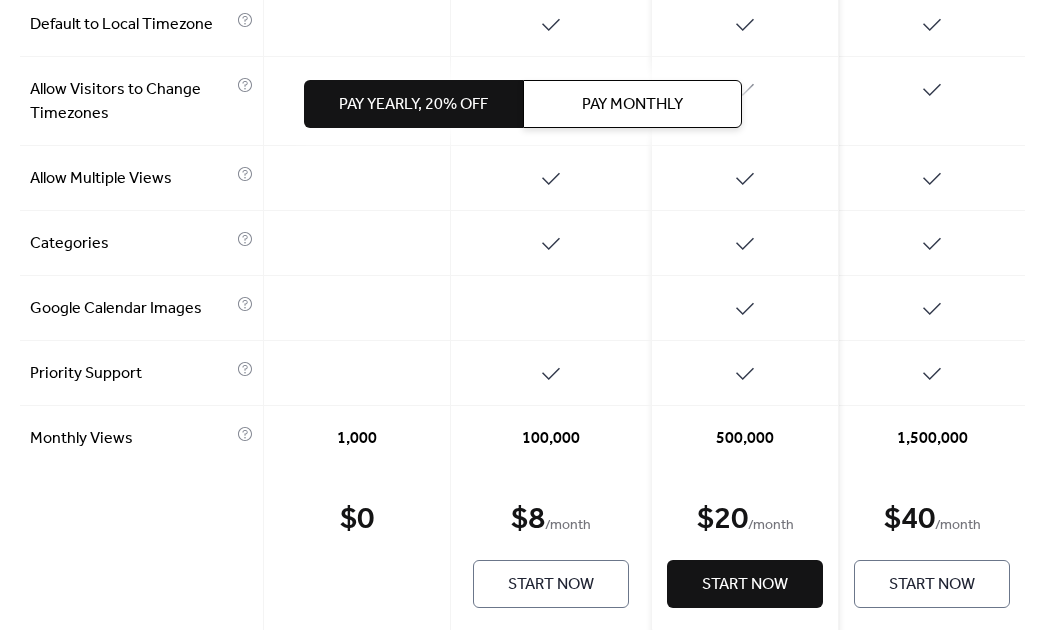 scroll, scrollTop: 1108, scrollLeft: 0, axis: vertical 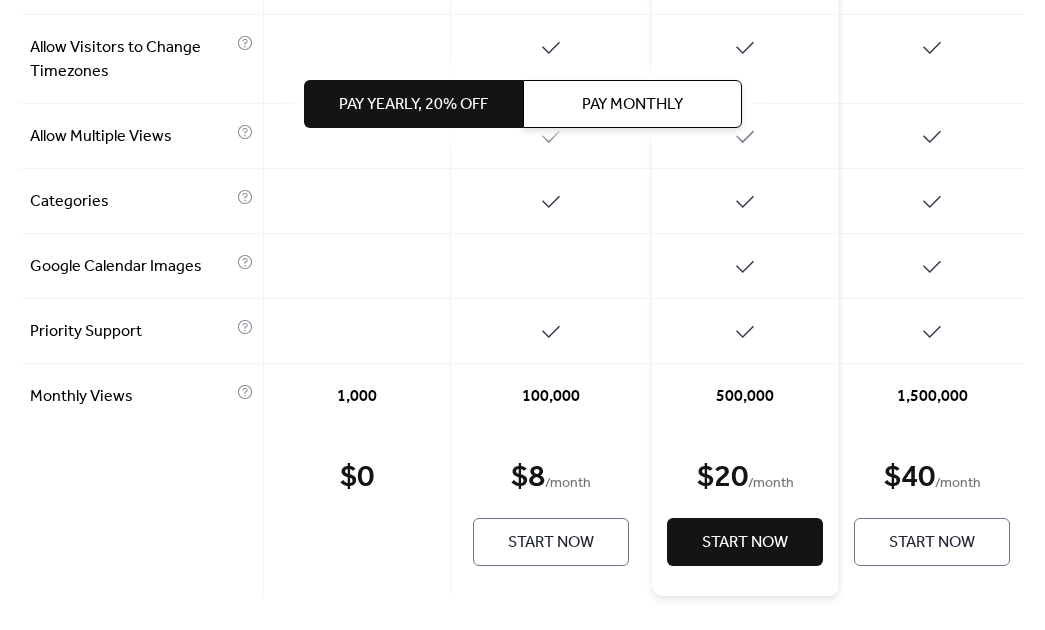 click on "Start Now" at bounding box center (551, 543) 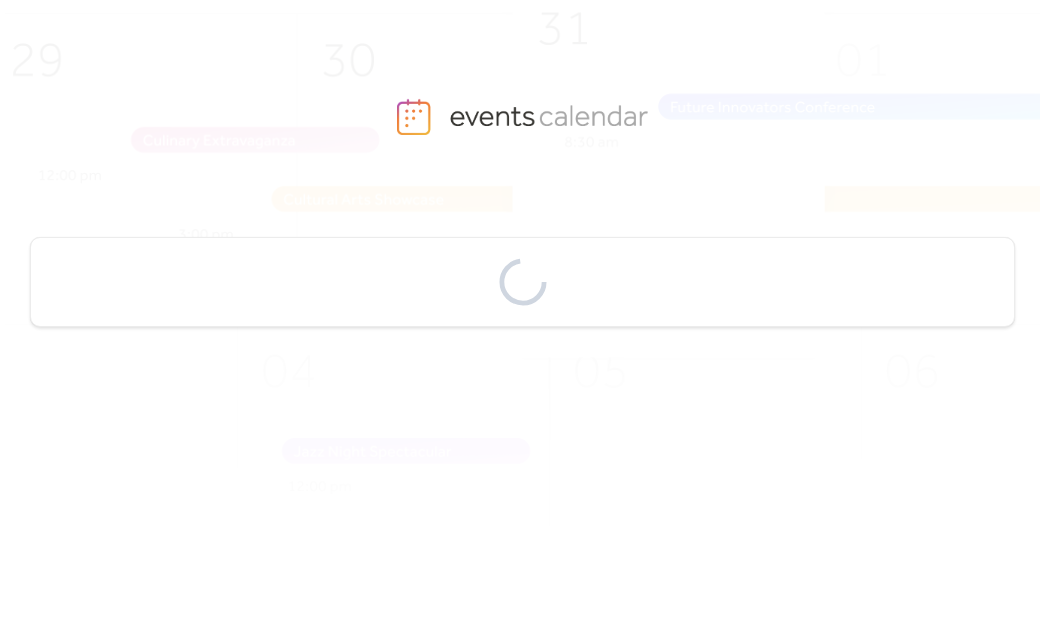 scroll, scrollTop: 0, scrollLeft: 0, axis: both 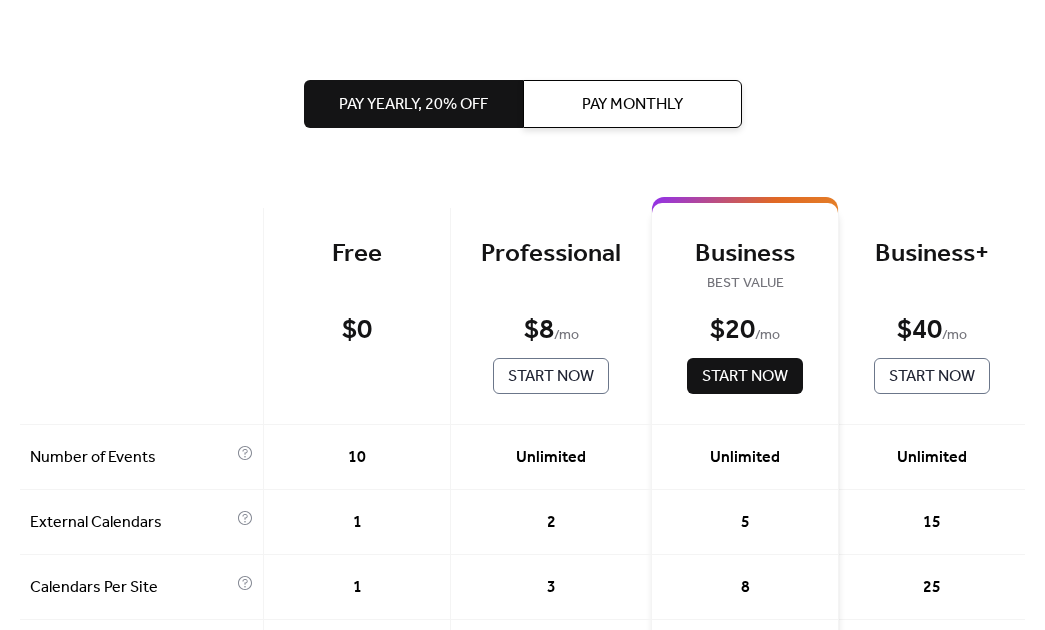 click on "Pay Monthly" at bounding box center [632, 104] 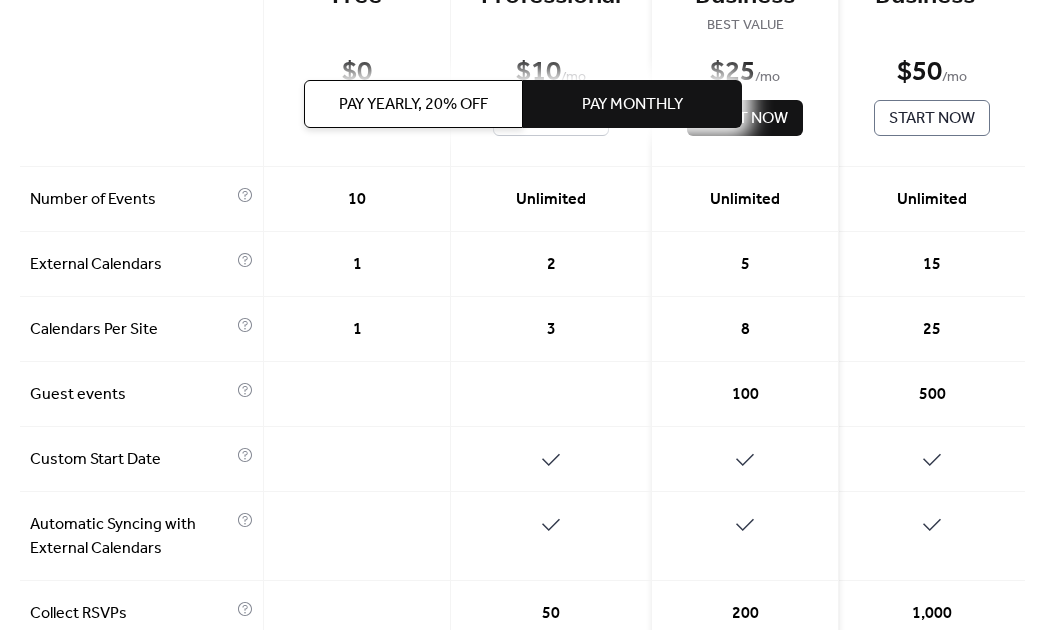 scroll, scrollTop: 66, scrollLeft: 0, axis: vertical 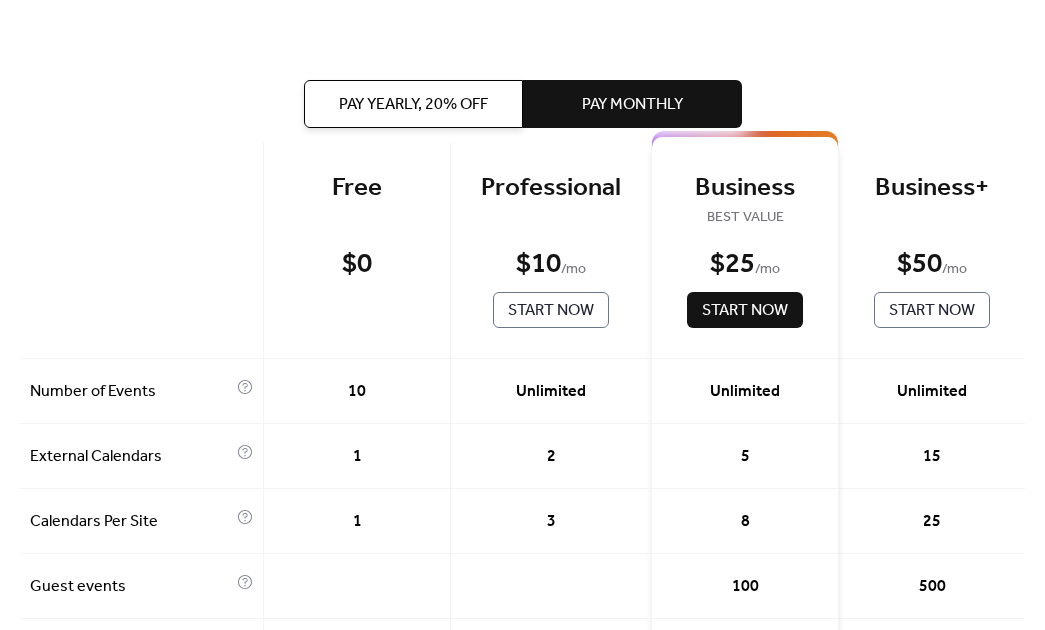 click on "Start Now" at bounding box center (551, 311) 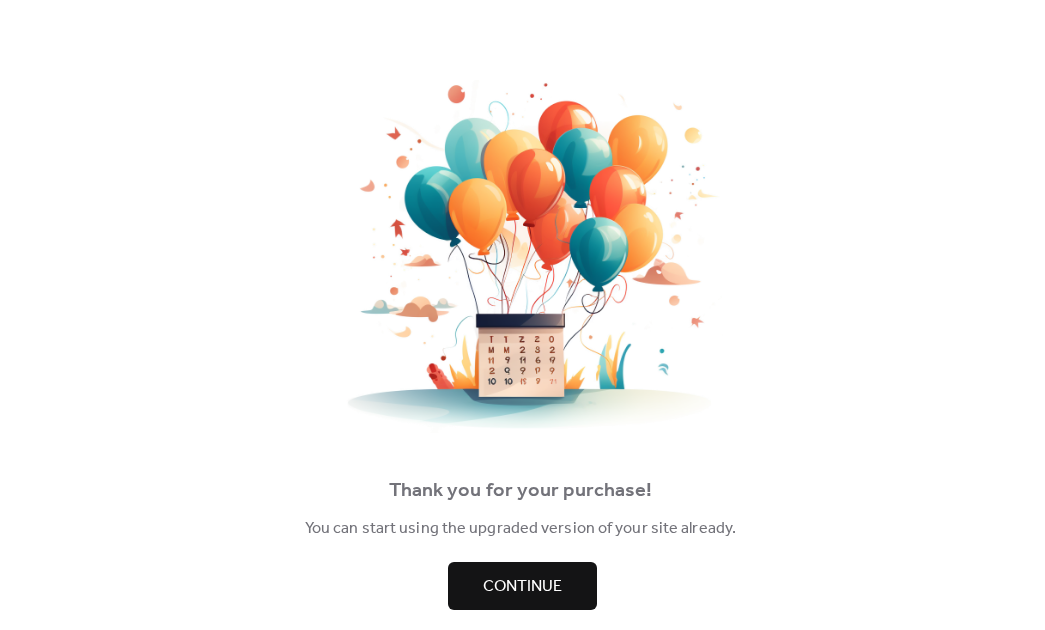 scroll, scrollTop: 0, scrollLeft: 0, axis: both 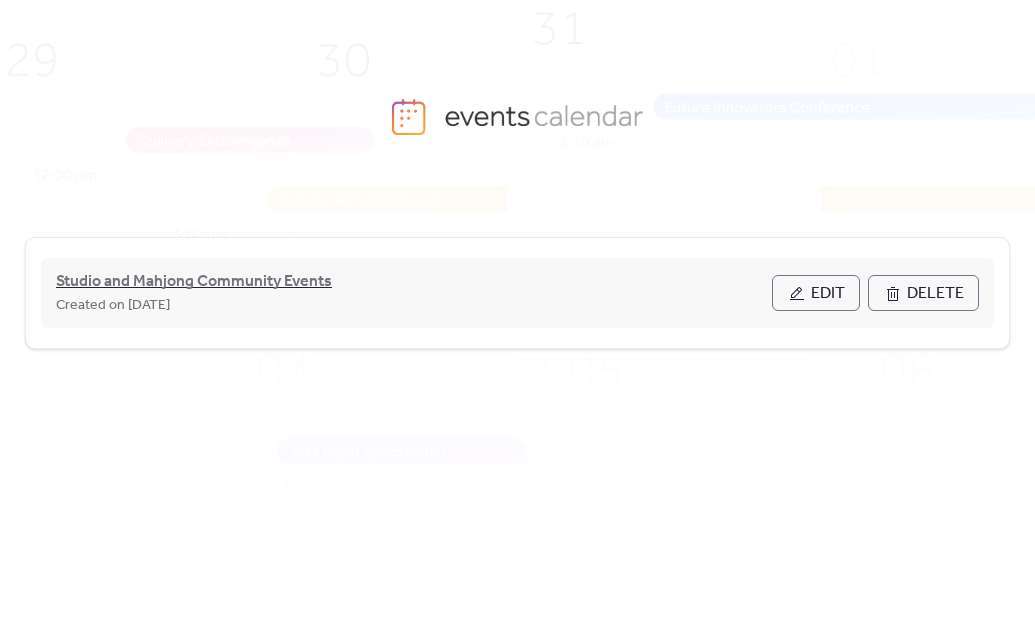 click on "Studio and Mahjong Community Events" at bounding box center (194, 282) 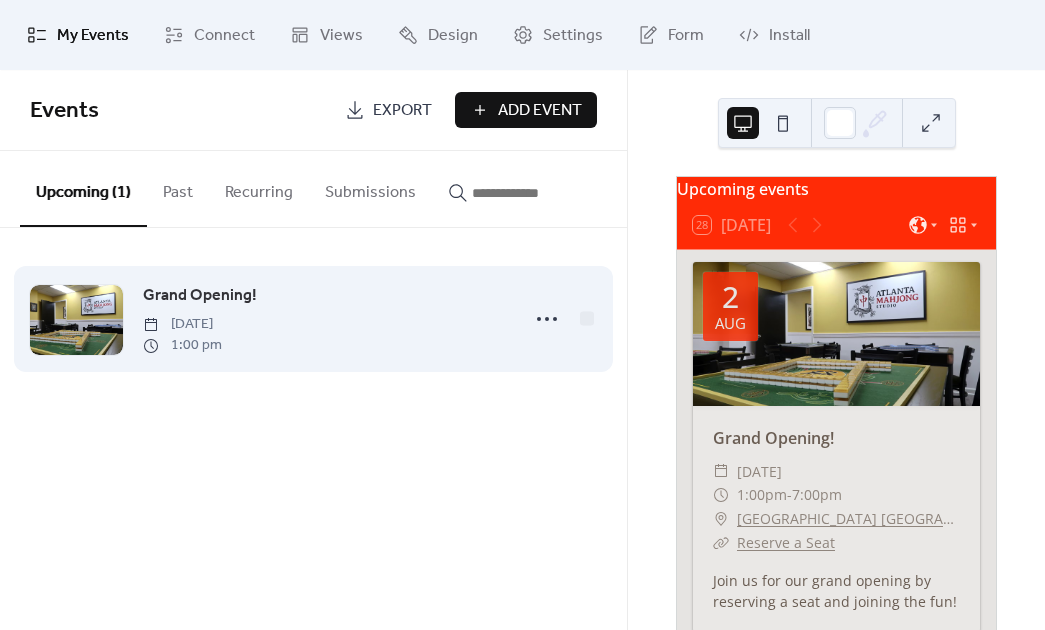click on "Grand Opening! [DATE] 1:00 pm" at bounding box center (325, 319) 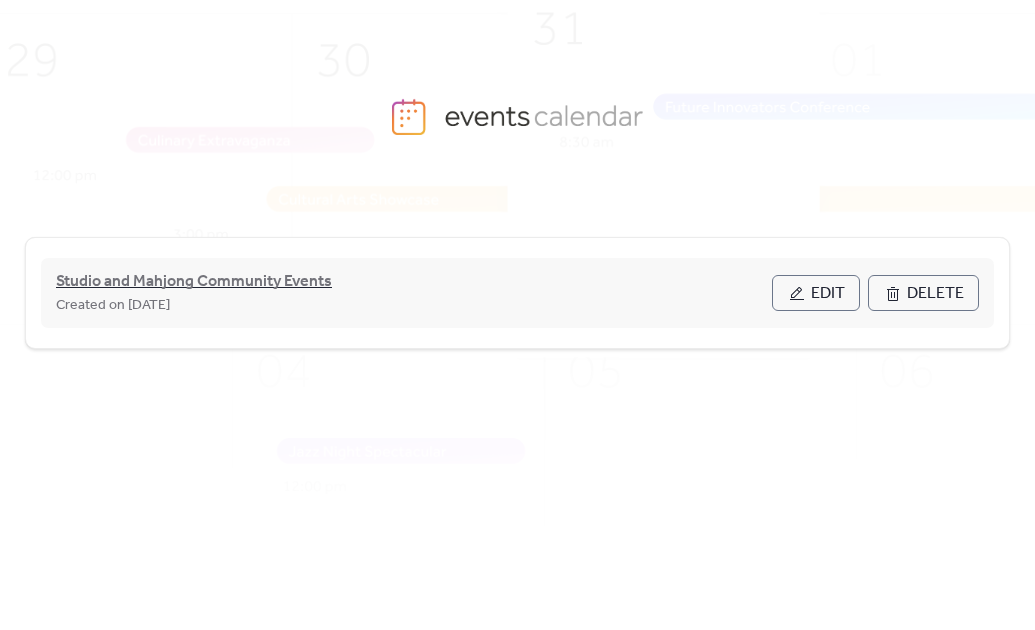 click on "Studio and Mahjong Community Events" at bounding box center (194, 282) 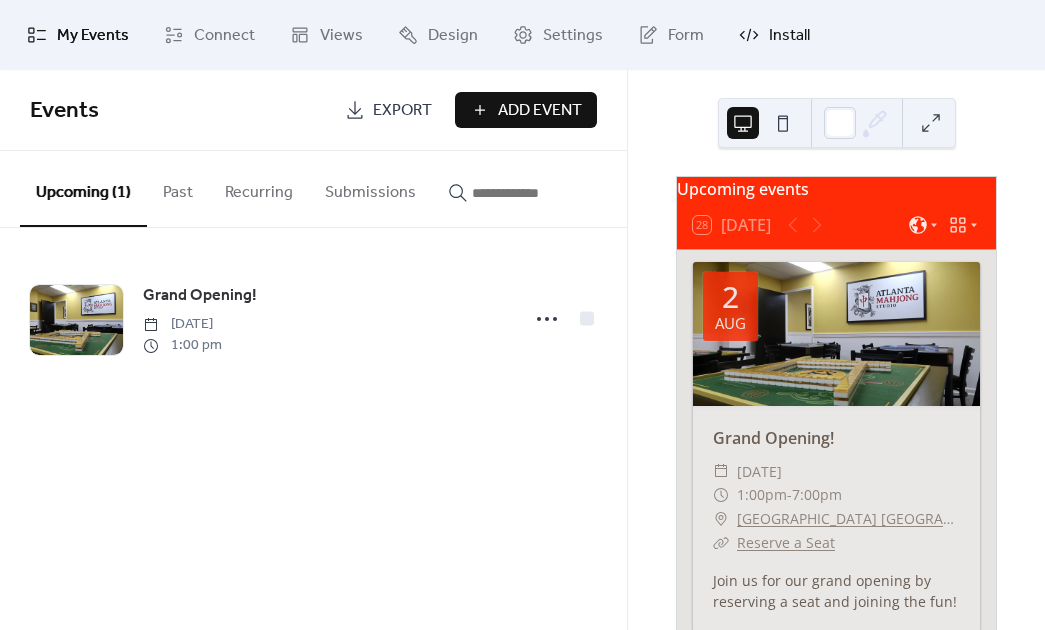 click on "Install" at bounding box center [789, 36] 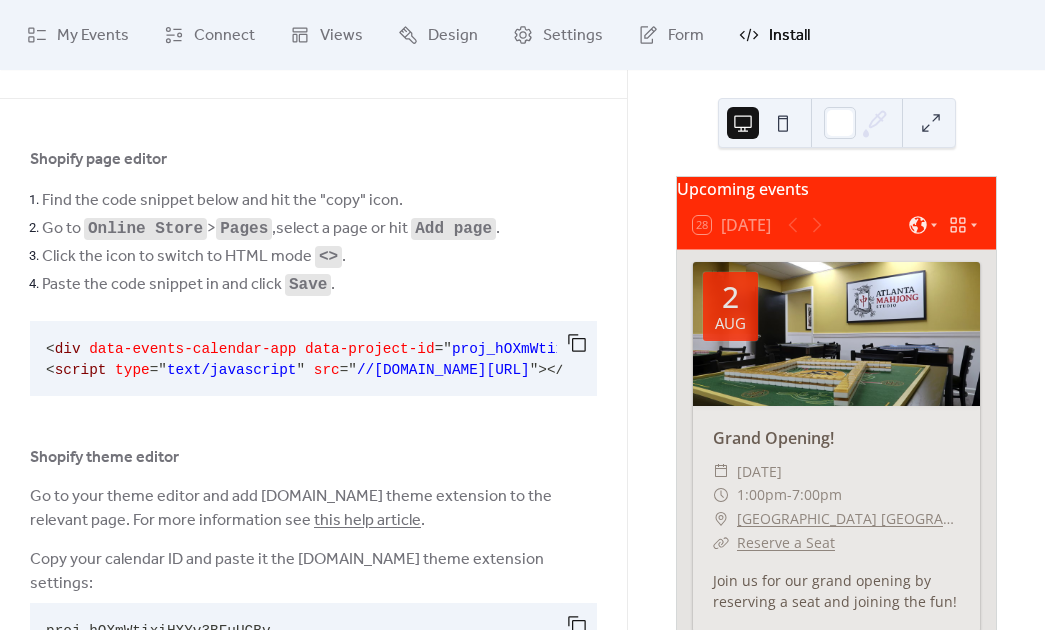 scroll, scrollTop: 126, scrollLeft: 0, axis: vertical 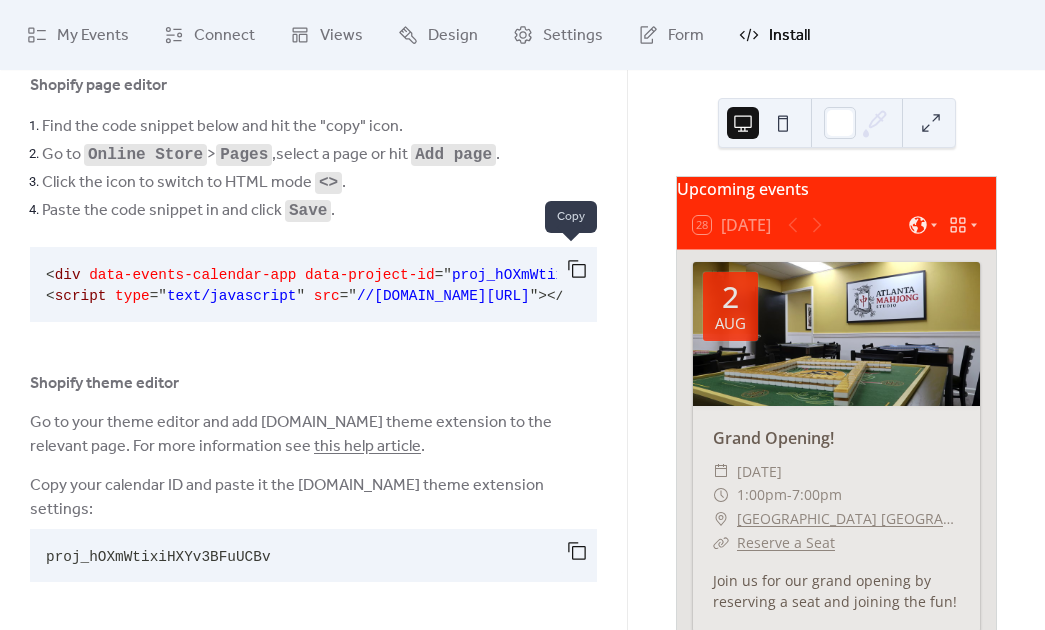 click at bounding box center (577, 269) 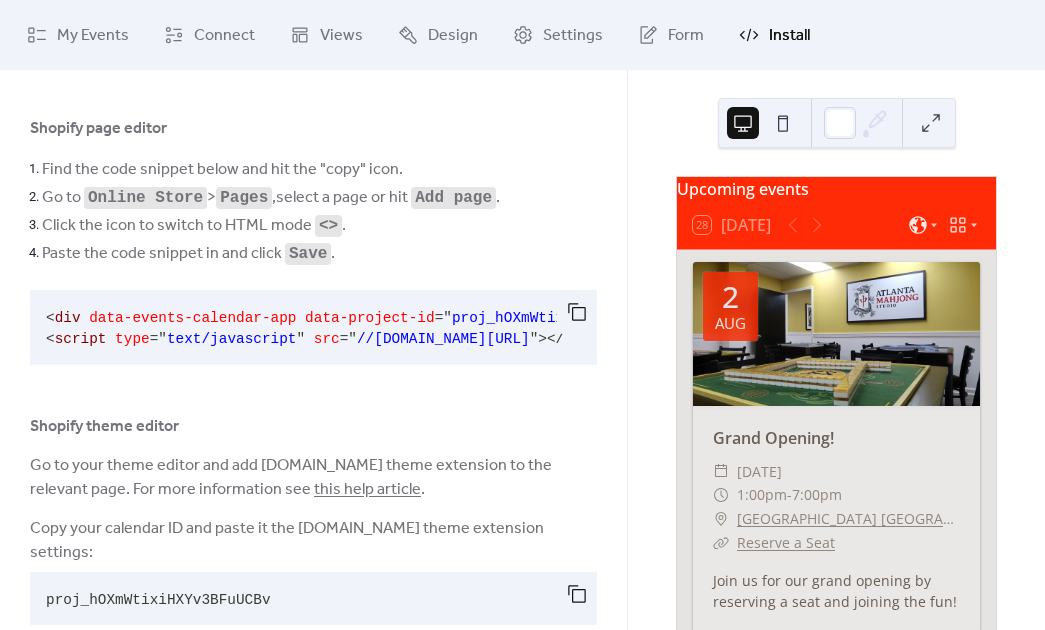 scroll, scrollTop: 60, scrollLeft: 0, axis: vertical 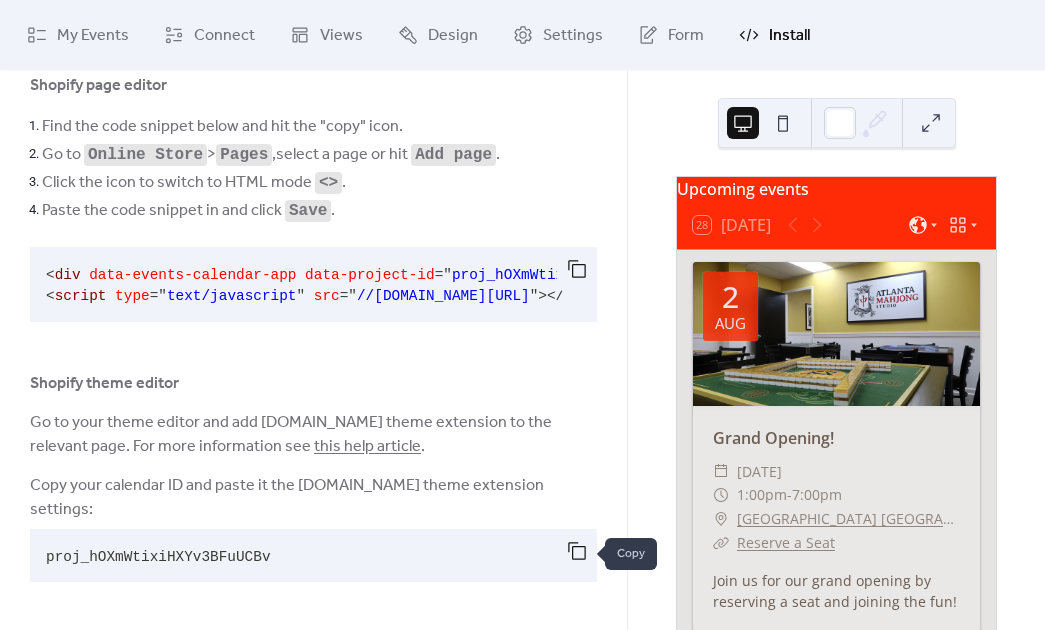 click at bounding box center (577, 551) 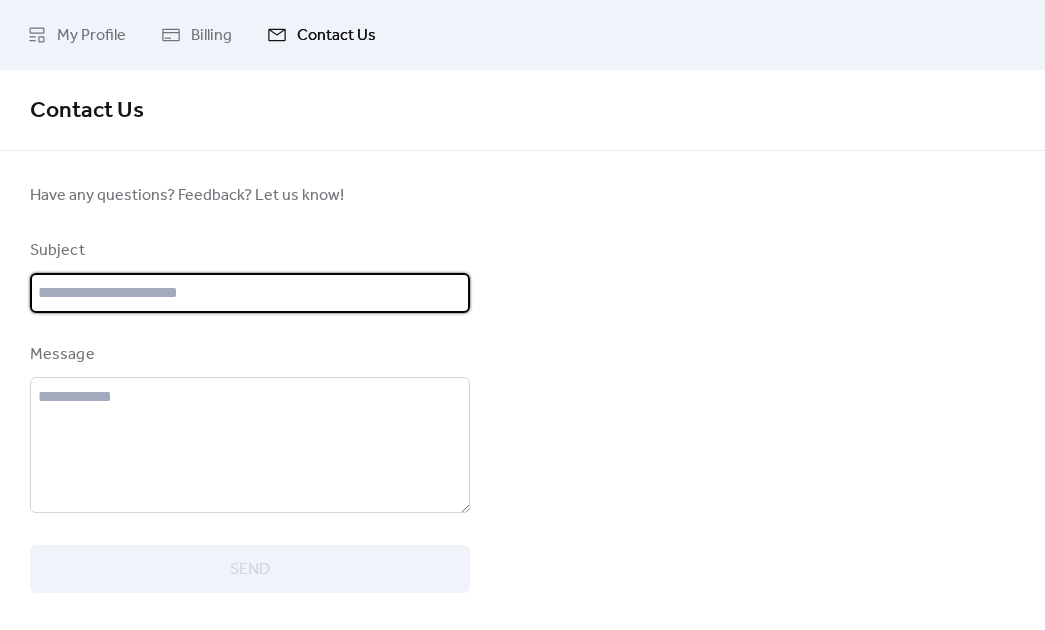click at bounding box center (250, 293) 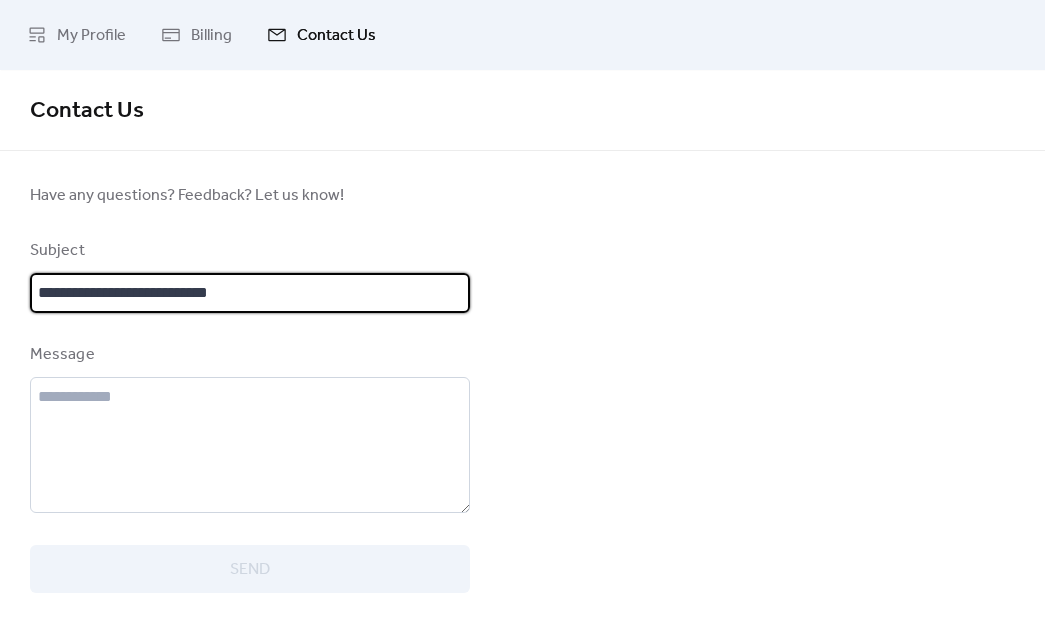 type on "**********" 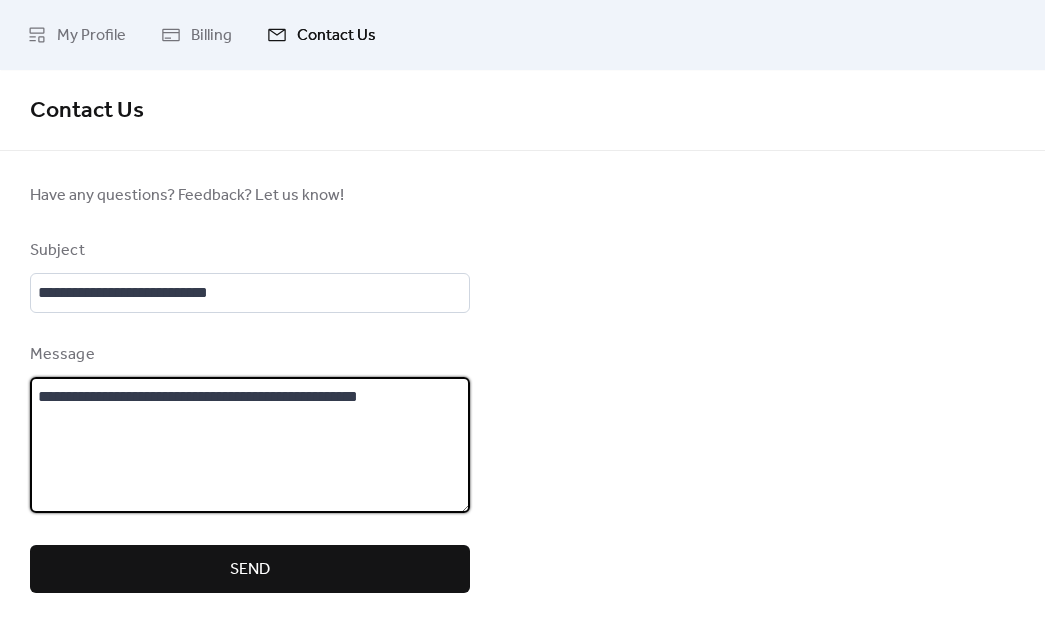 type on "**********" 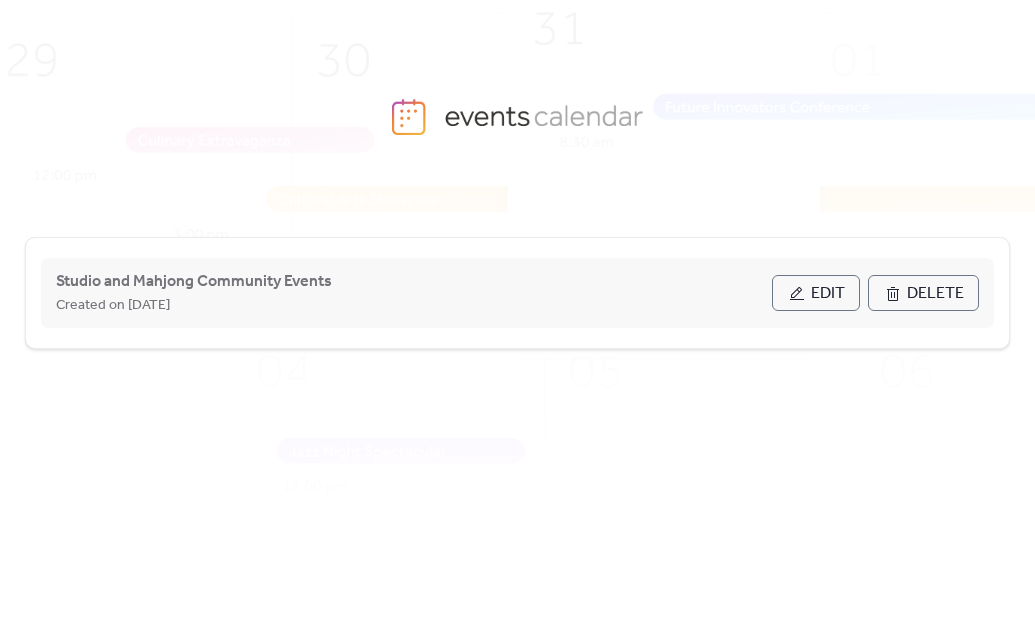 click on "Studio and Mahjong Community Events Created on [DATE]" at bounding box center (414, 293) 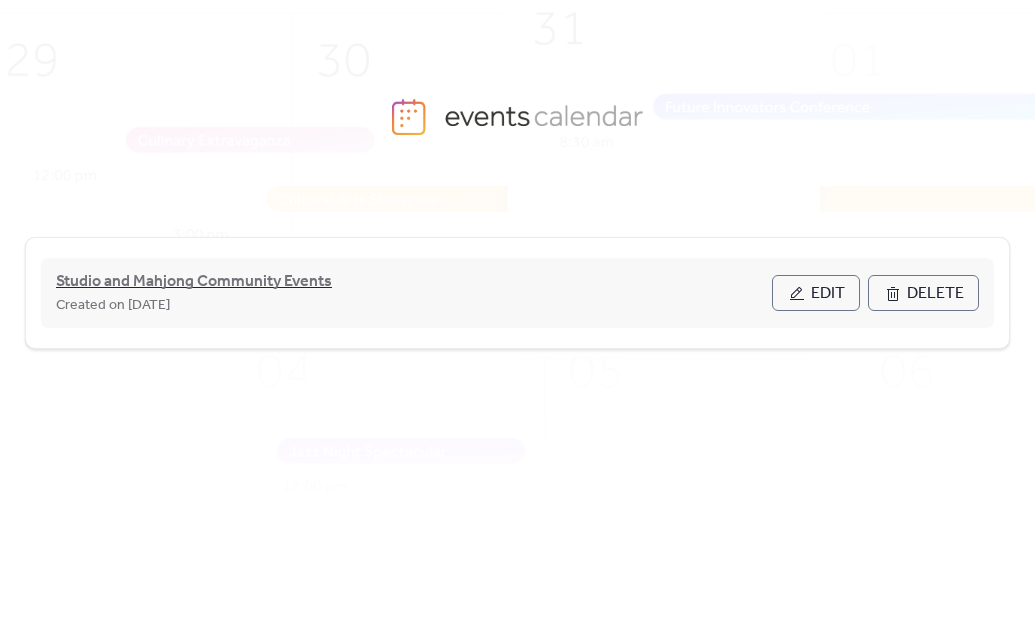 click on "Studio and Mahjong Community Events" at bounding box center [194, 282] 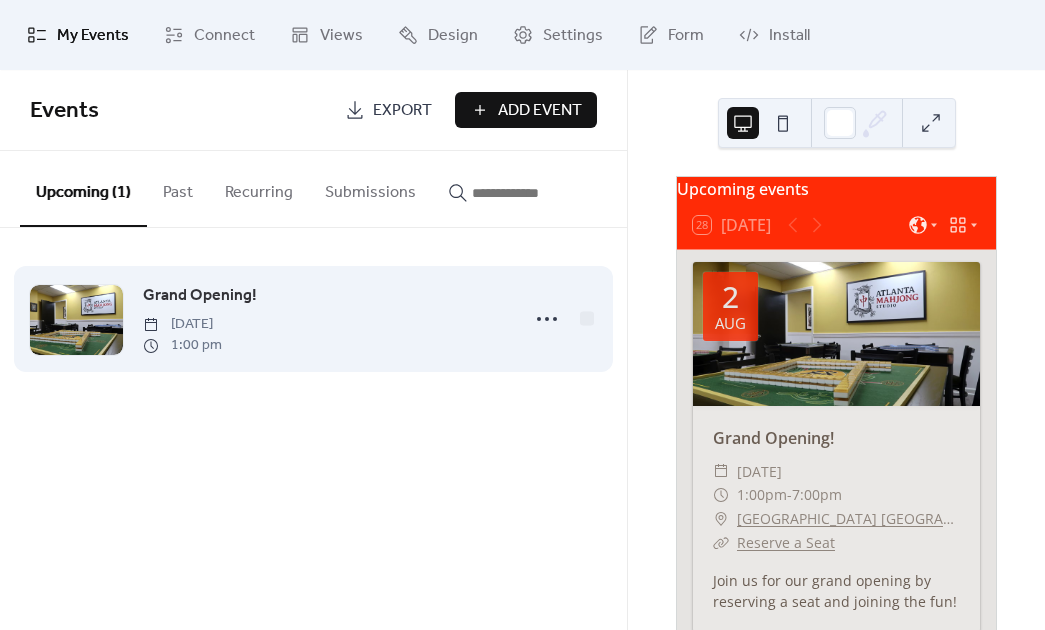 click on "Grand Opening! [DATE] 1:00 pm" at bounding box center [325, 319] 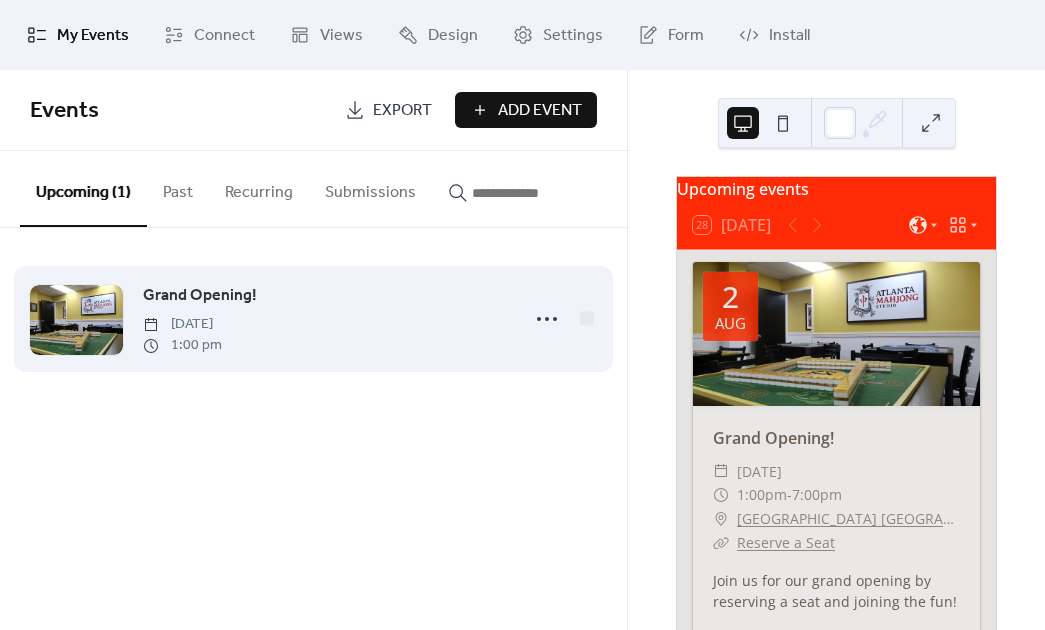 click on "Grand Opening!" at bounding box center (200, 296) 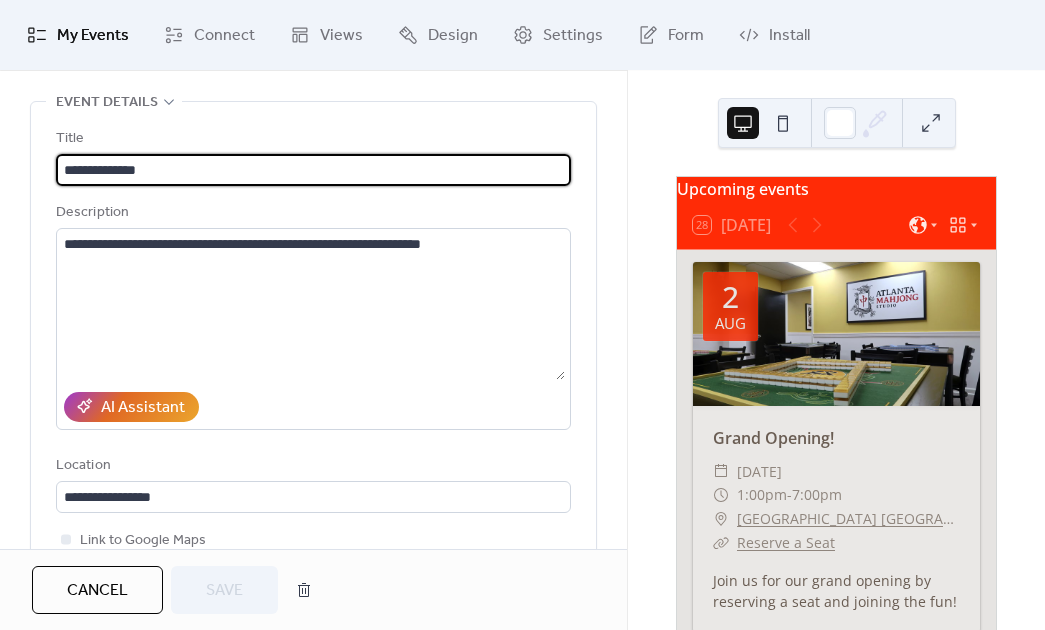 scroll, scrollTop: 0, scrollLeft: 0, axis: both 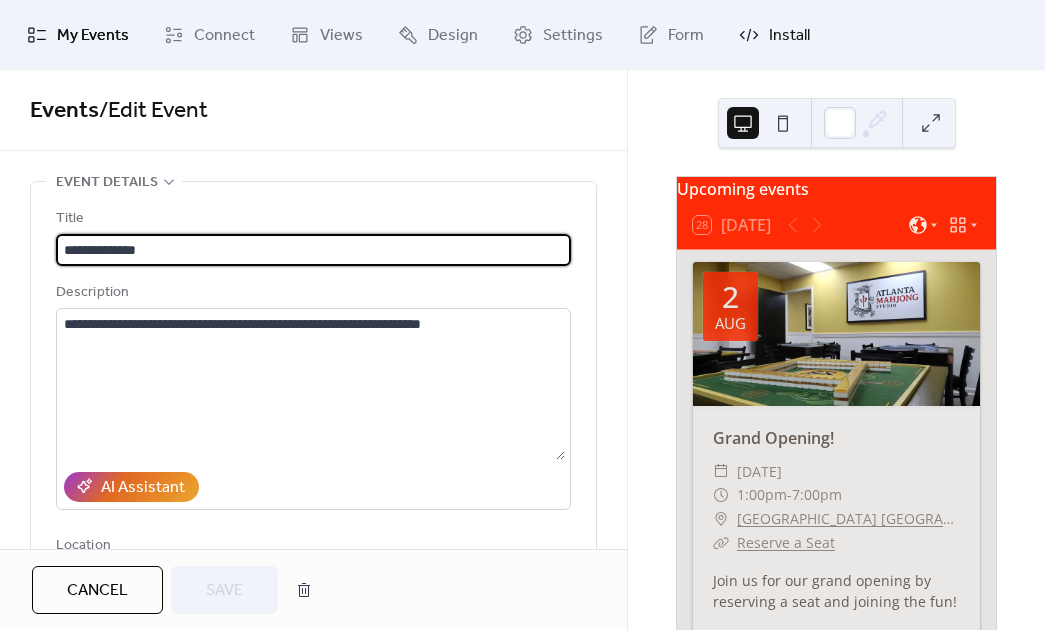 click on "Install" at bounding box center (789, 36) 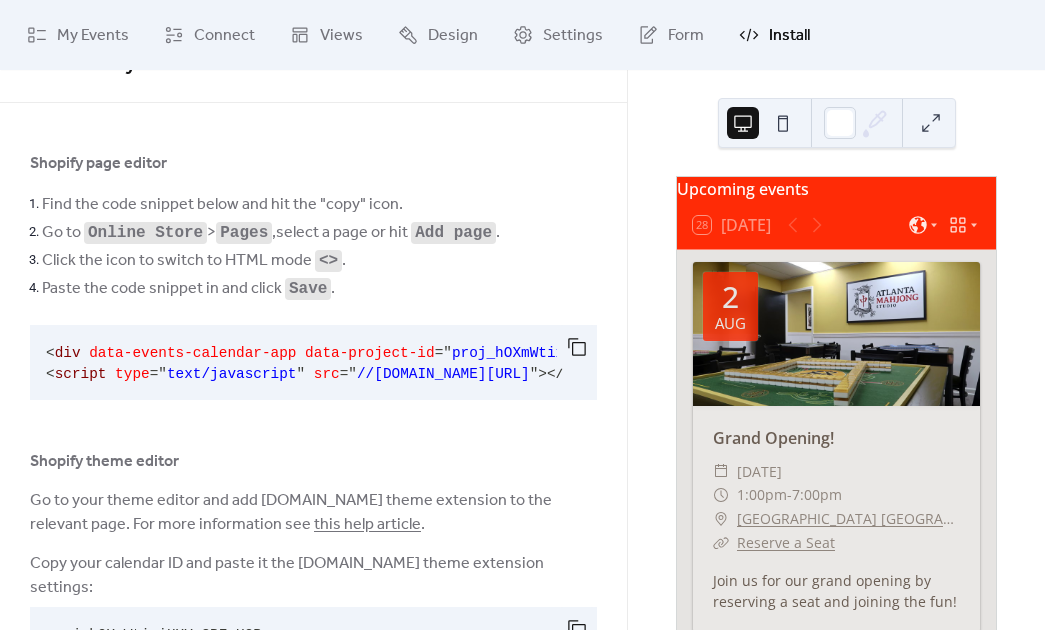 scroll, scrollTop: 0, scrollLeft: 0, axis: both 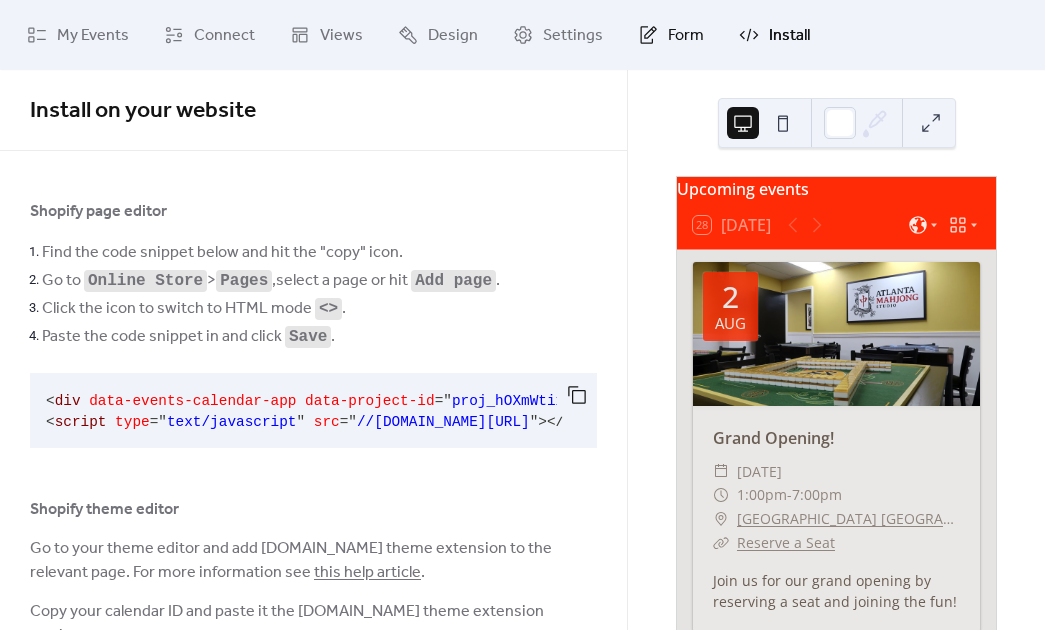click on "Form" at bounding box center (671, 35) 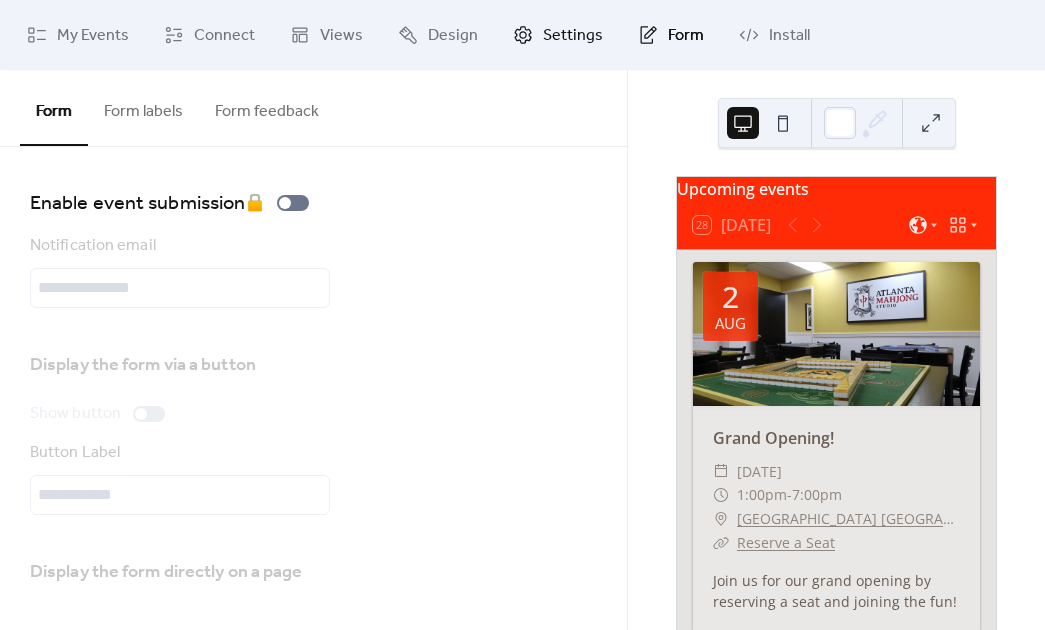 click on "Settings" at bounding box center [573, 36] 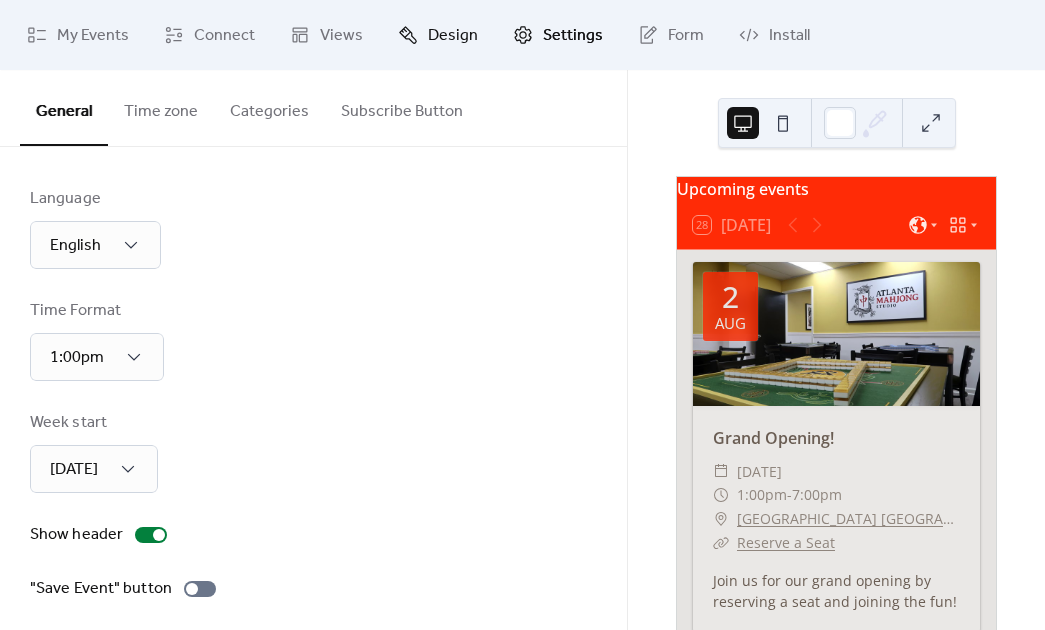 click on "Design" at bounding box center (453, 36) 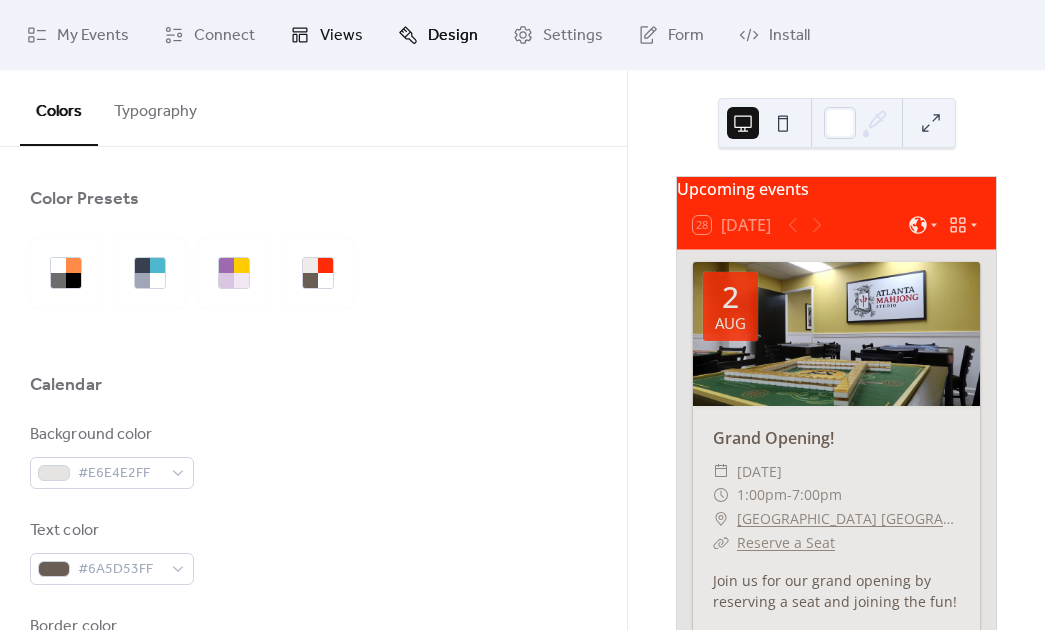 click on "Views" at bounding box center [341, 36] 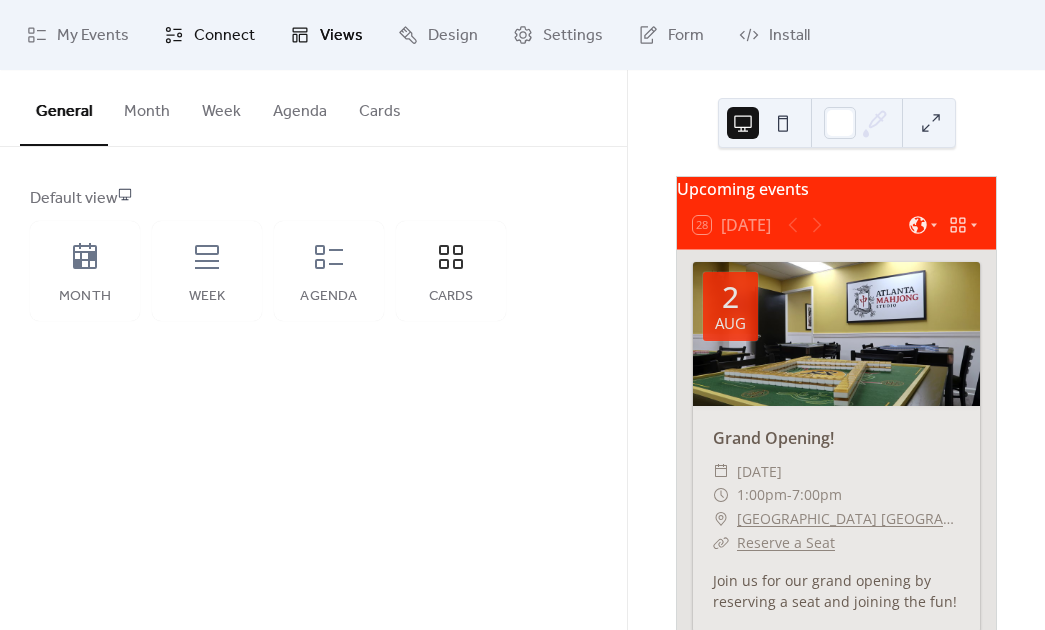 click on "Connect" at bounding box center [224, 36] 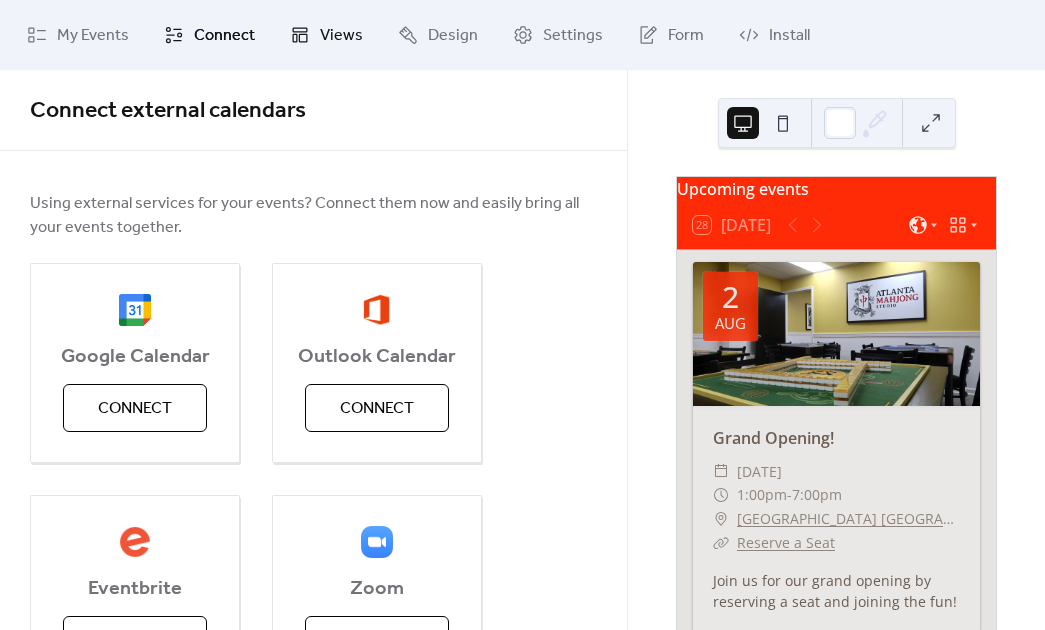 click on "Views" at bounding box center (341, 36) 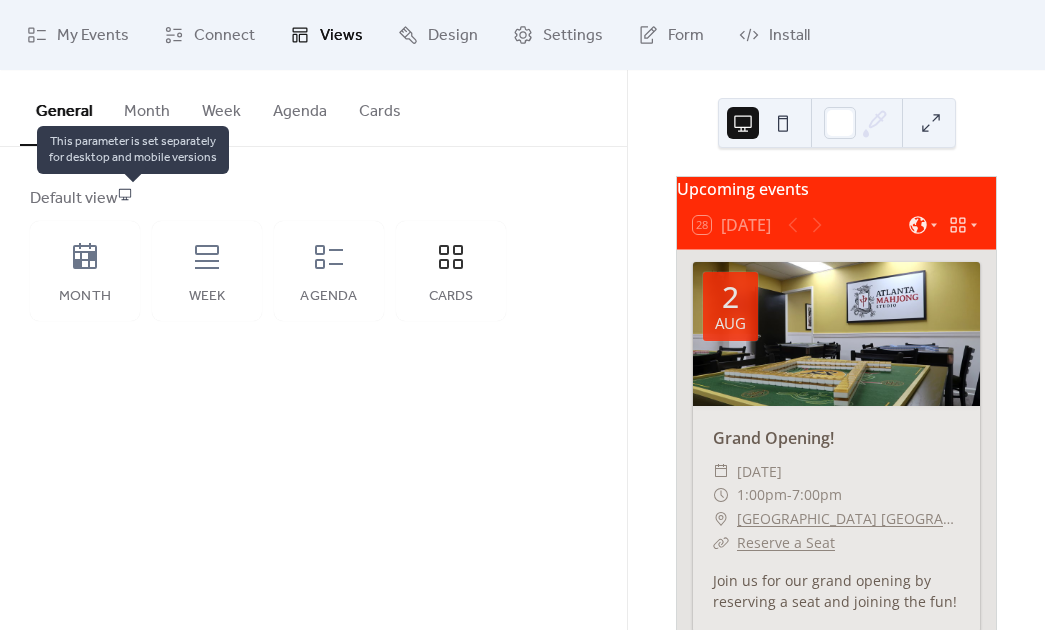 click 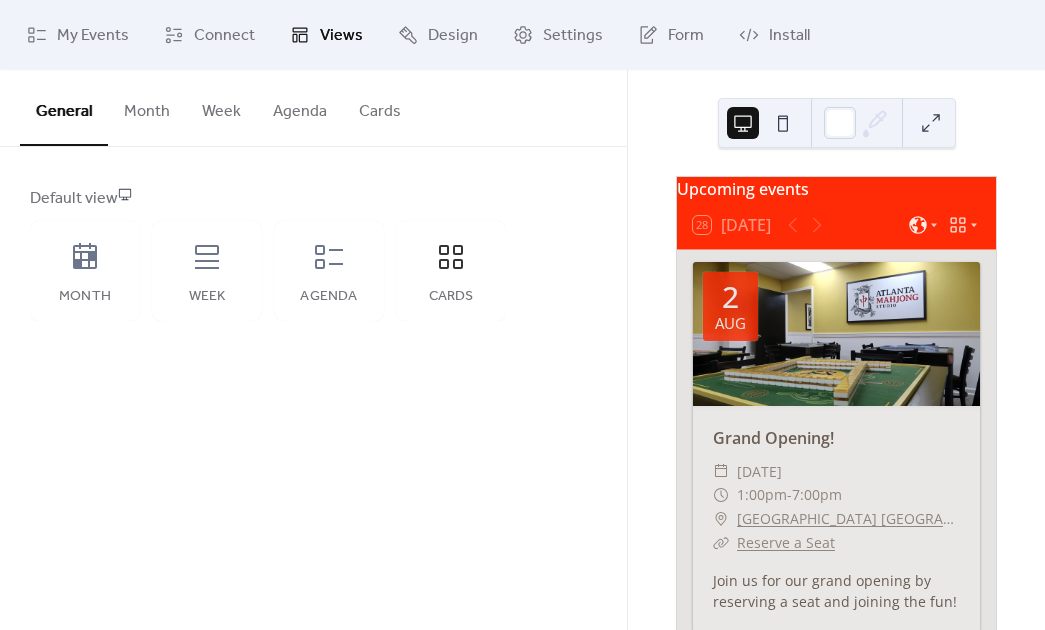 click on "Default view" at bounding box center (311, 199) 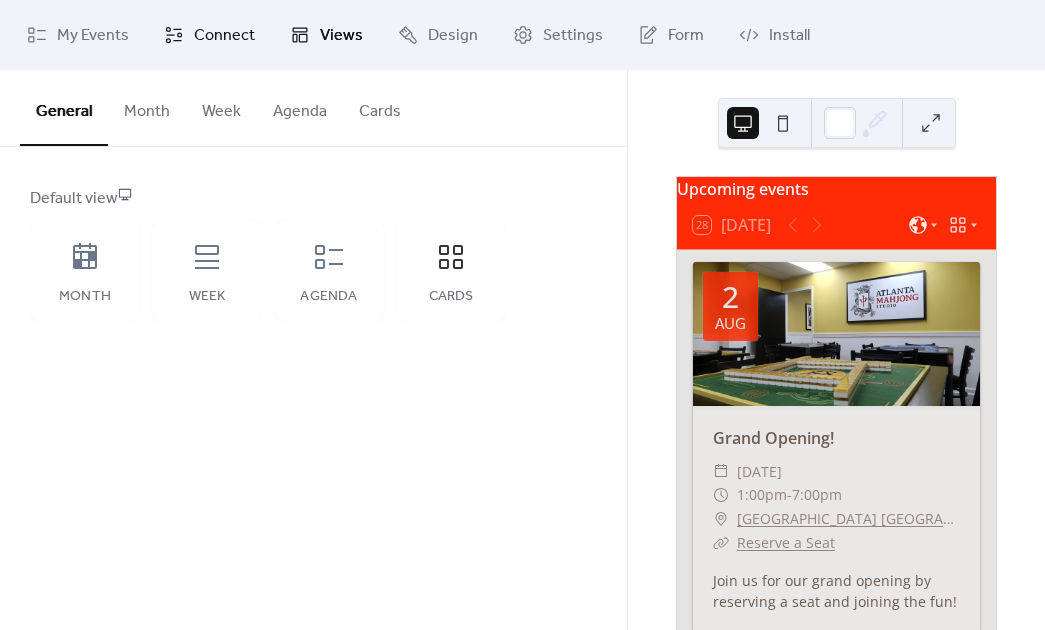 click on "Connect" at bounding box center (224, 36) 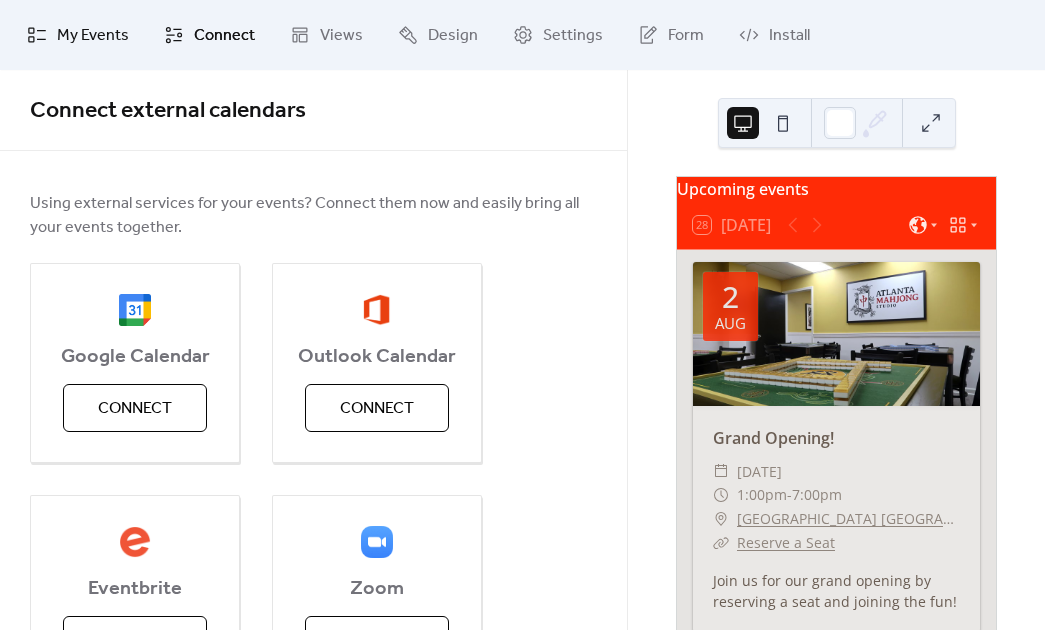 click on "My Events" at bounding box center [93, 36] 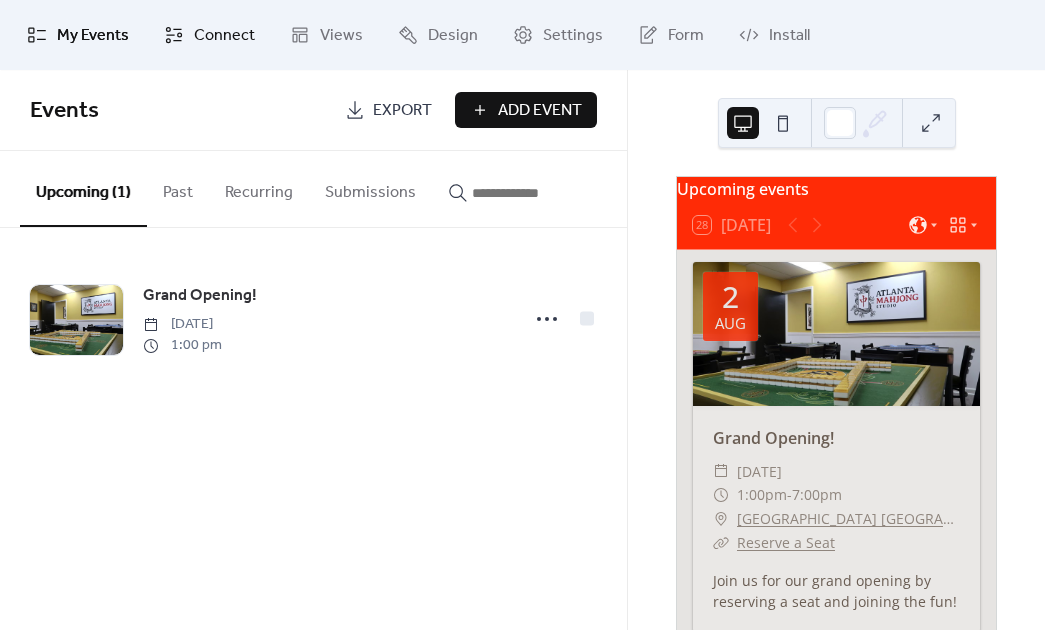 click on "Connect" at bounding box center (224, 36) 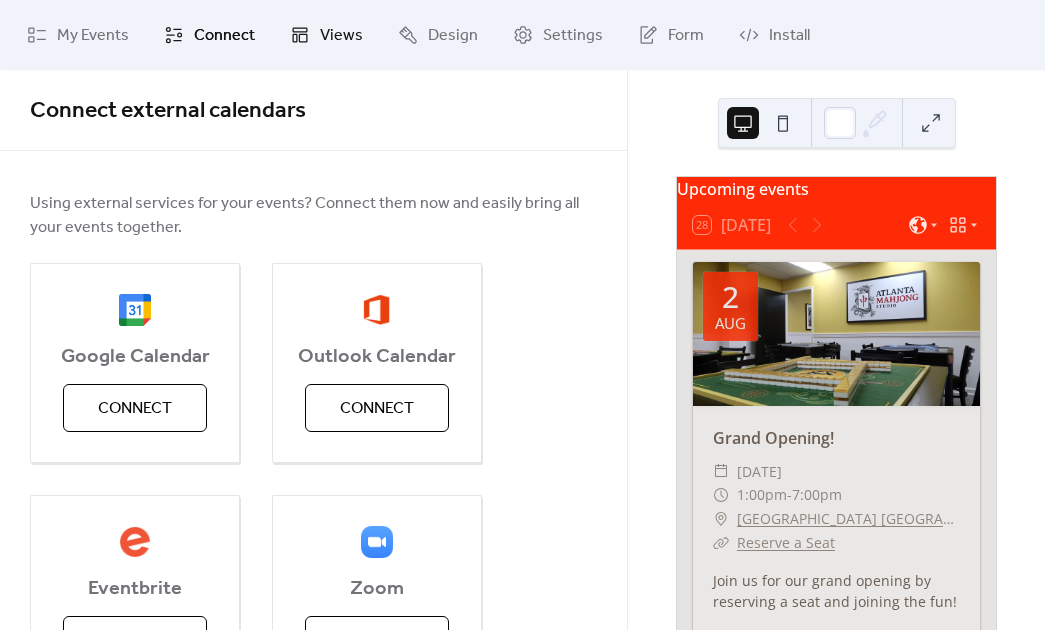 click on "Views" at bounding box center (341, 36) 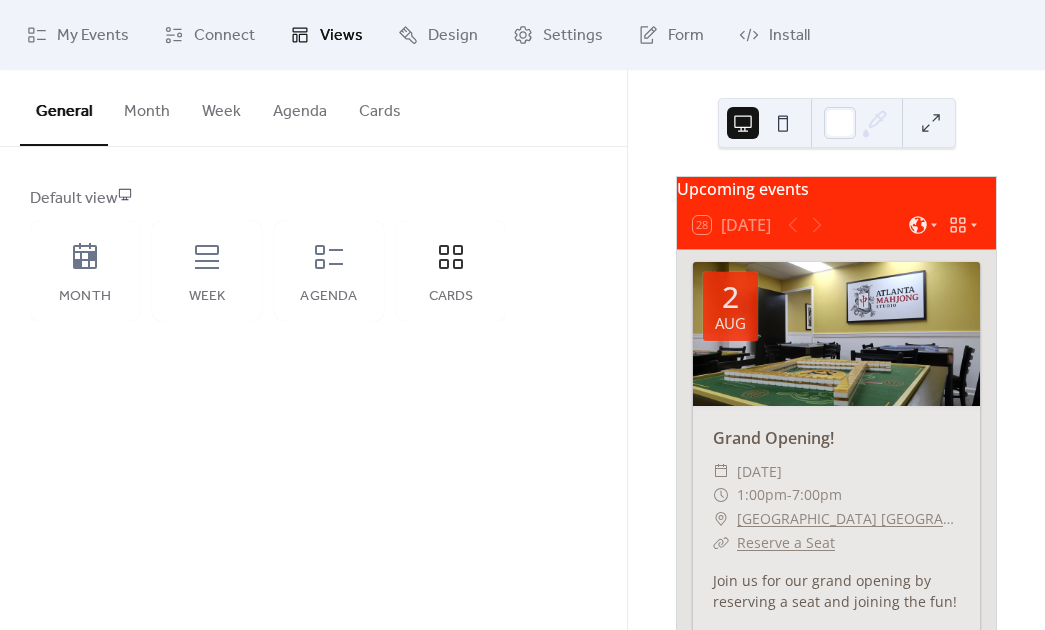 click on "Cards" at bounding box center (380, 107) 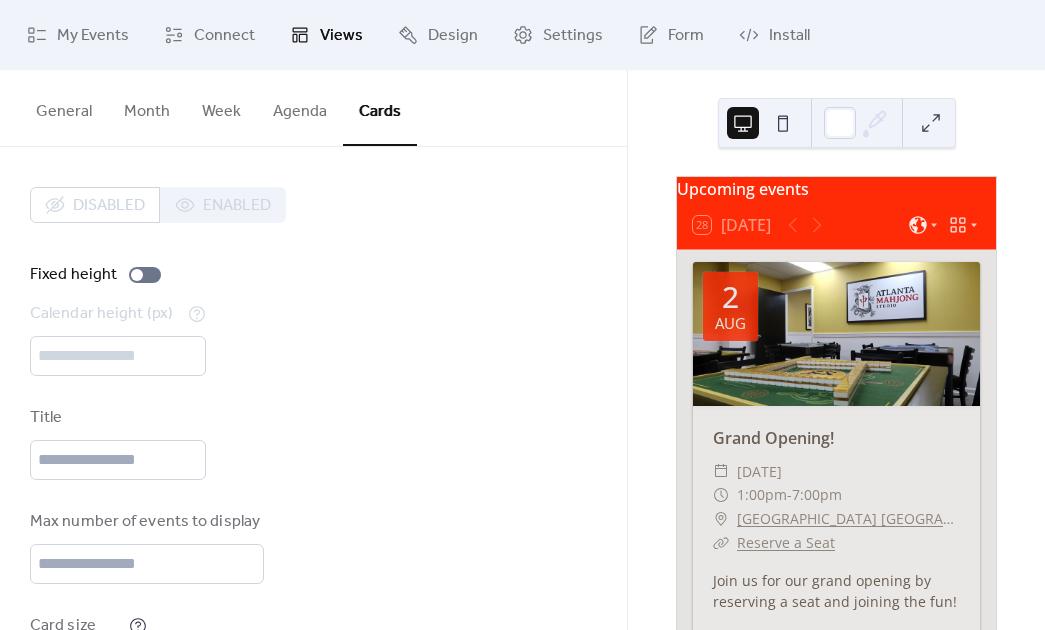 click on "General" at bounding box center [64, 107] 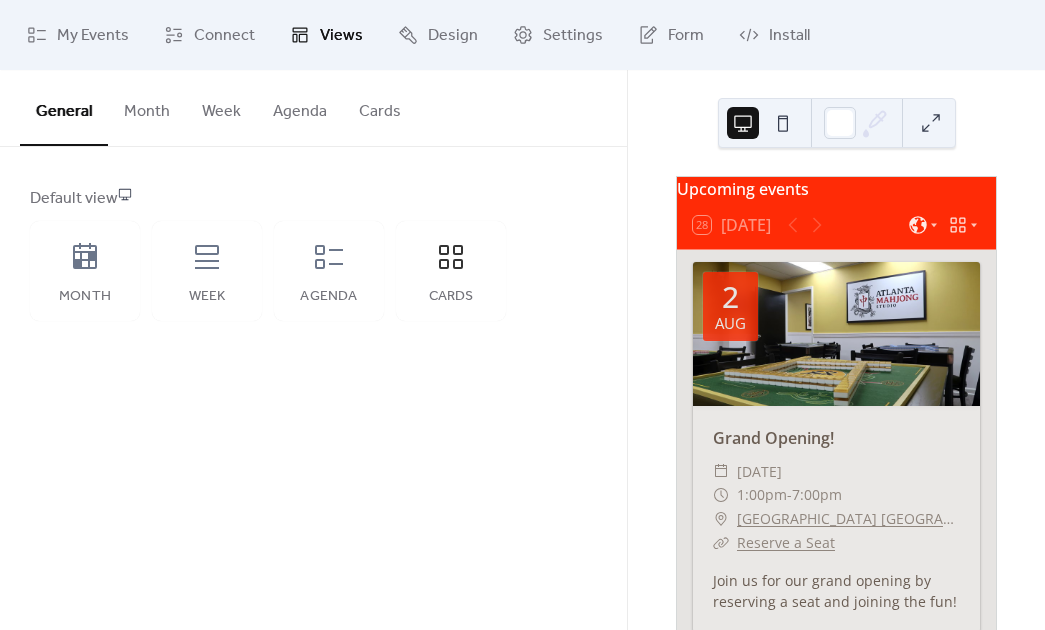 click at bounding box center (783, 123) 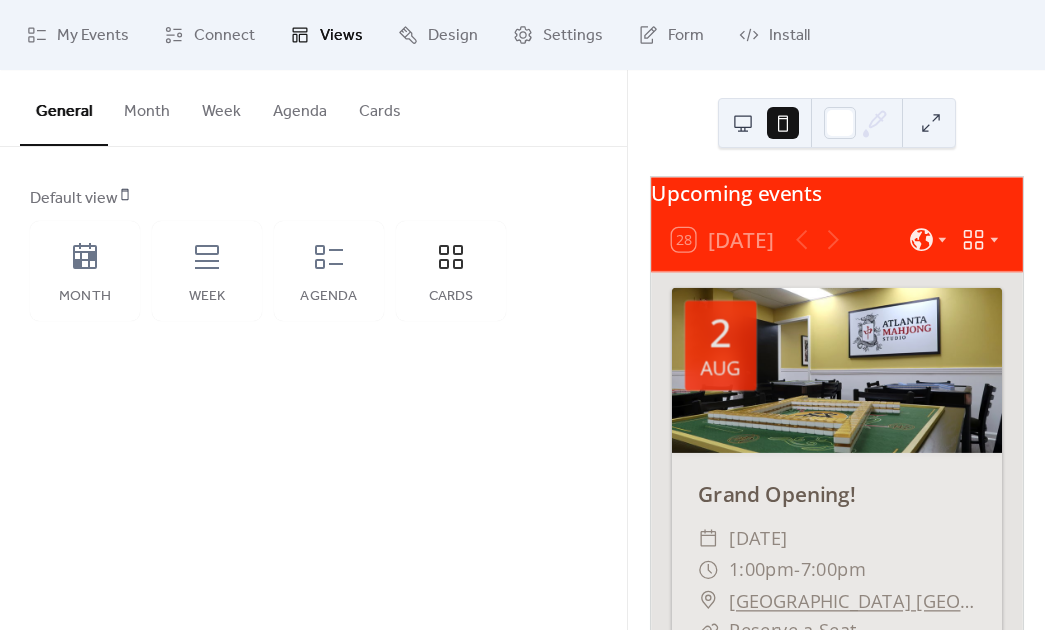 click at bounding box center [743, 123] 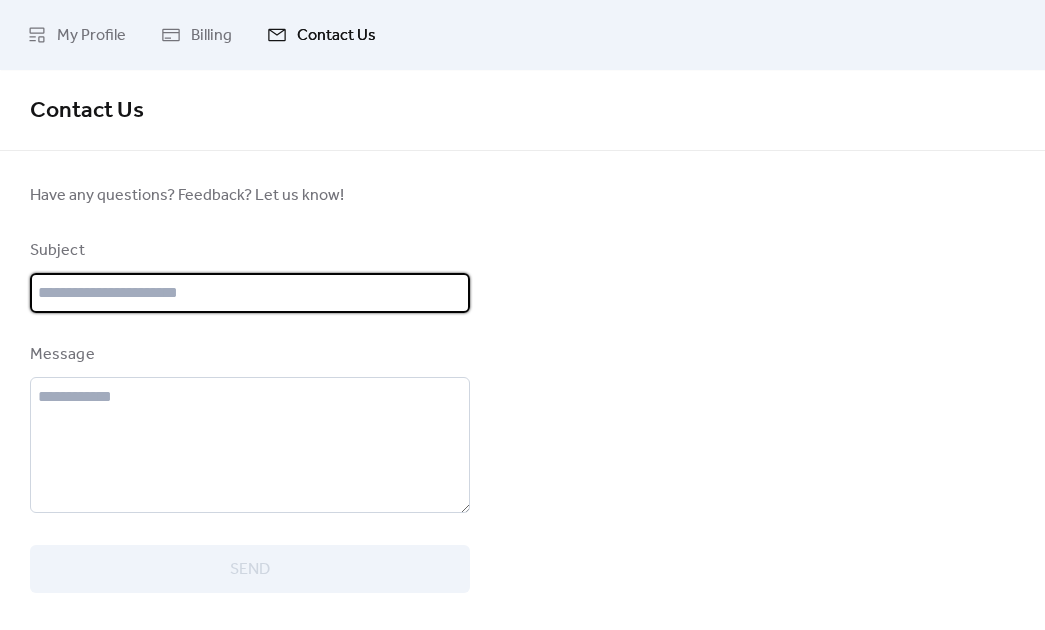 click at bounding box center (250, 293) 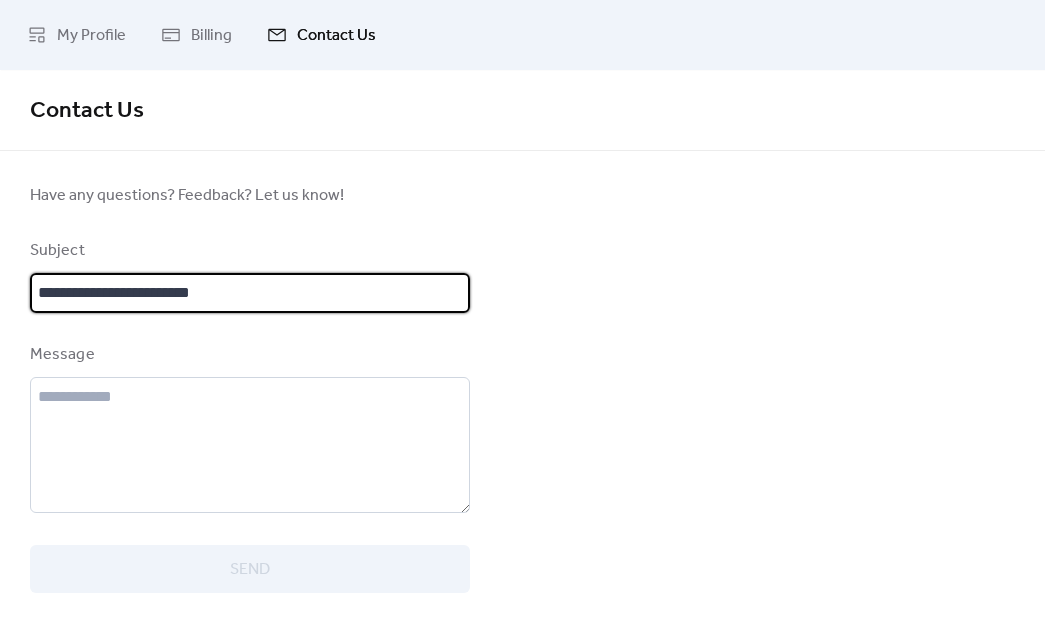 type on "**********" 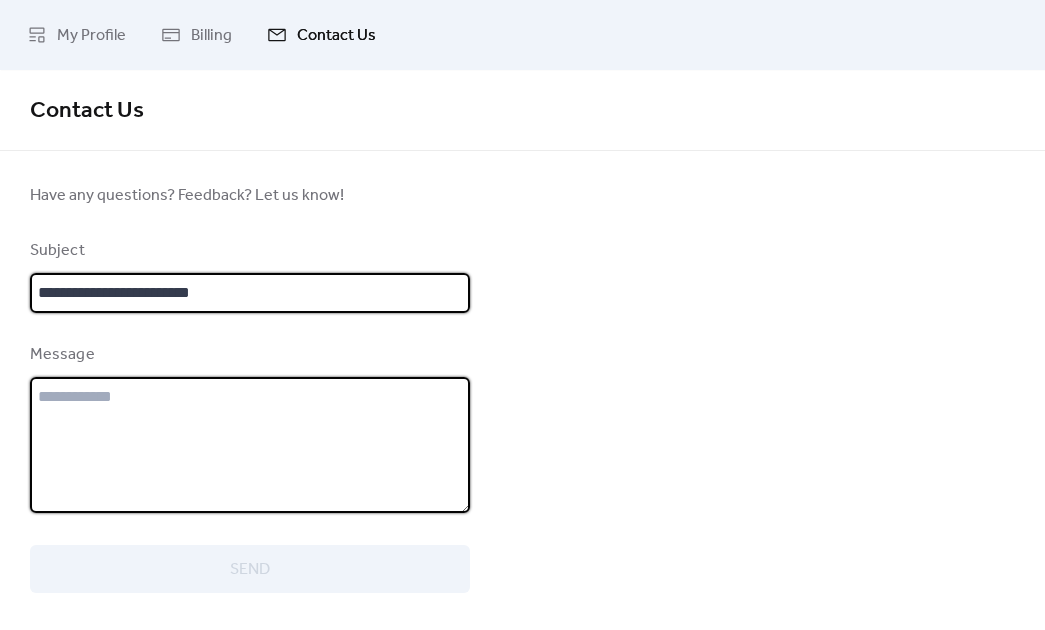 type on "*" 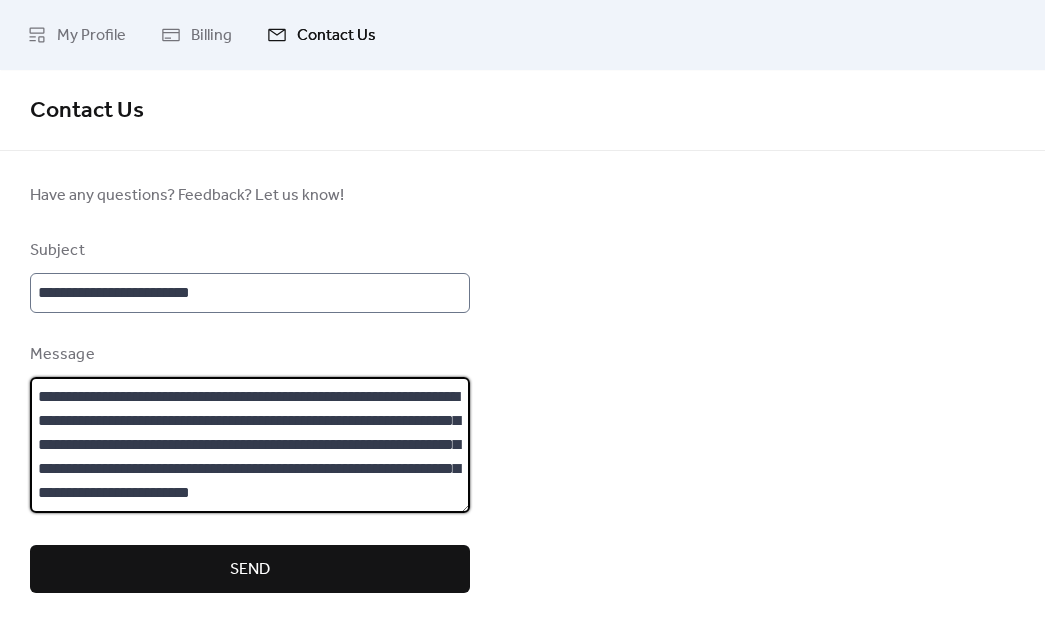 scroll, scrollTop: 18, scrollLeft: 0, axis: vertical 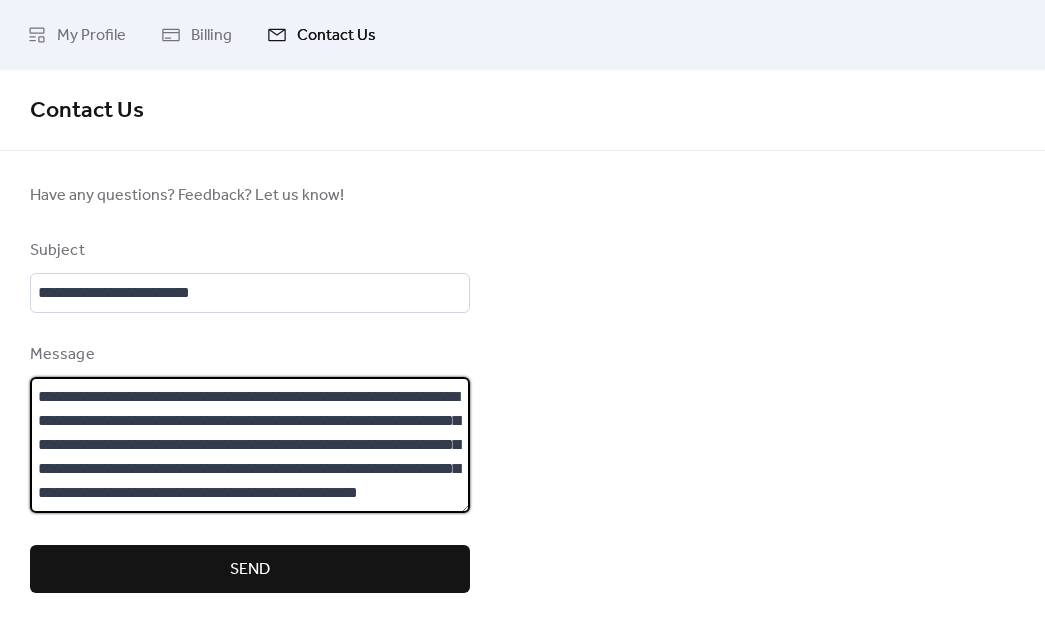 type on "**********" 